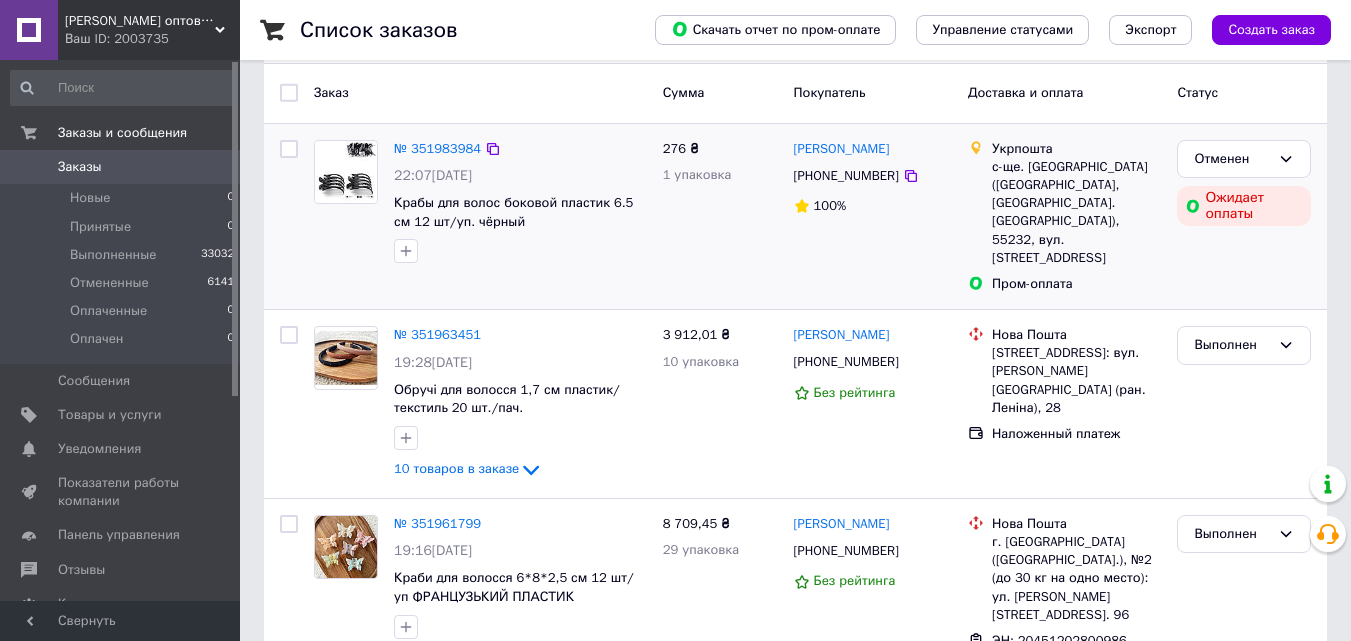 scroll, scrollTop: 0, scrollLeft: 0, axis: both 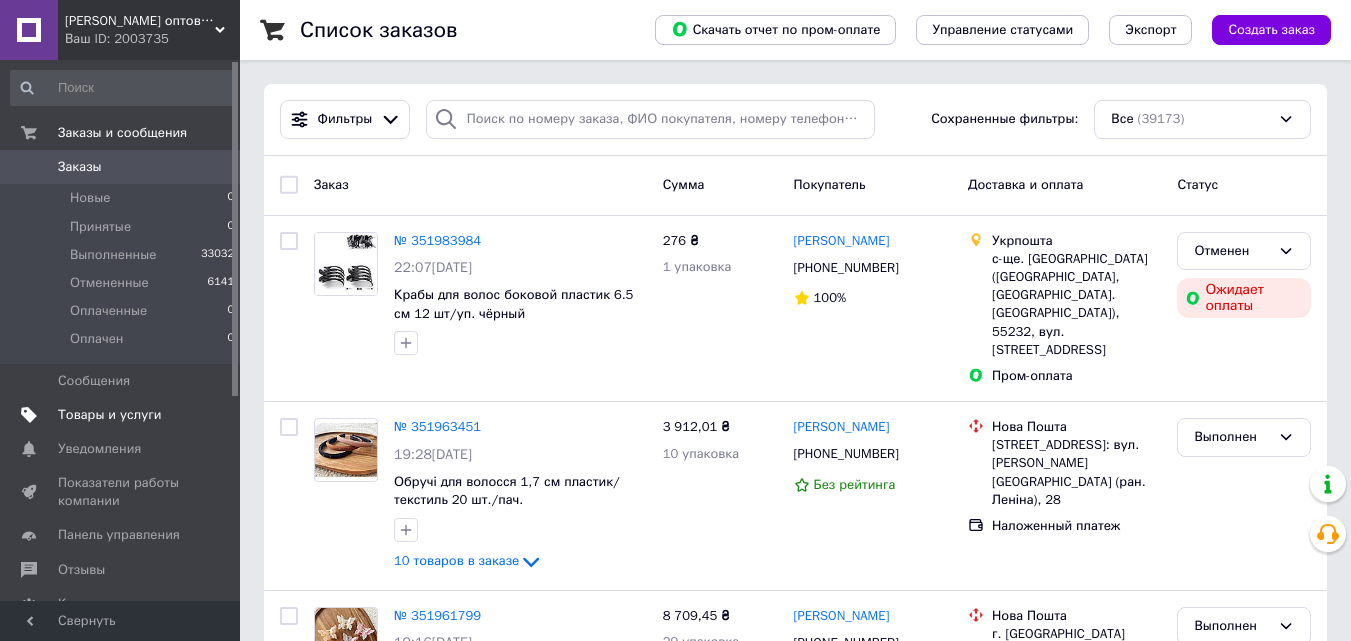 click on "Товары и услуги" at bounding box center [110, 415] 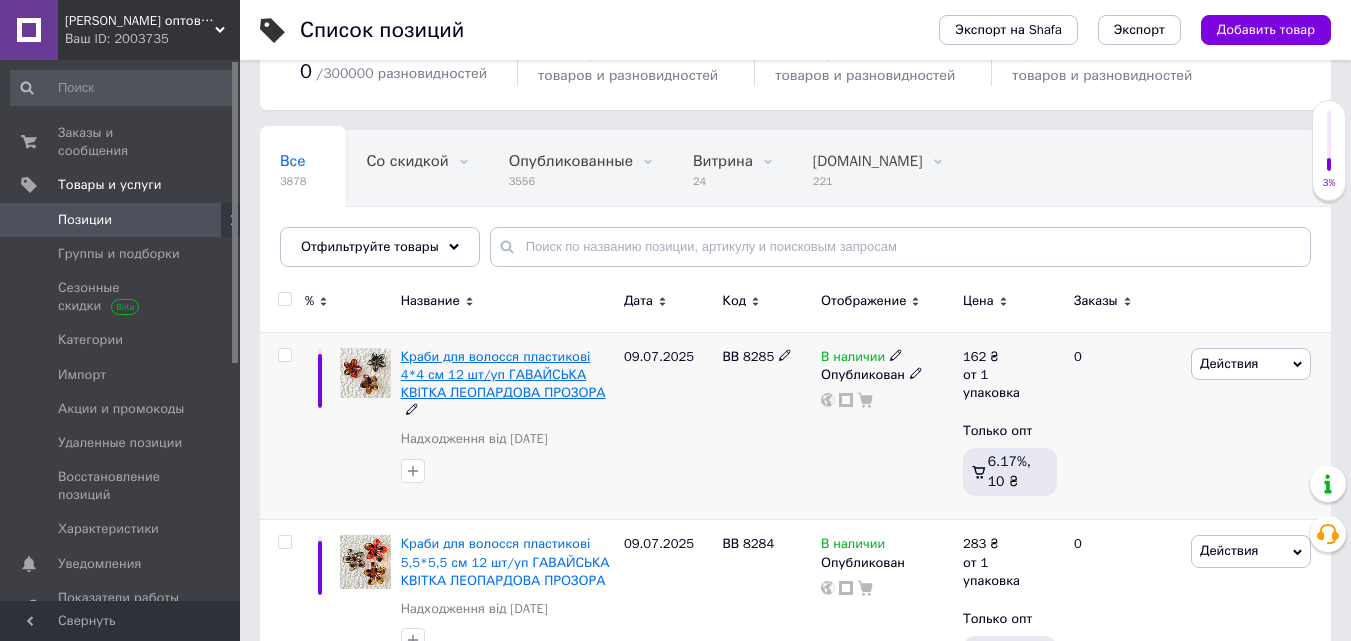 scroll, scrollTop: 200, scrollLeft: 0, axis: vertical 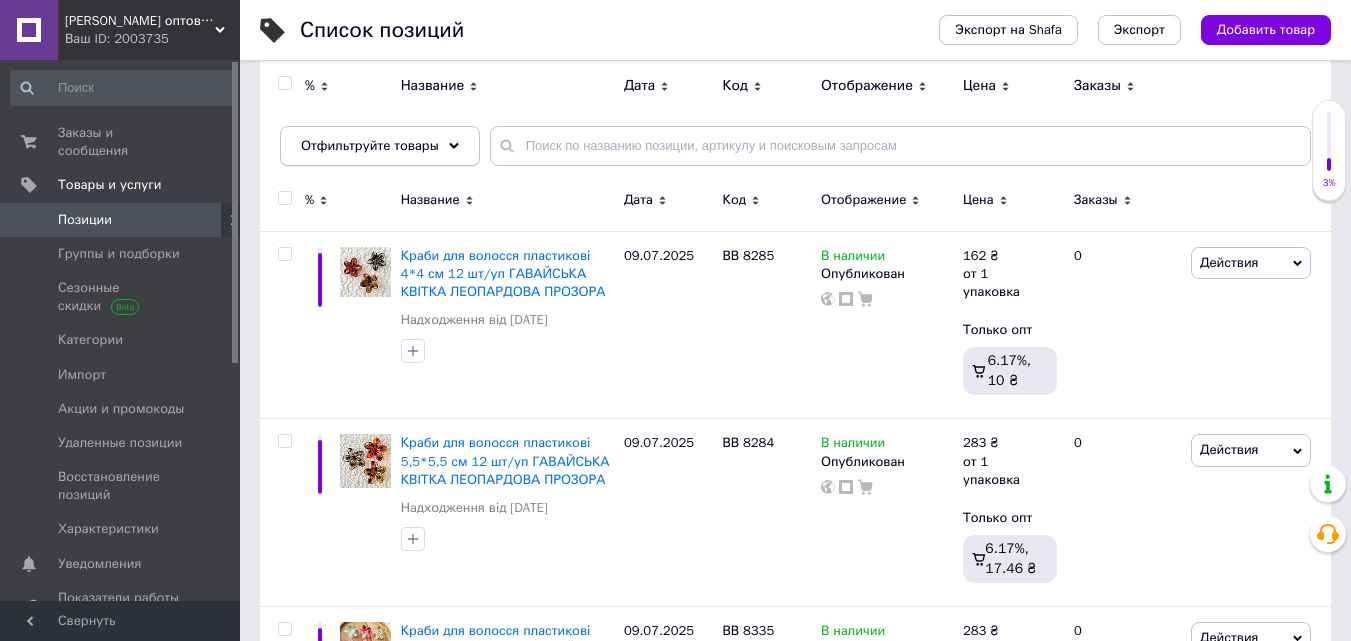 click 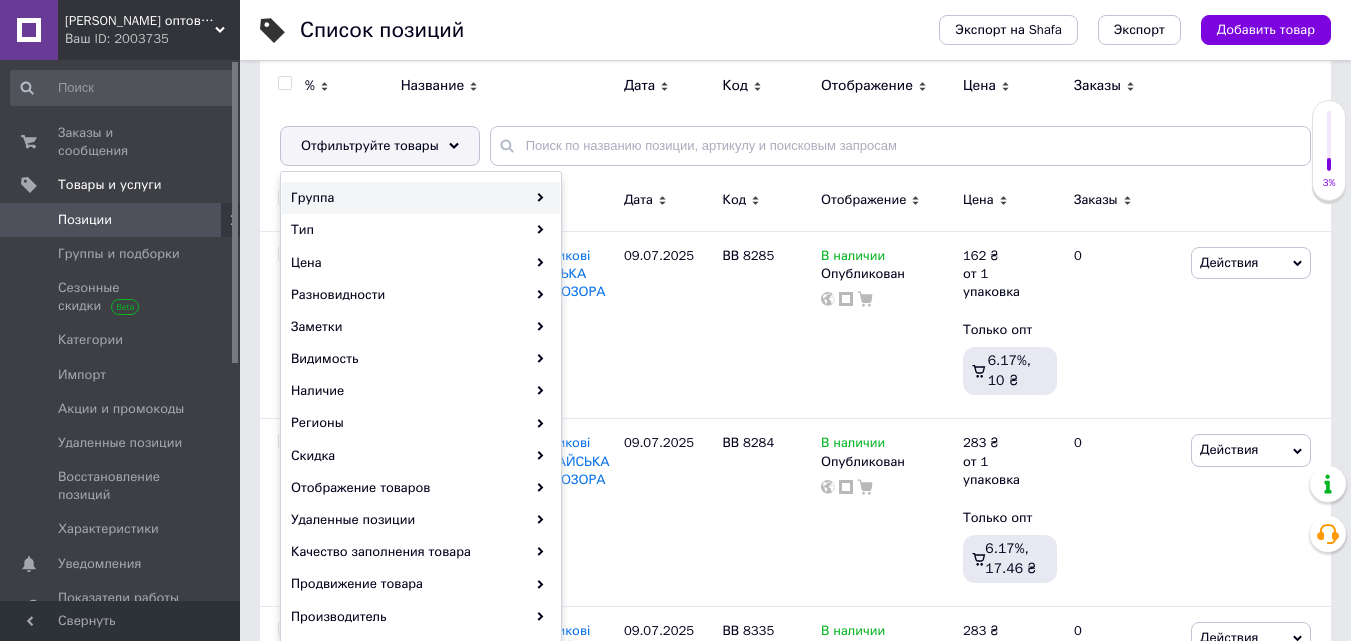 click on "Группа" at bounding box center [421, 198] 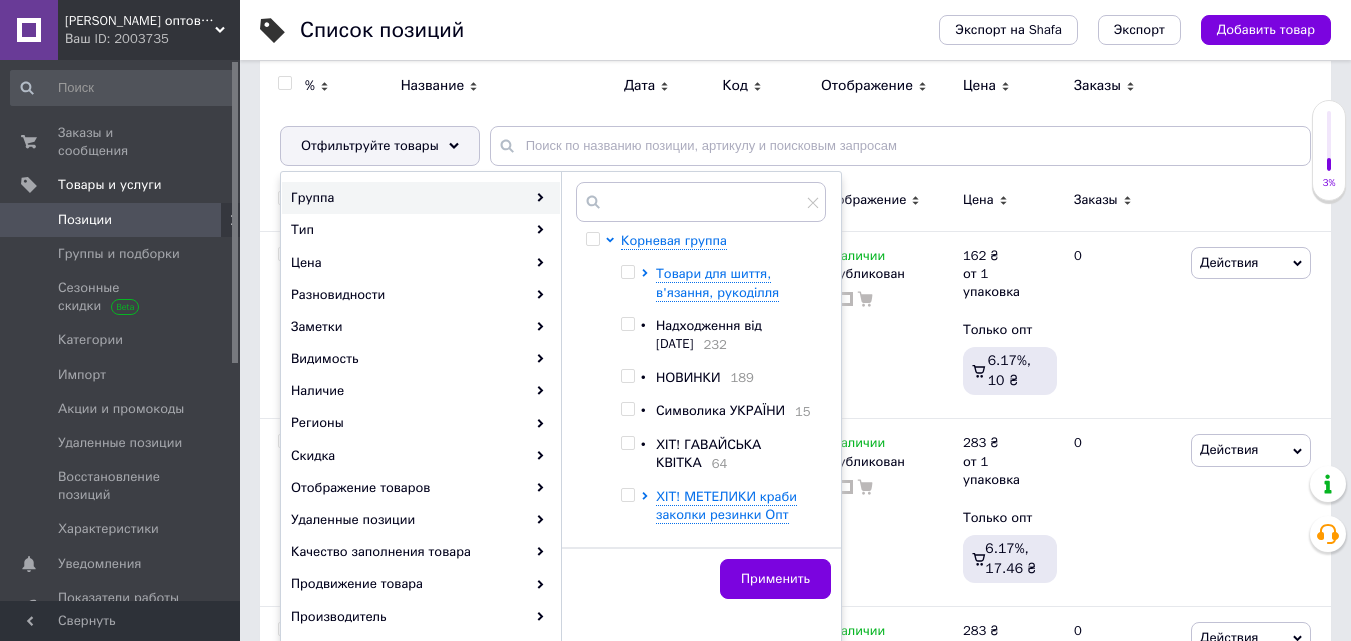 click at bounding box center (627, 324) 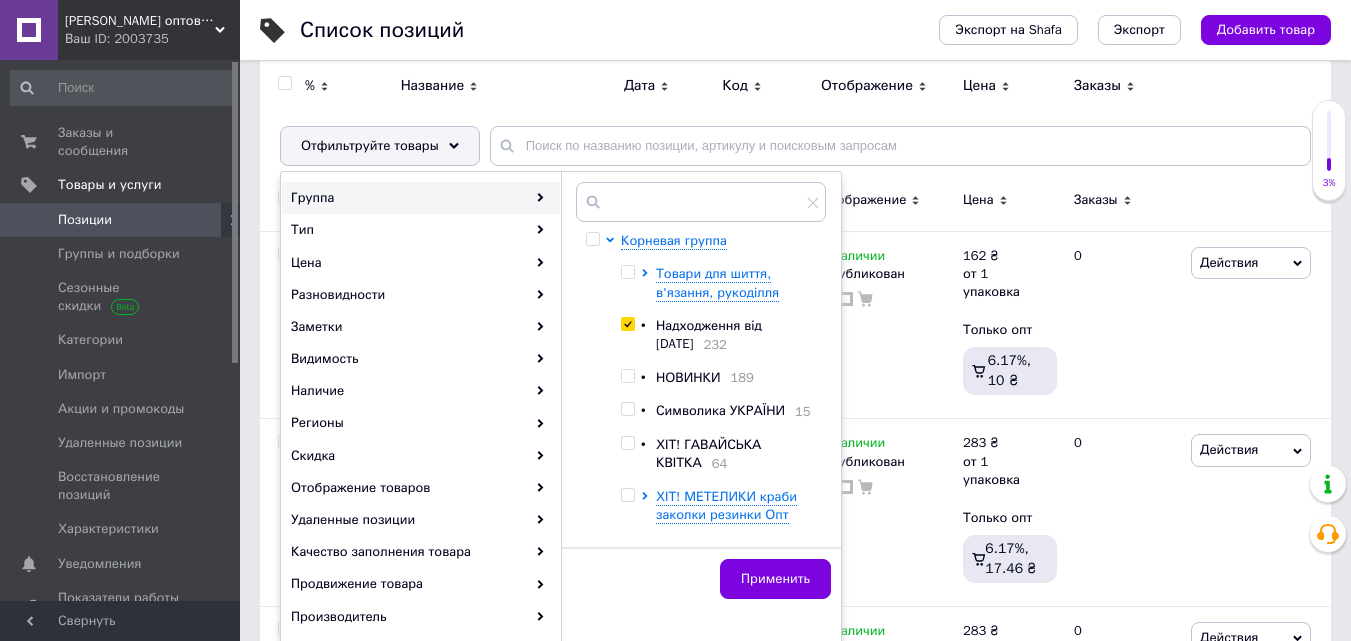 checkbox on "true" 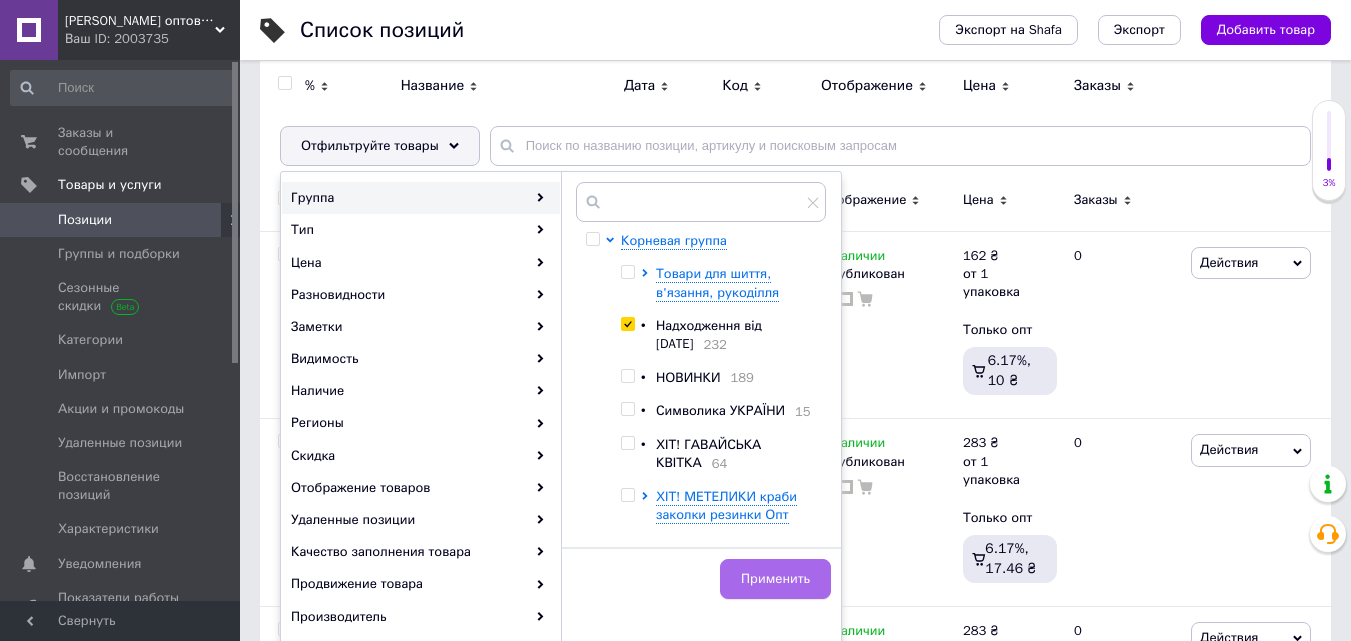 click on "Применить" at bounding box center (775, 579) 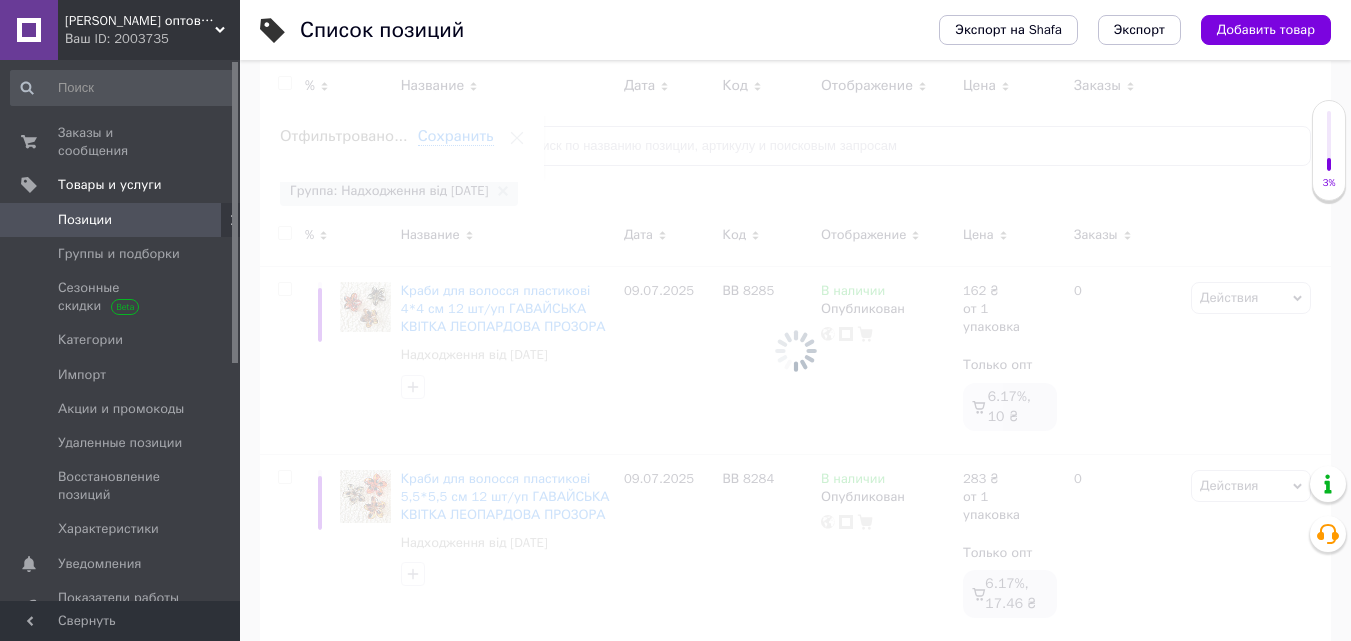 scroll, scrollTop: 0, scrollLeft: 128, axis: horizontal 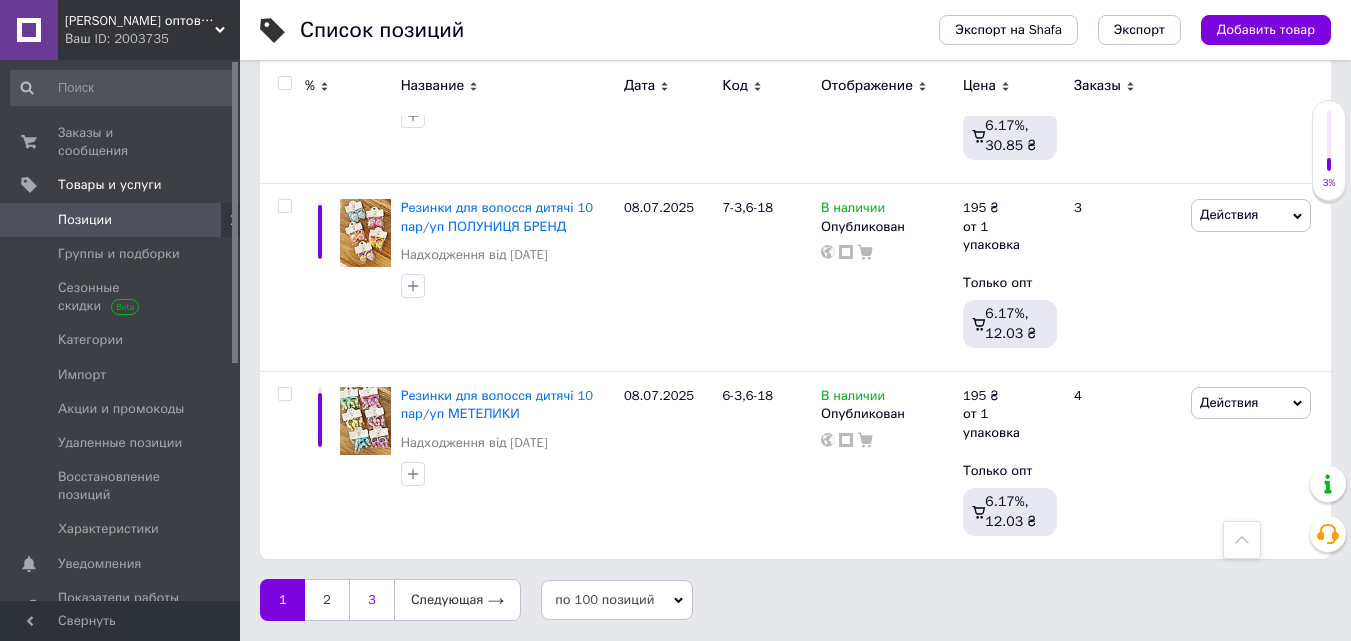 click on "3" at bounding box center [371, 600] 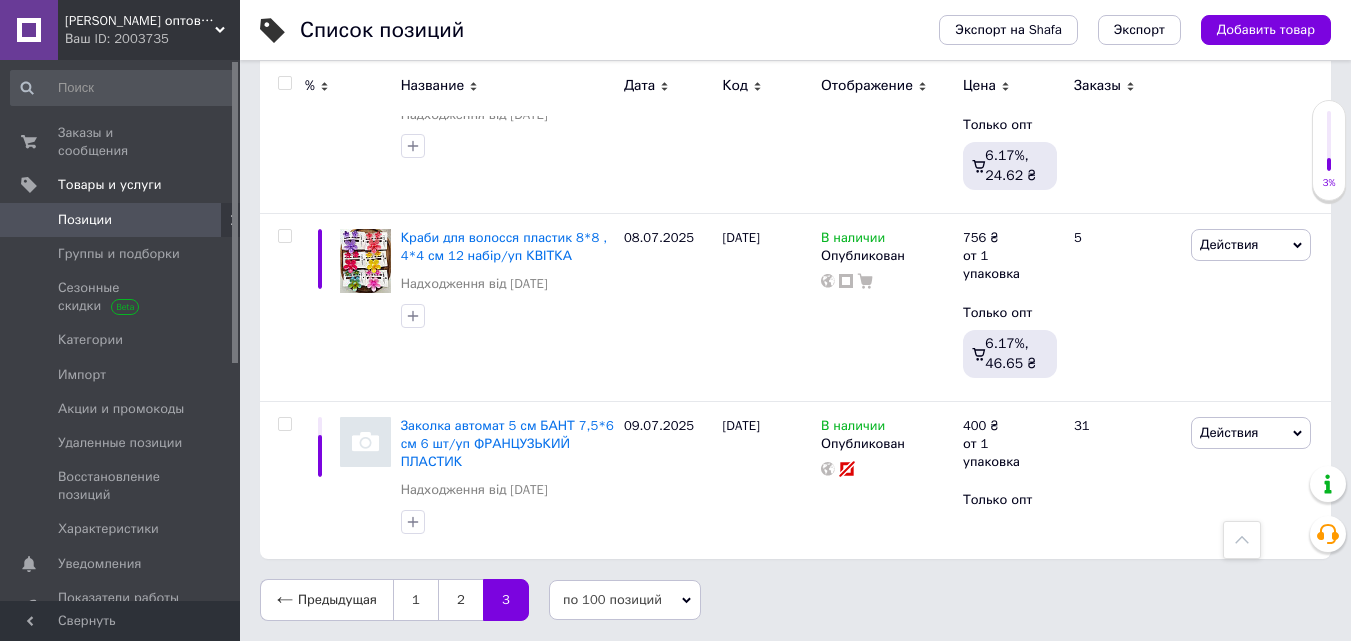 scroll, scrollTop: 6073, scrollLeft: 0, axis: vertical 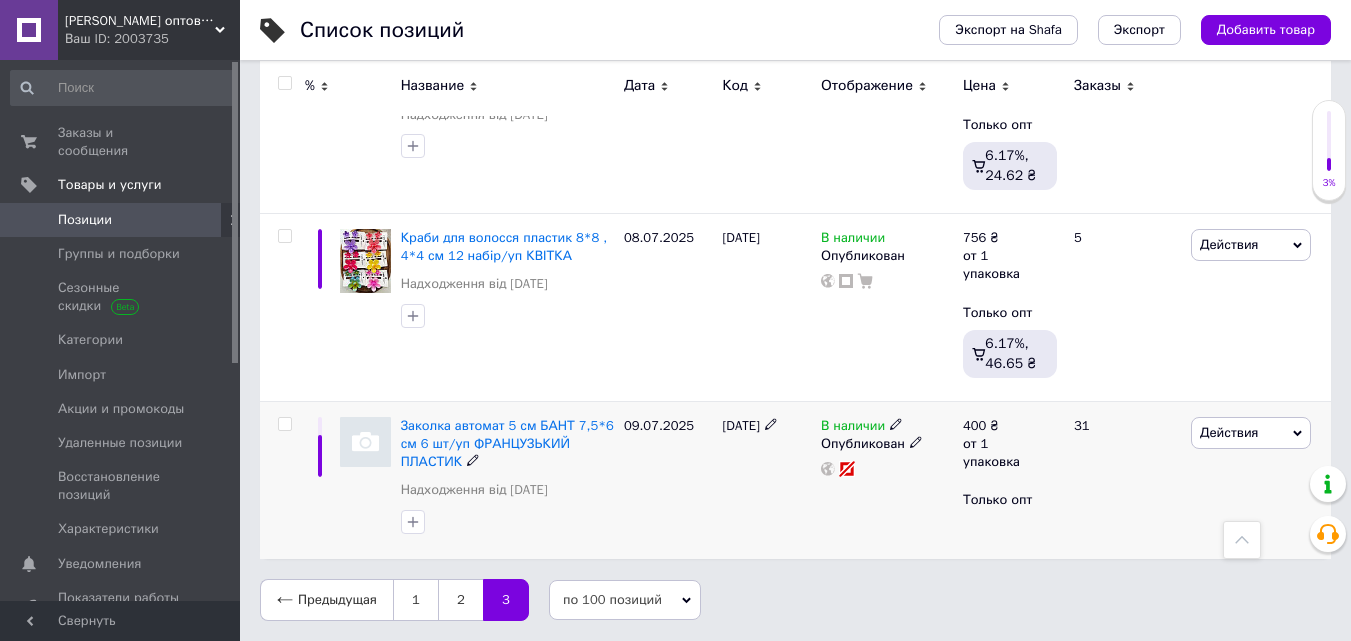 click on "Действия" at bounding box center [1229, 432] 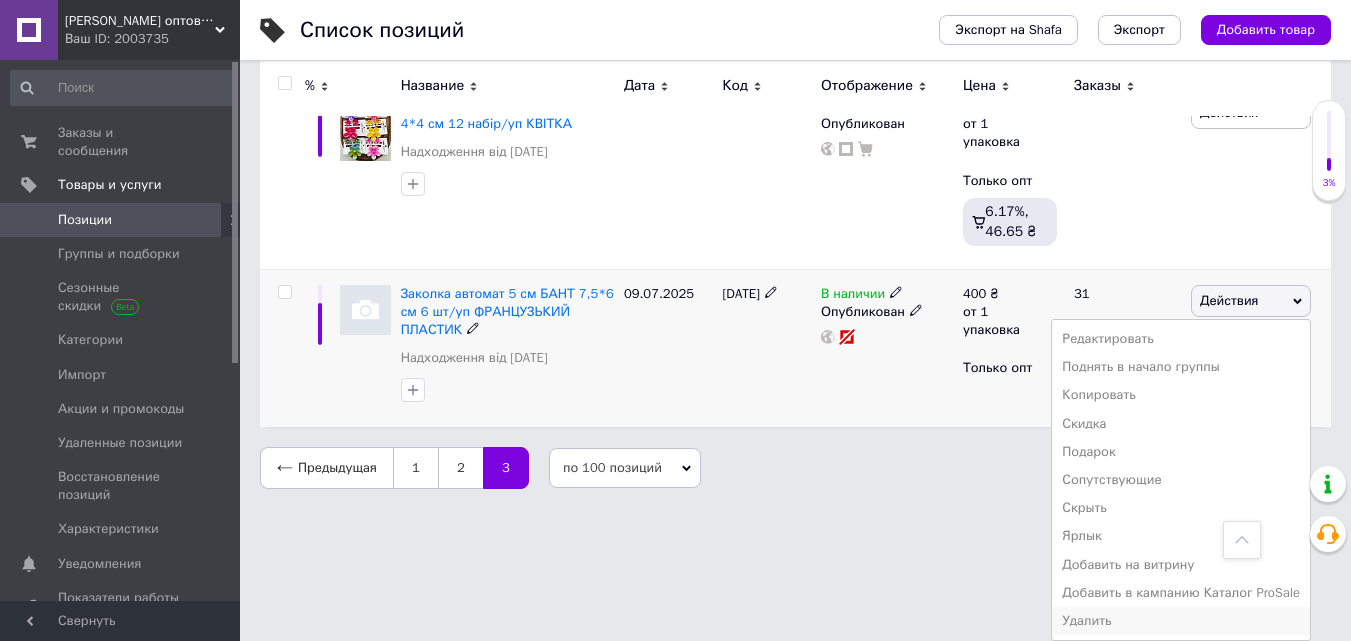click on "Удалить" at bounding box center [1181, 621] 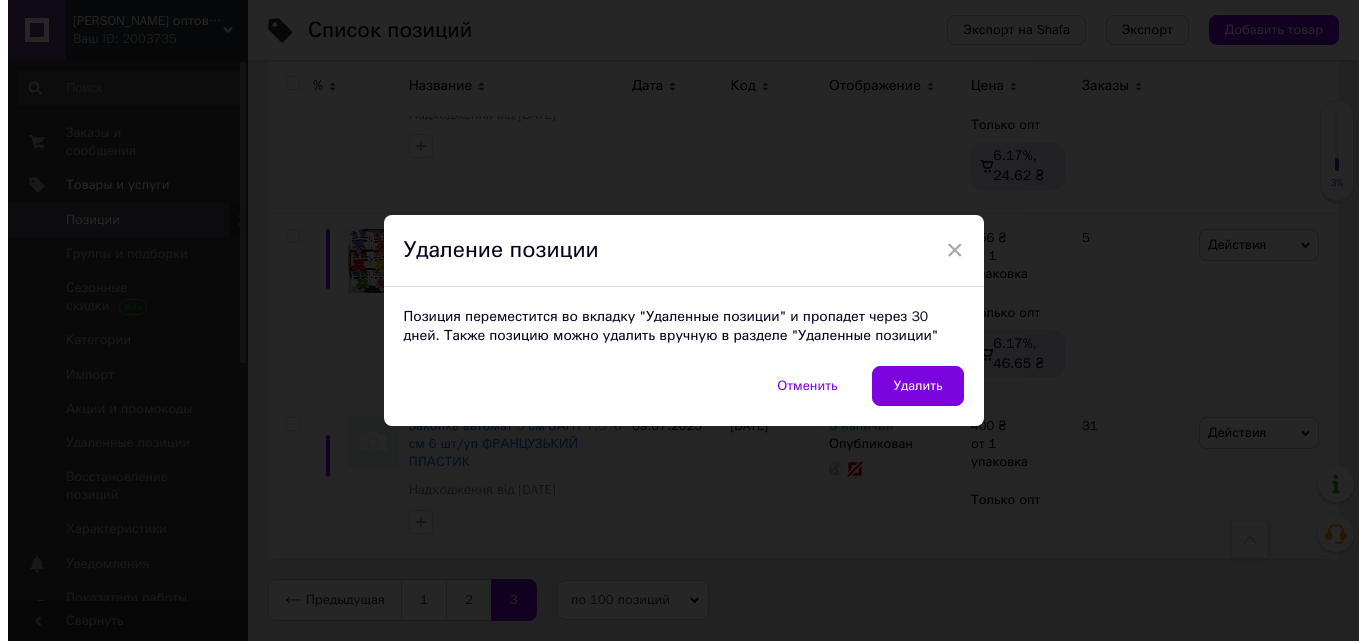 scroll, scrollTop: 6073, scrollLeft: 0, axis: vertical 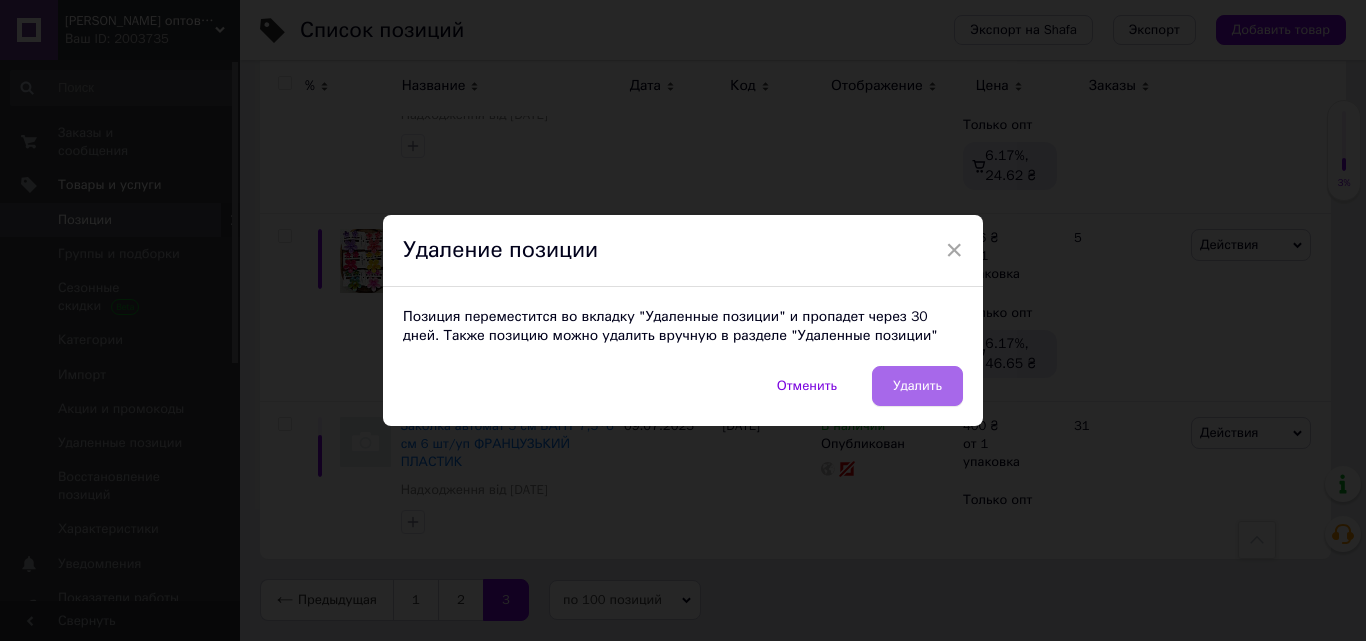 click on "Удалить" at bounding box center [917, 386] 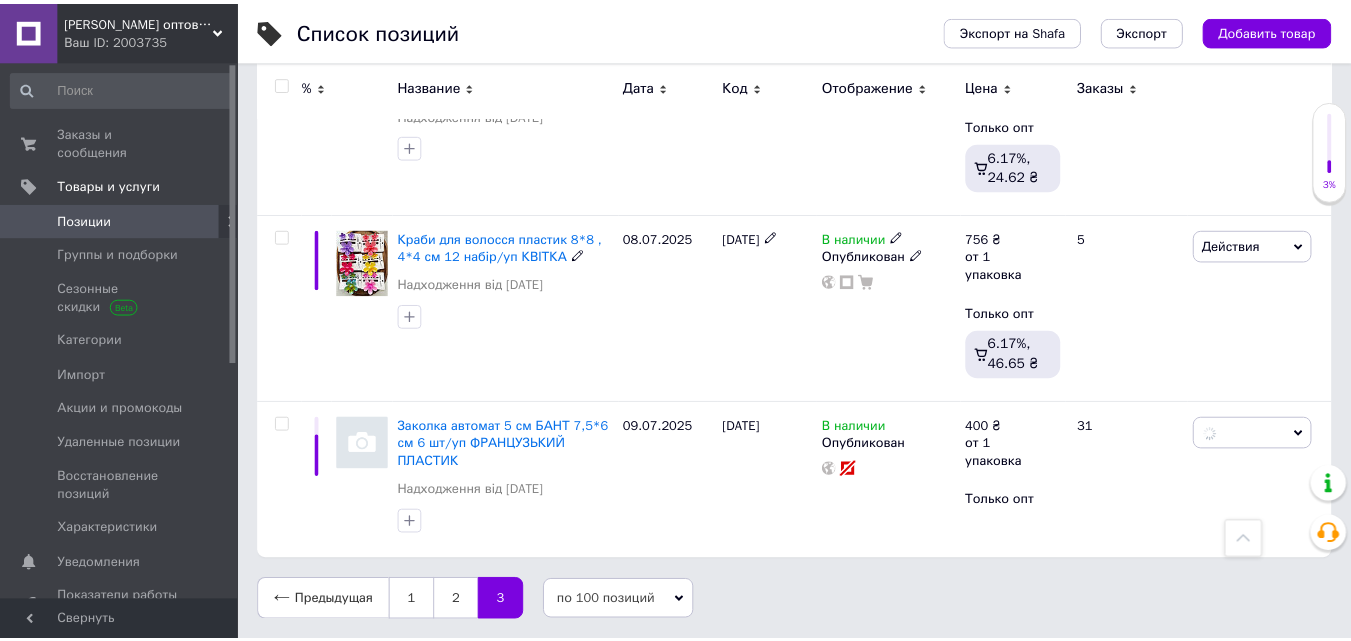 scroll, scrollTop: 6055, scrollLeft: 0, axis: vertical 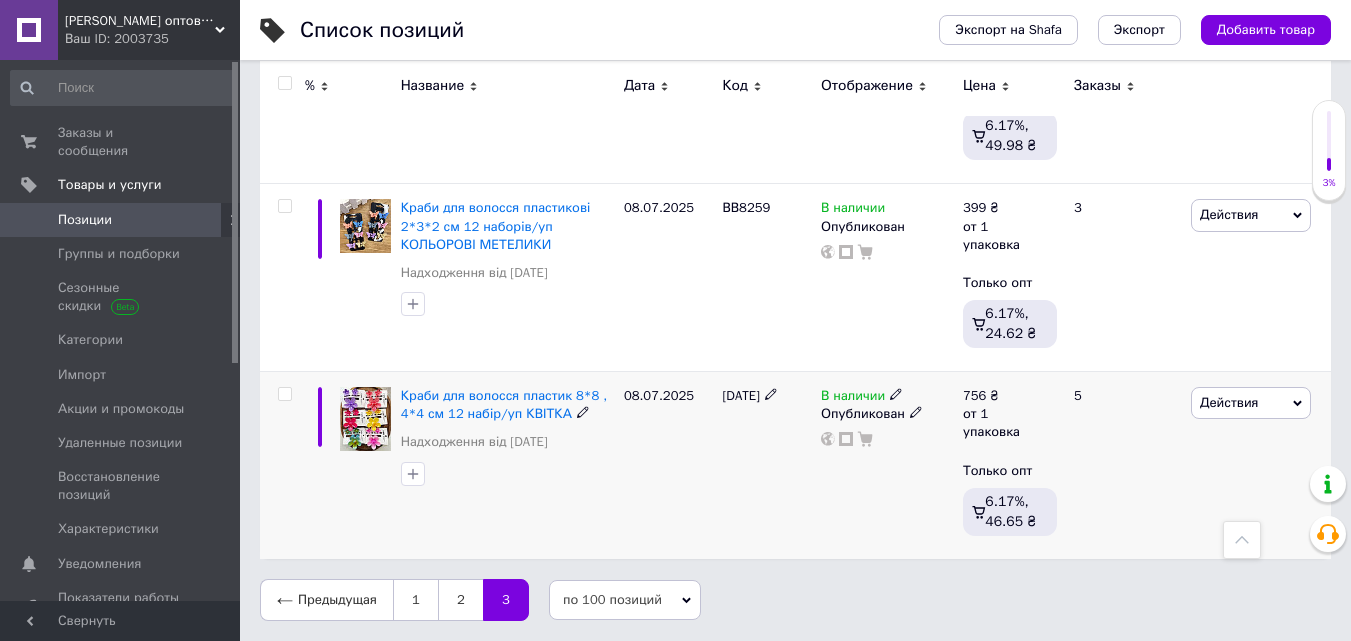 click at bounding box center (284, 394) 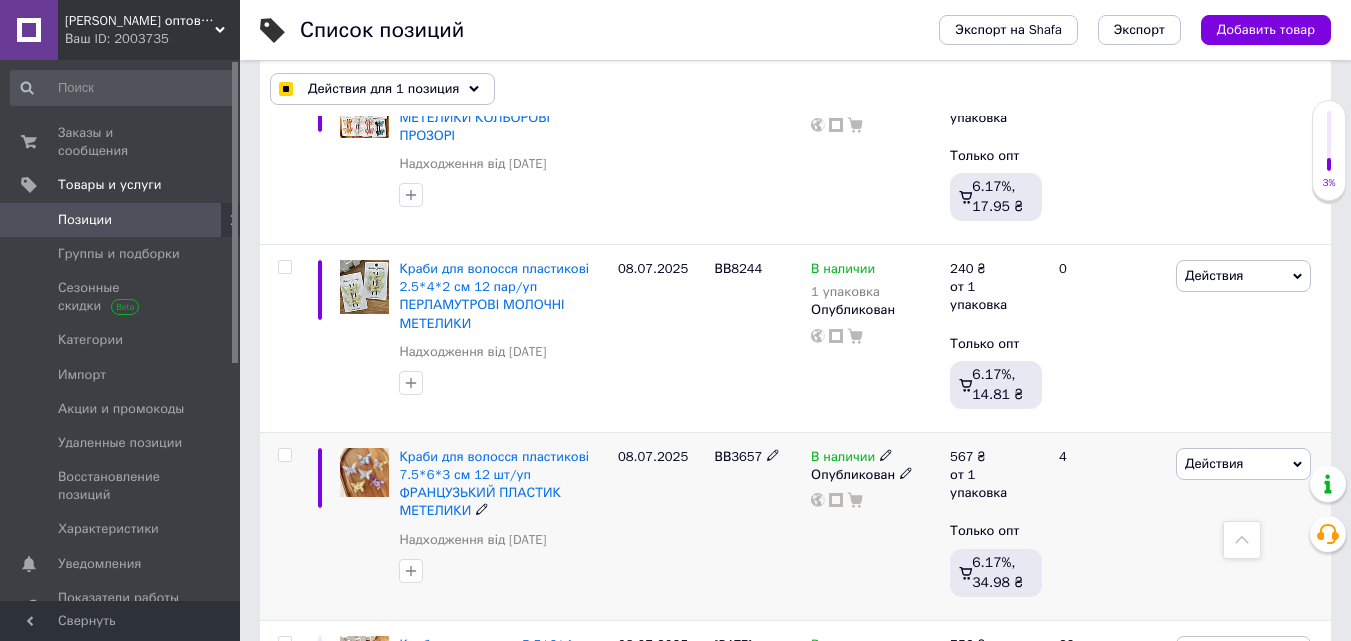 scroll, scrollTop: 5315, scrollLeft: 0, axis: vertical 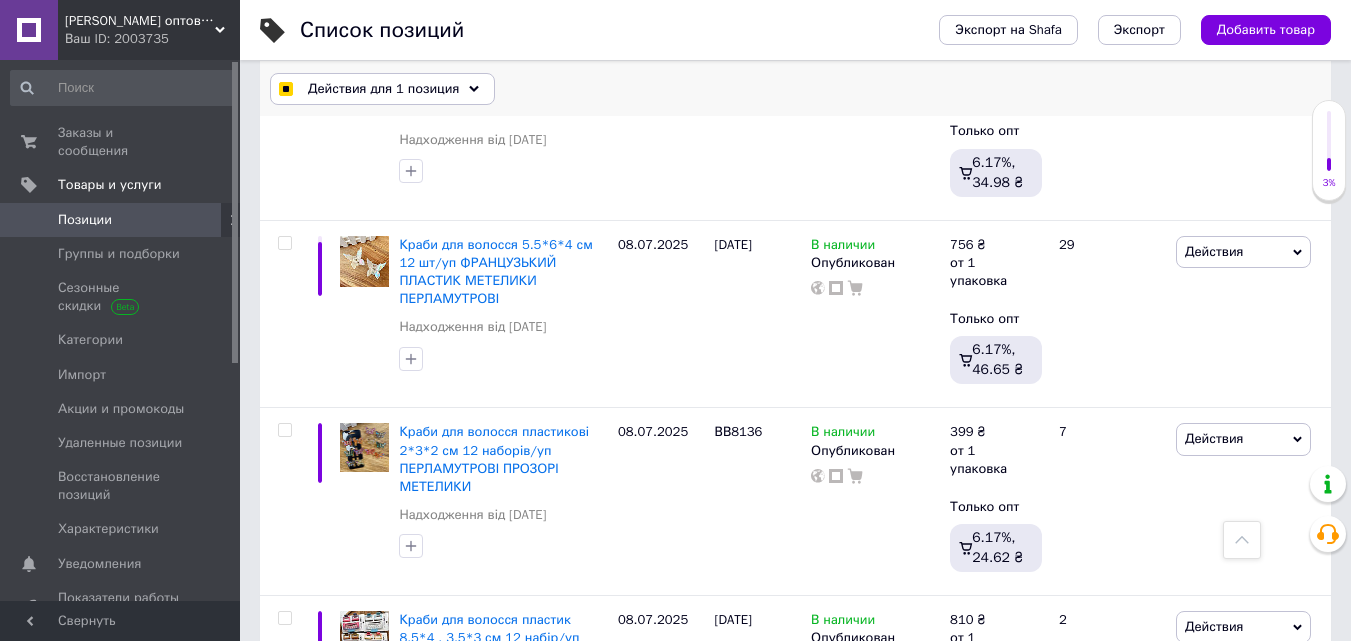 click at bounding box center (285, 89) 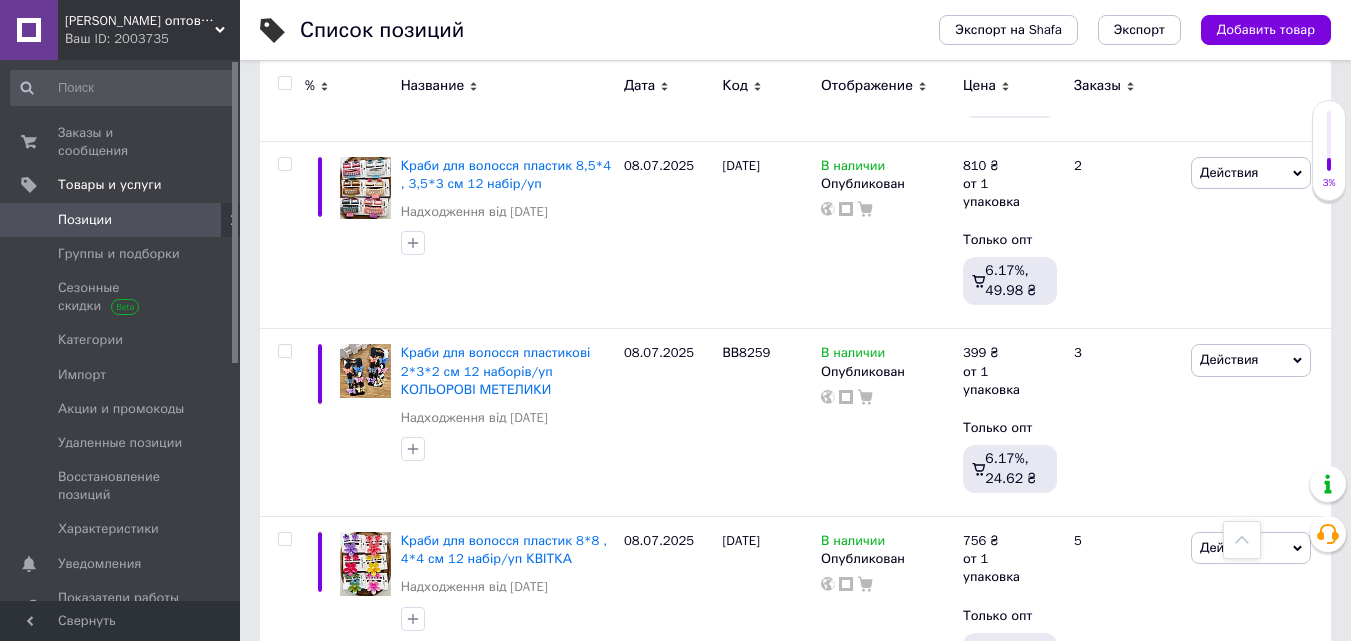 scroll, scrollTop: 5916, scrollLeft: 0, axis: vertical 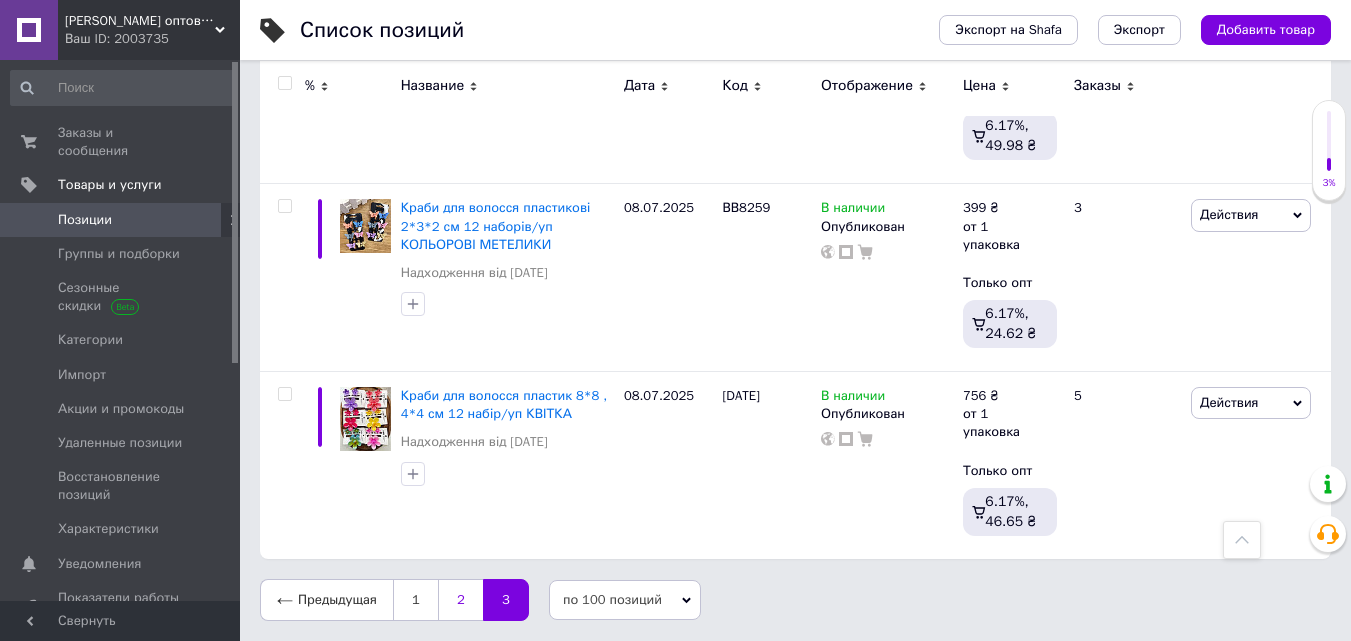 click on "2" at bounding box center (460, 600) 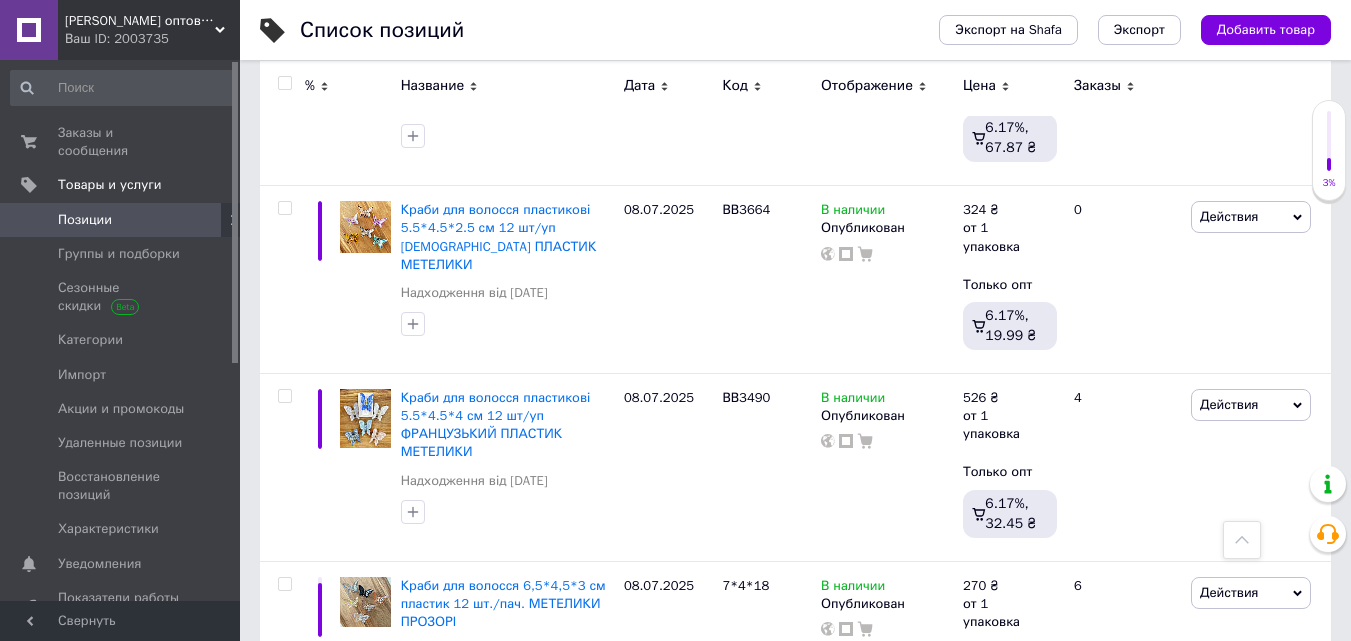 scroll, scrollTop: 18629, scrollLeft: 0, axis: vertical 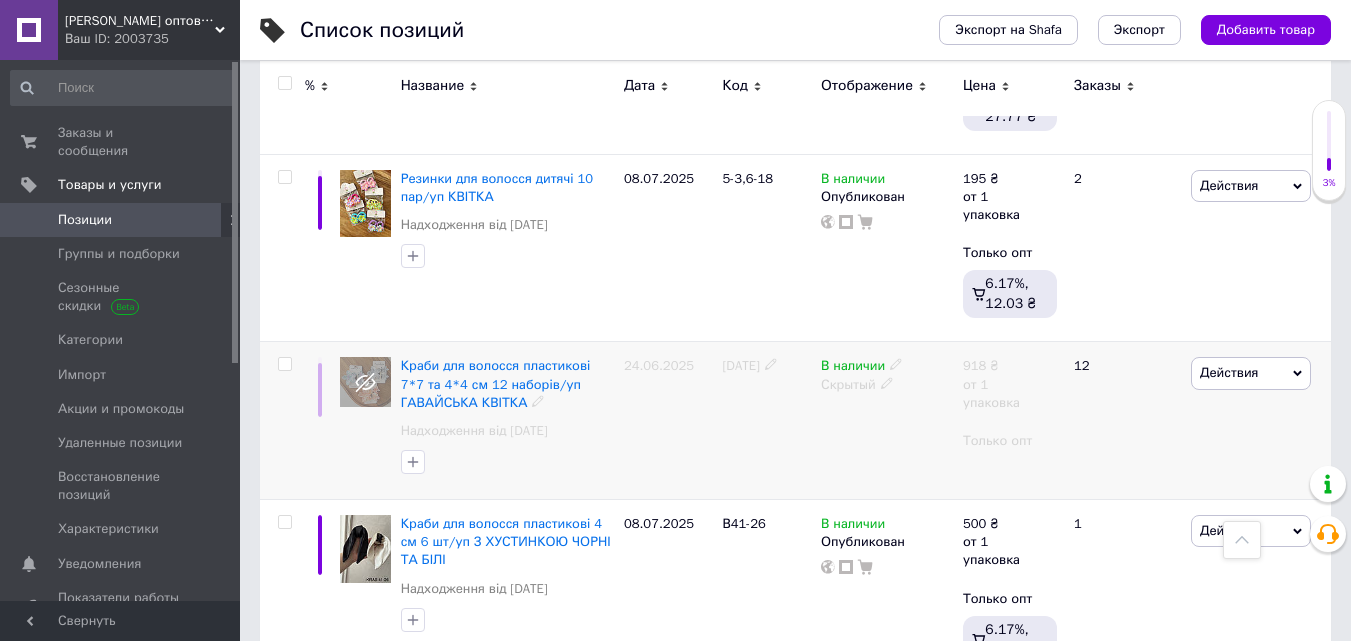 click at bounding box center [284, 364] 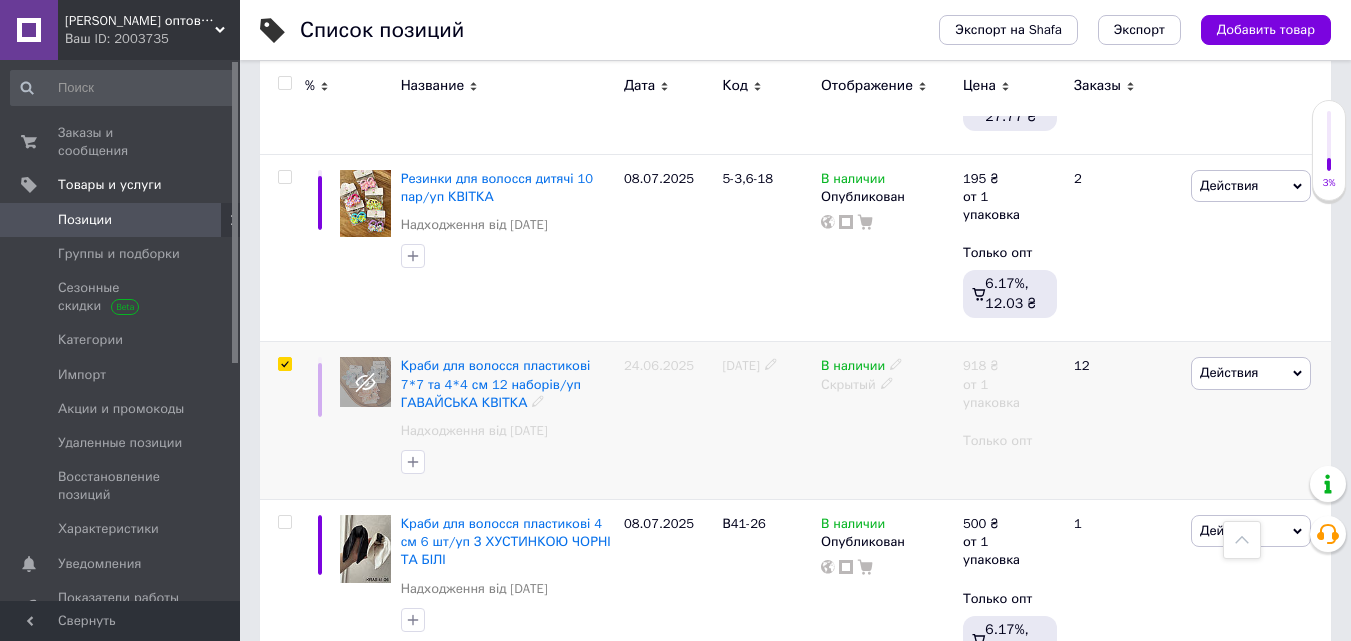 checkbox on "true" 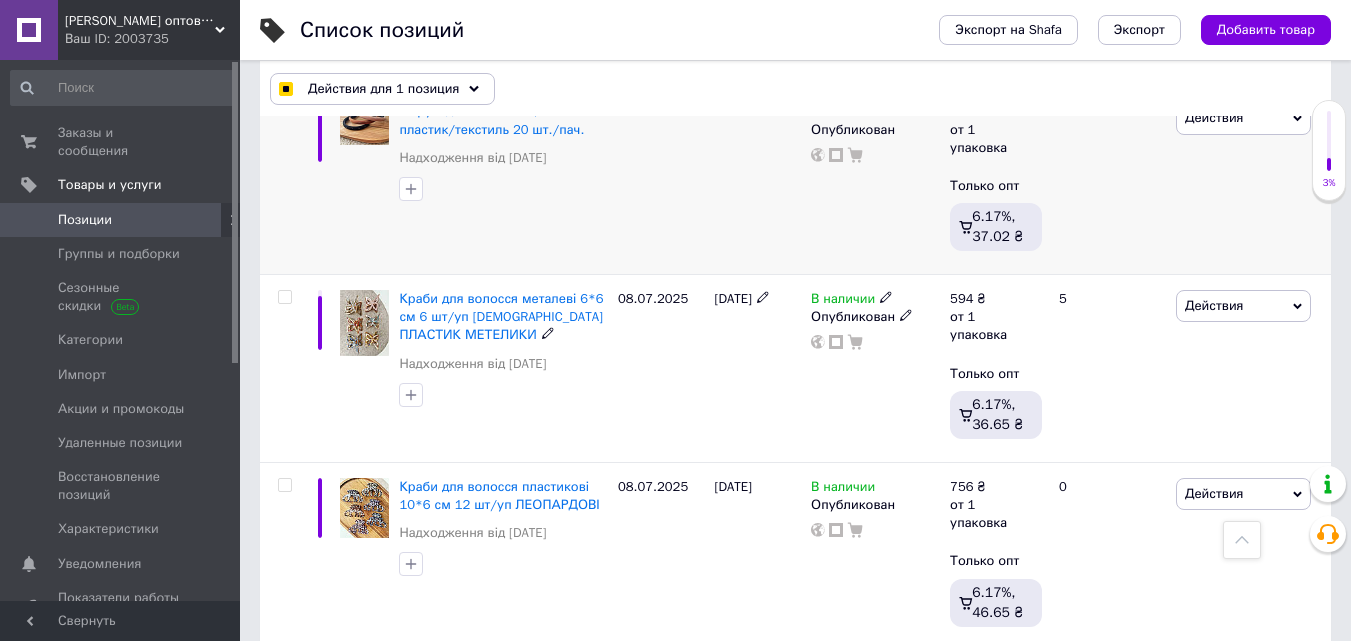 scroll, scrollTop: 1200, scrollLeft: 0, axis: vertical 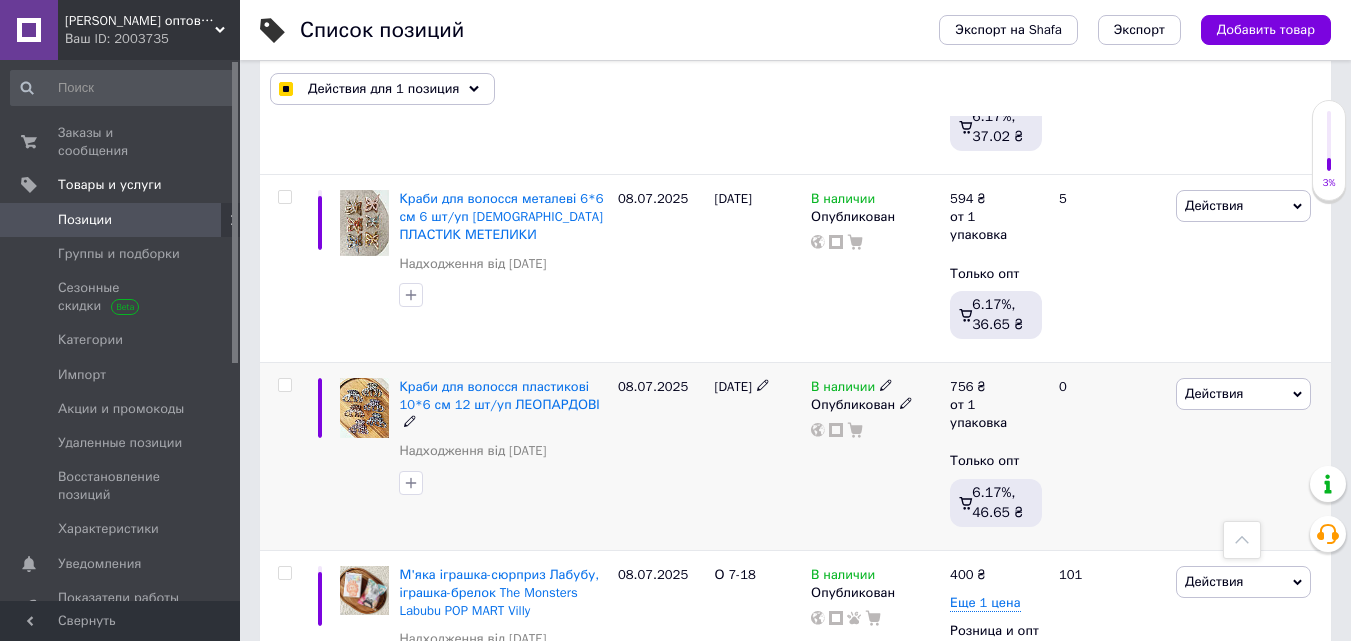click at bounding box center (284, 385) 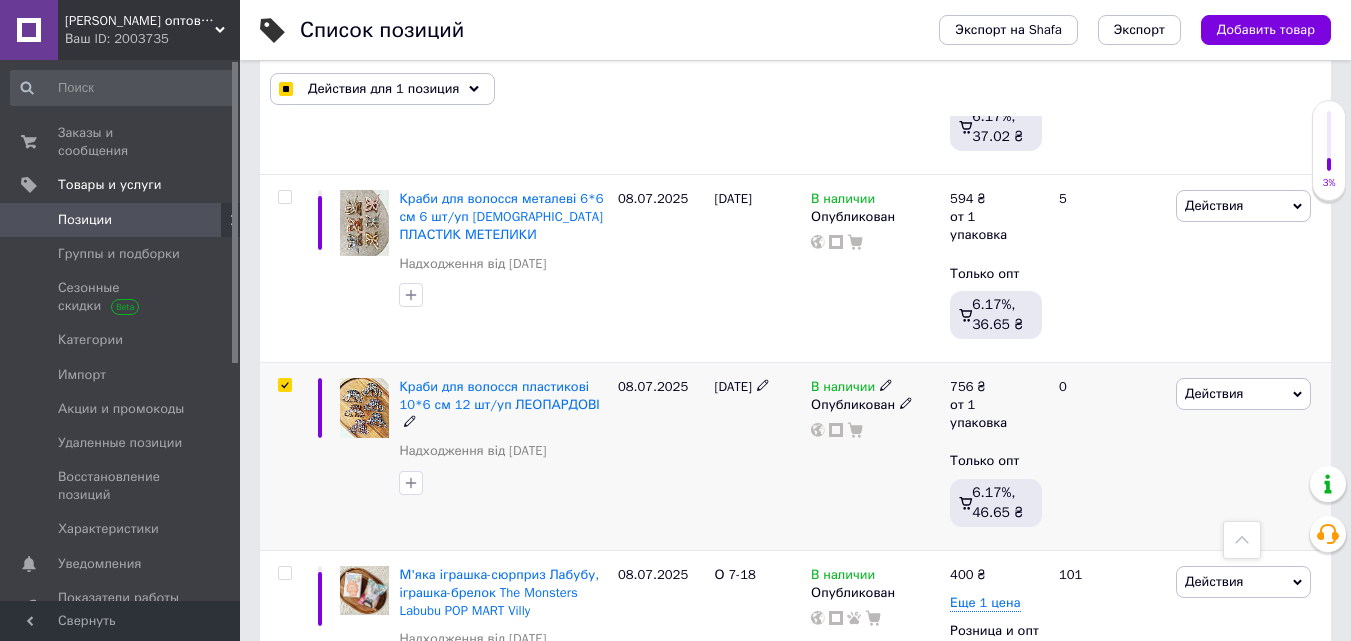 checkbox on "true" 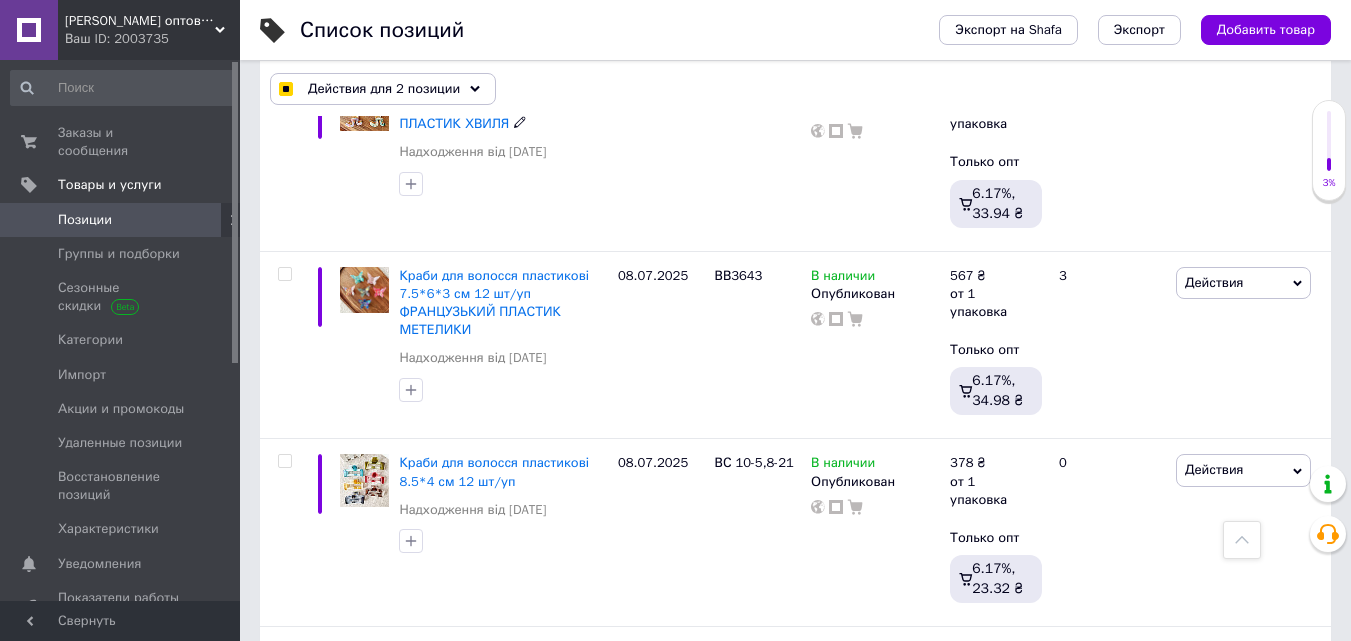scroll, scrollTop: 2800, scrollLeft: 0, axis: vertical 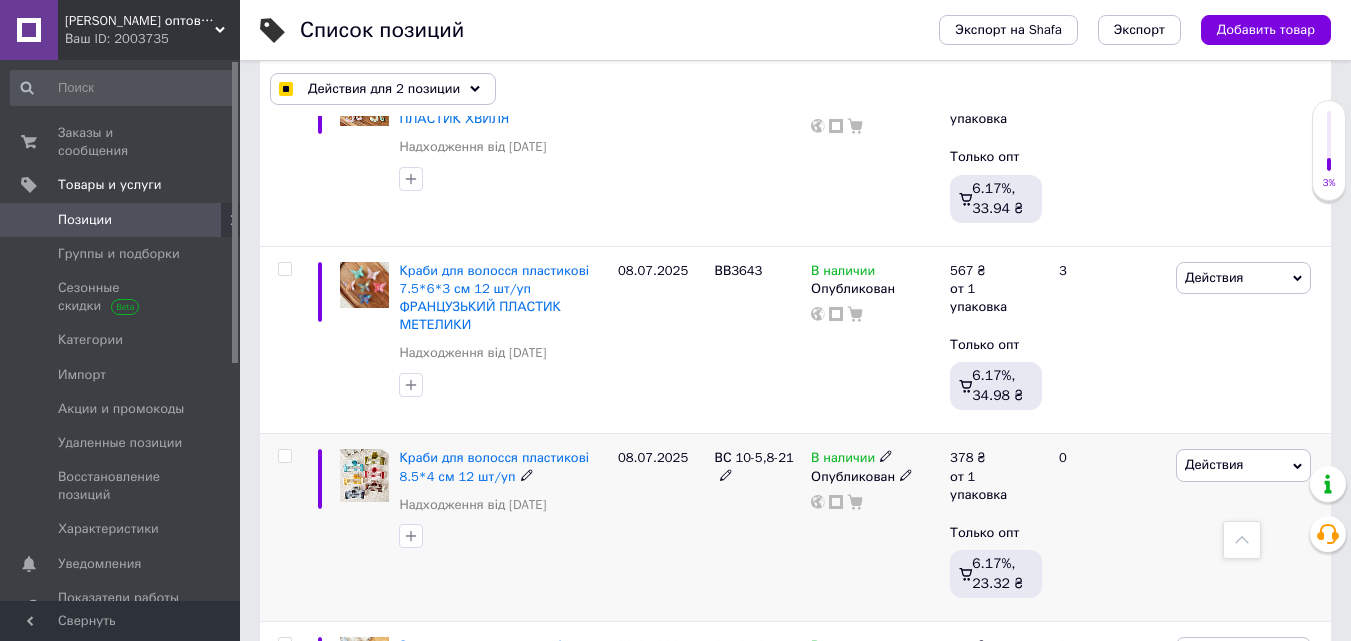 click at bounding box center (284, 456) 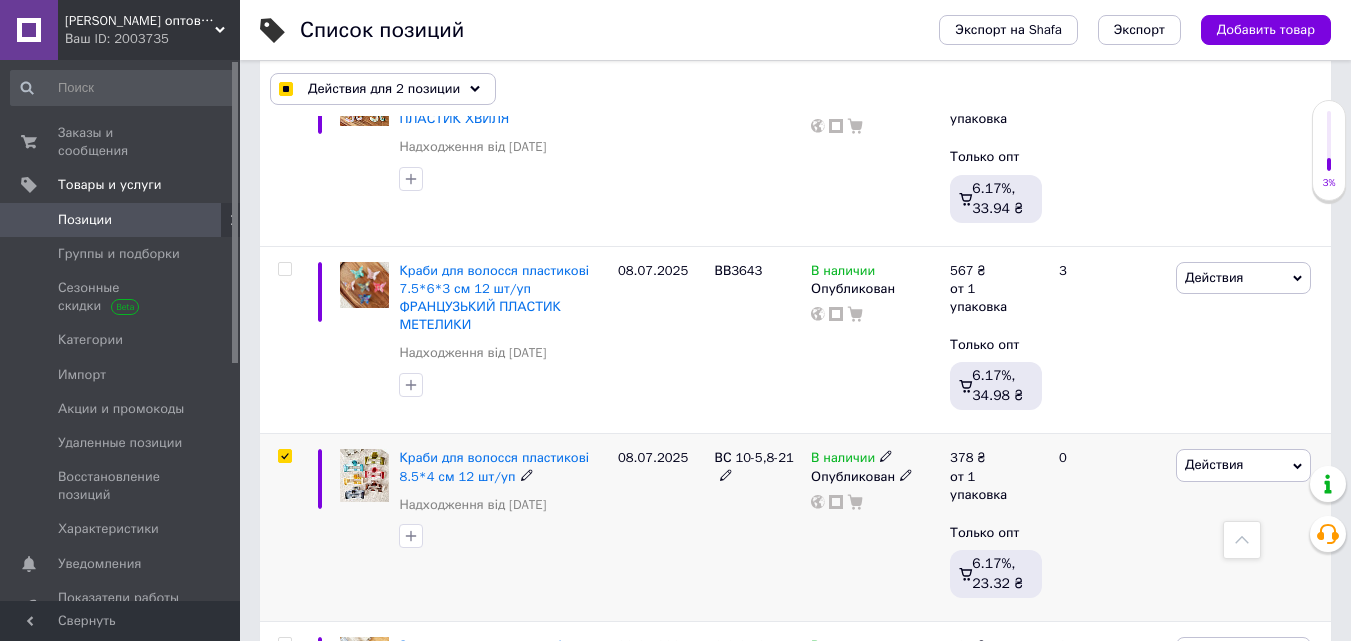 checkbox on "true" 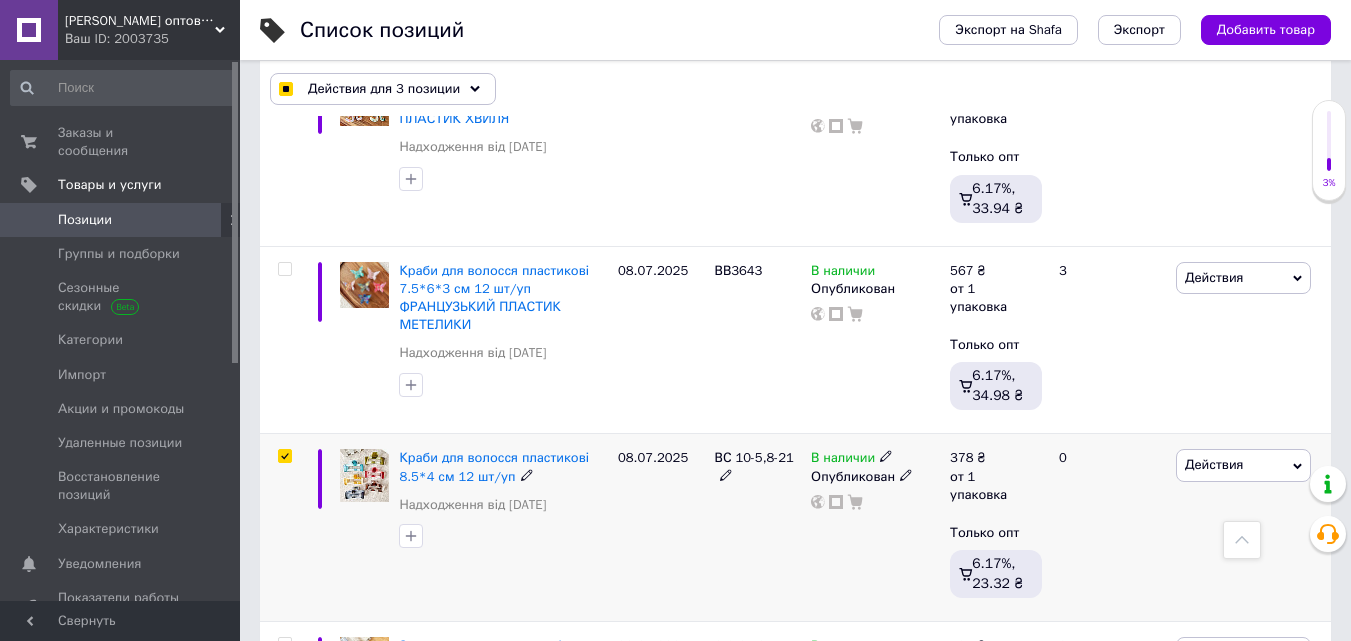checkbox on "true" 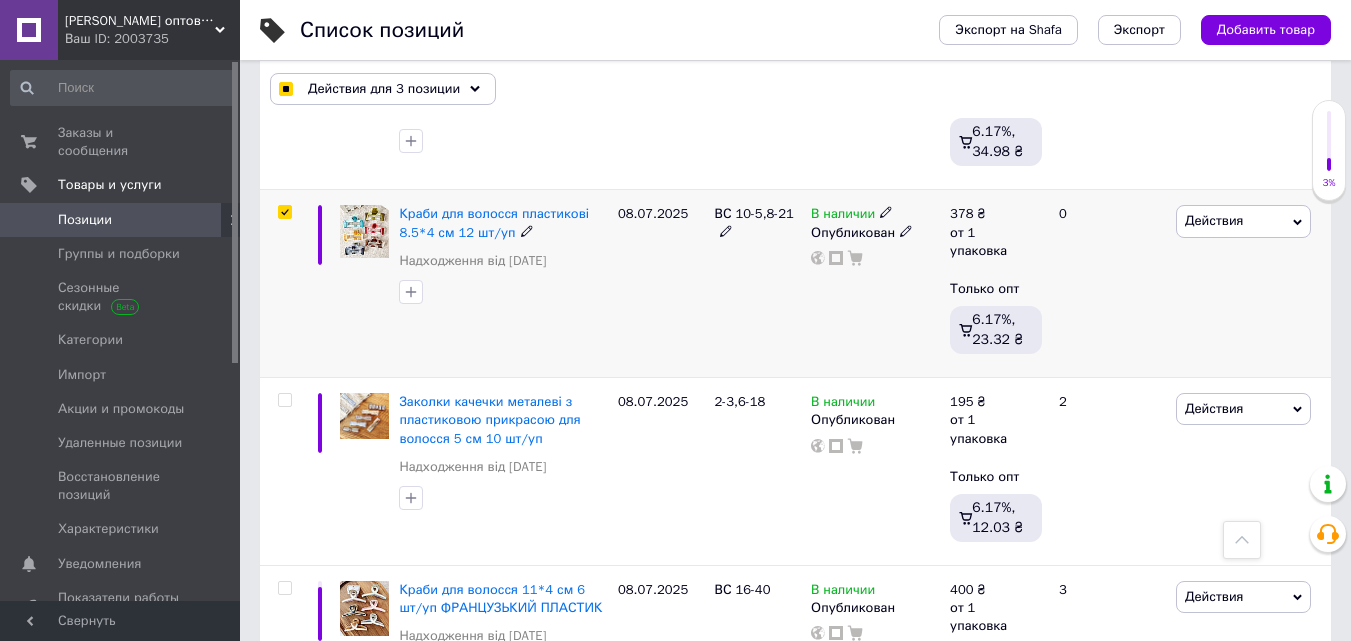 scroll, scrollTop: 3100, scrollLeft: 0, axis: vertical 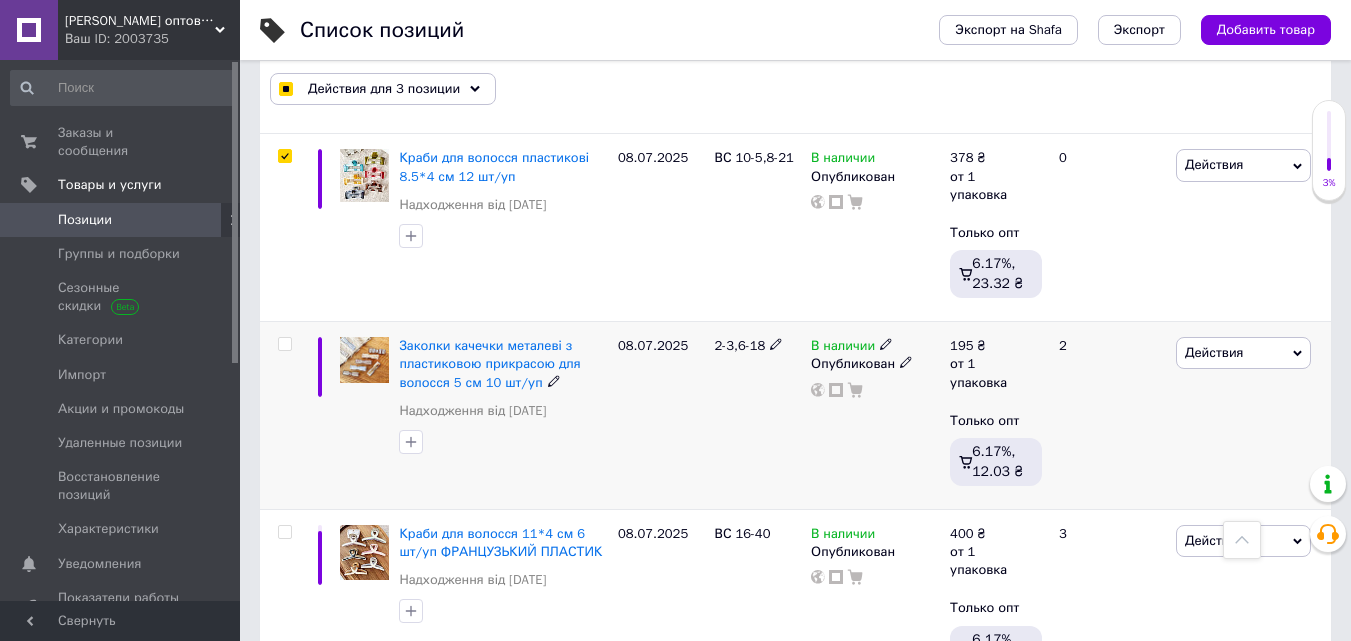 click at bounding box center [284, 344] 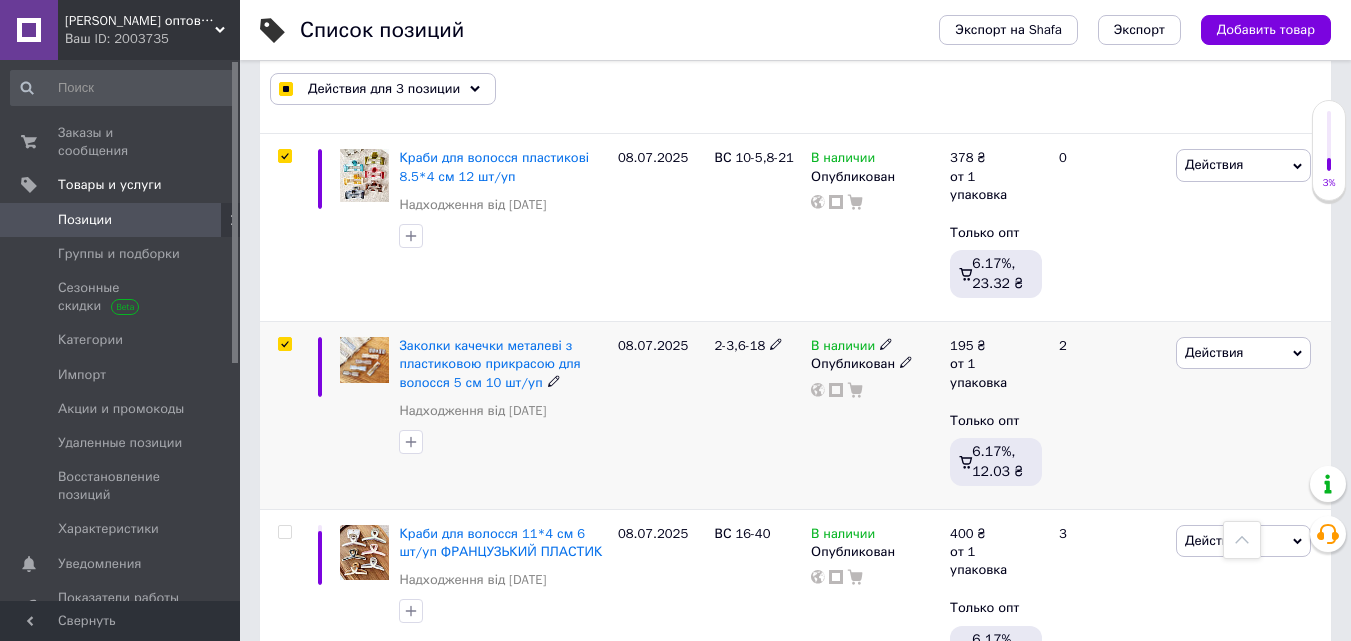 checkbox on "true" 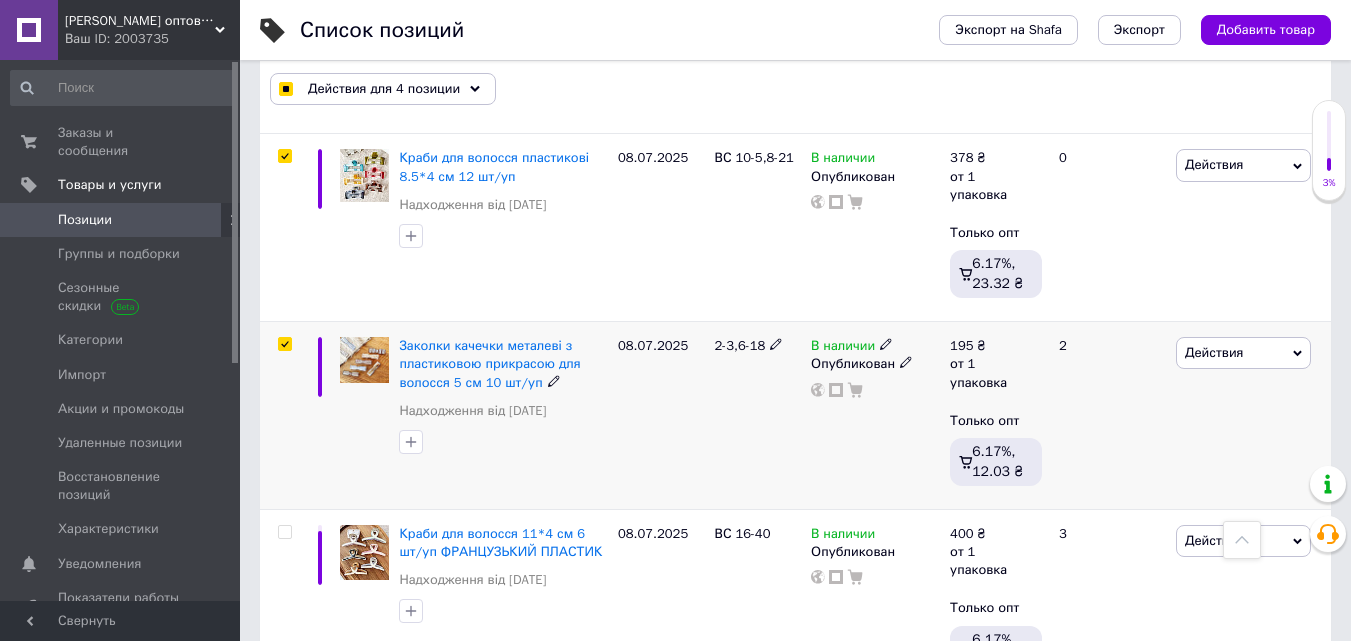 checkbox on "true" 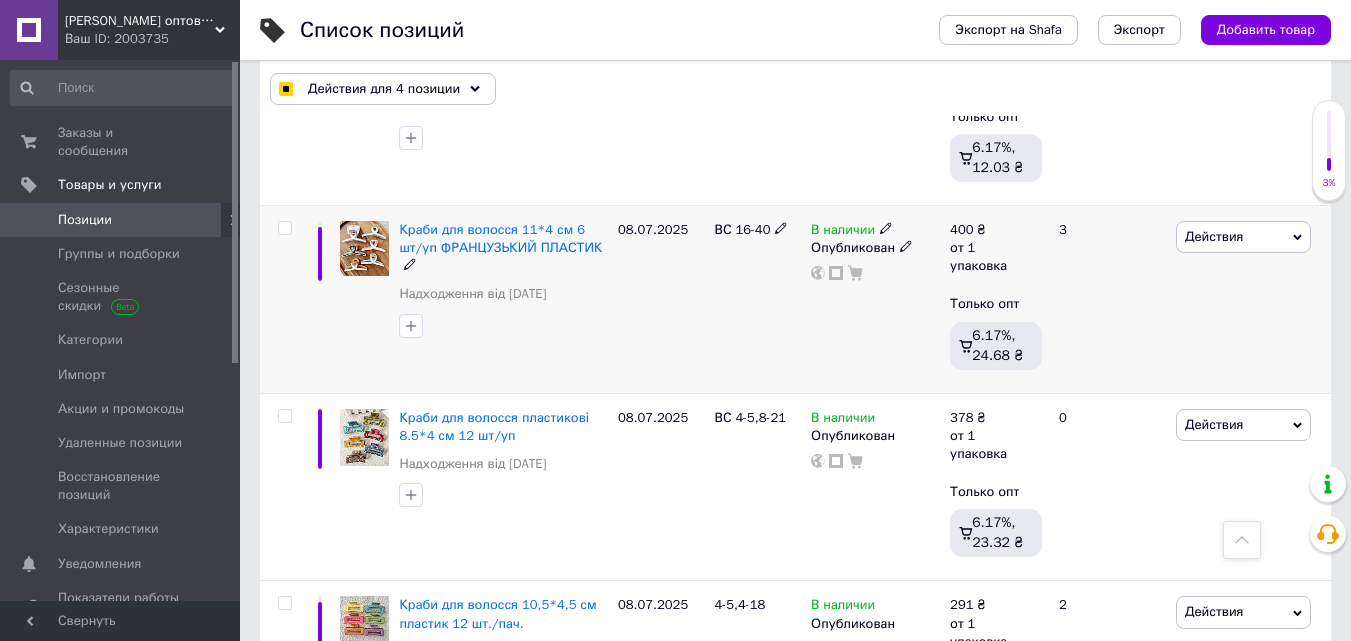 scroll, scrollTop: 3500, scrollLeft: 0, axis: vertical 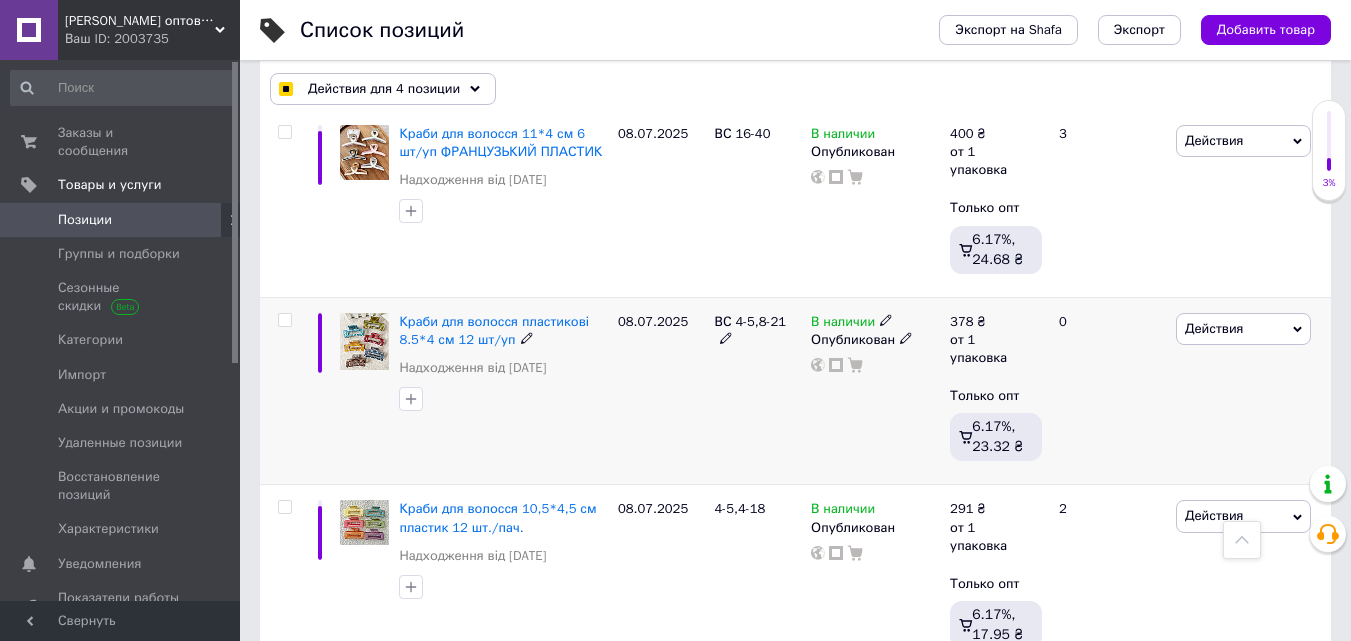 click at bounding box center (284, 320) 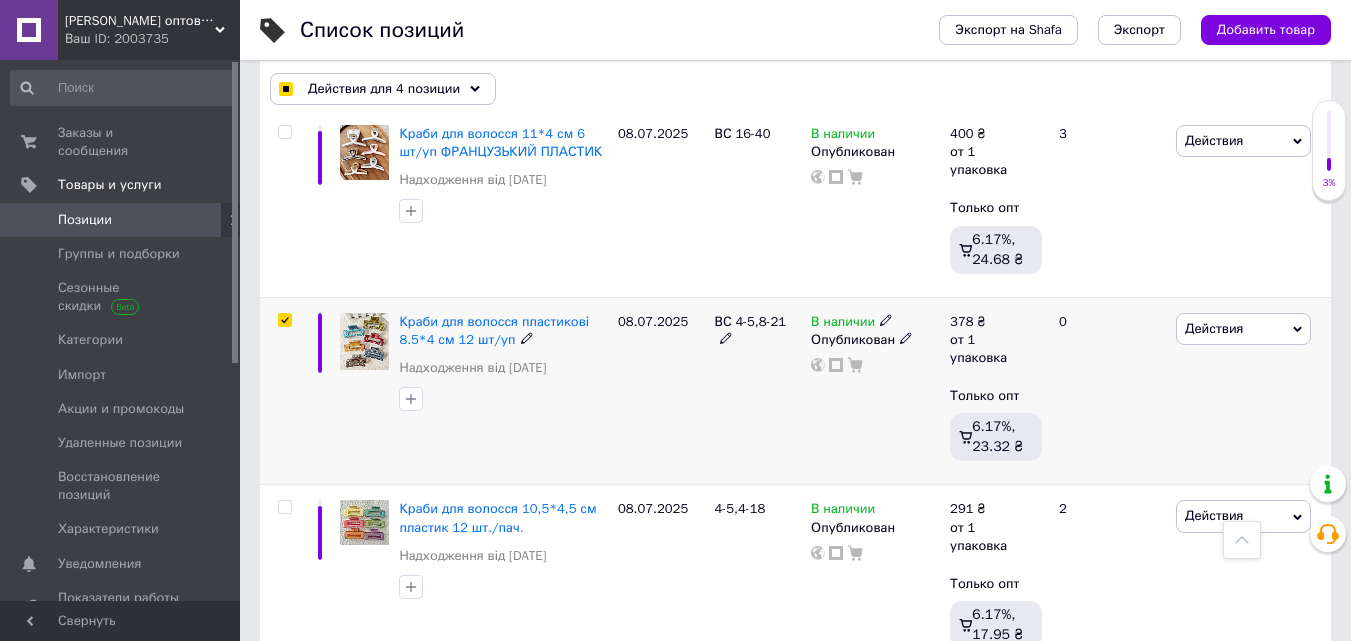 checkbox on "true" 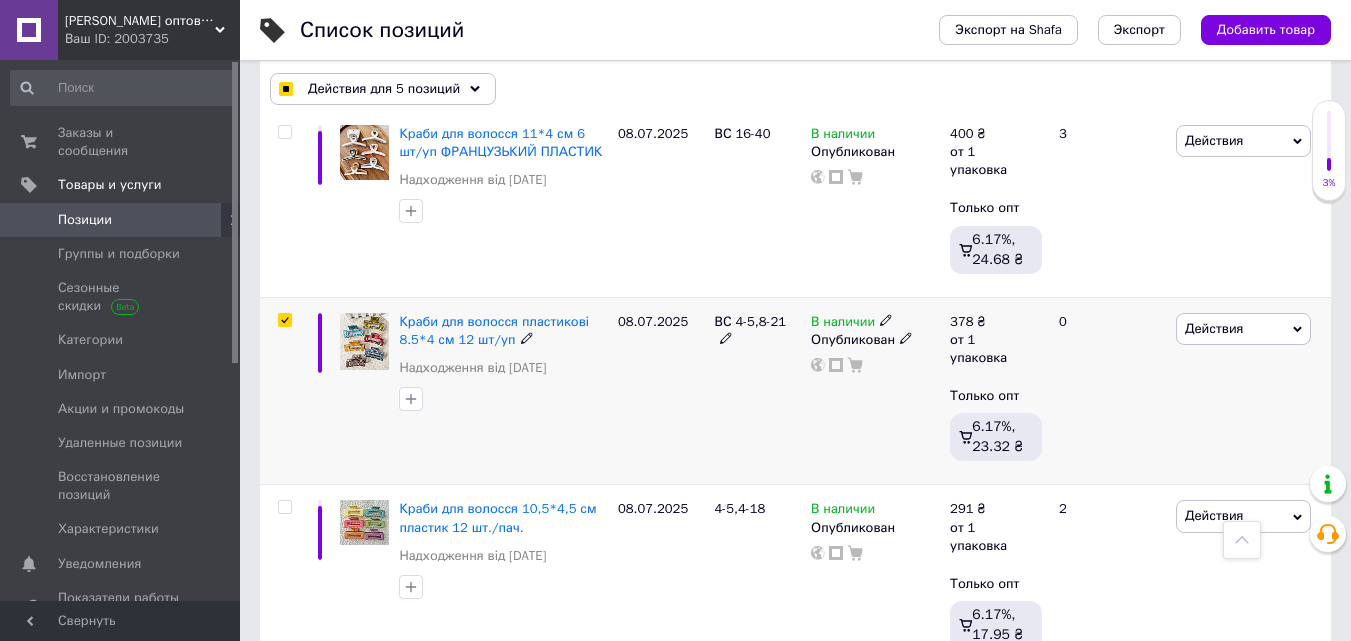 scroll, scrollTop: 3700, scrollLeft: 0, axis: vertical 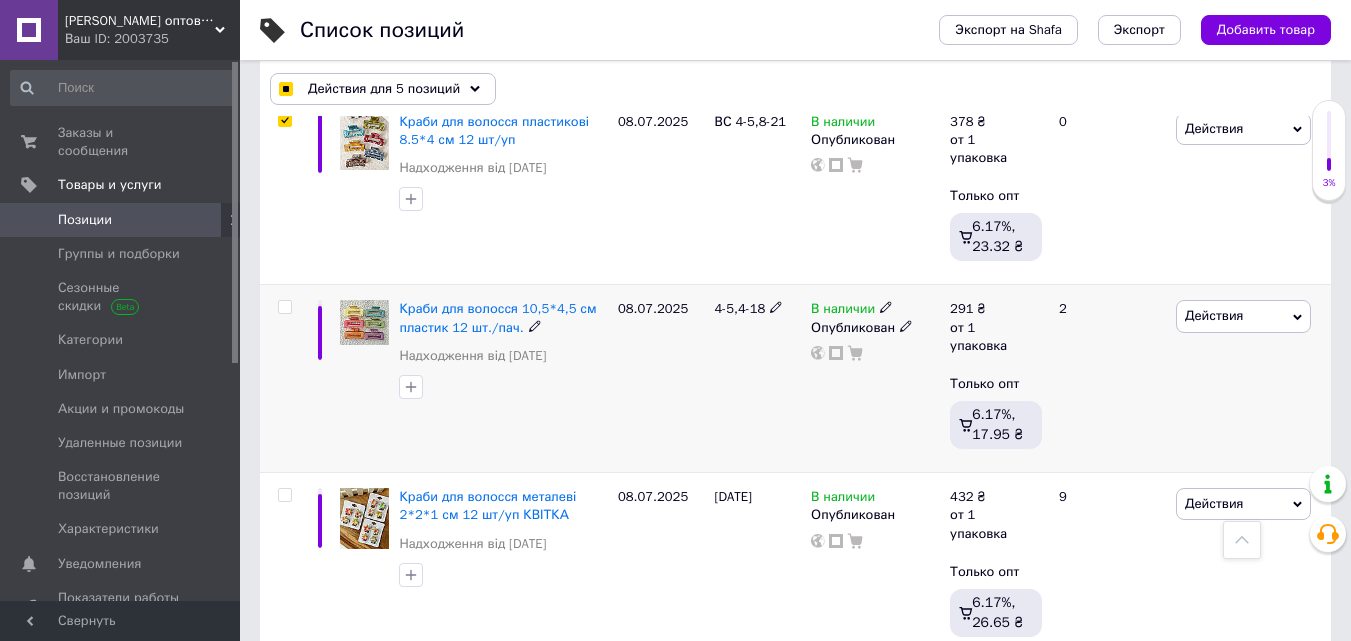 click at bounding box center (284, 307) 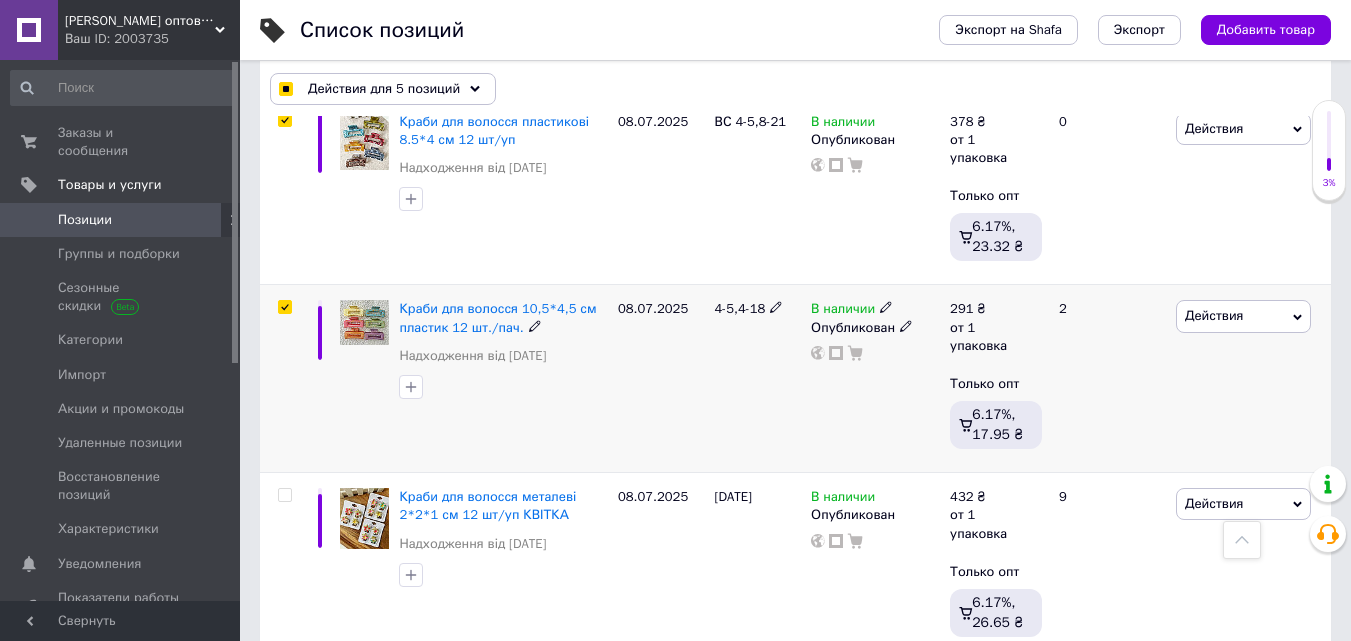 checkbox on "true" 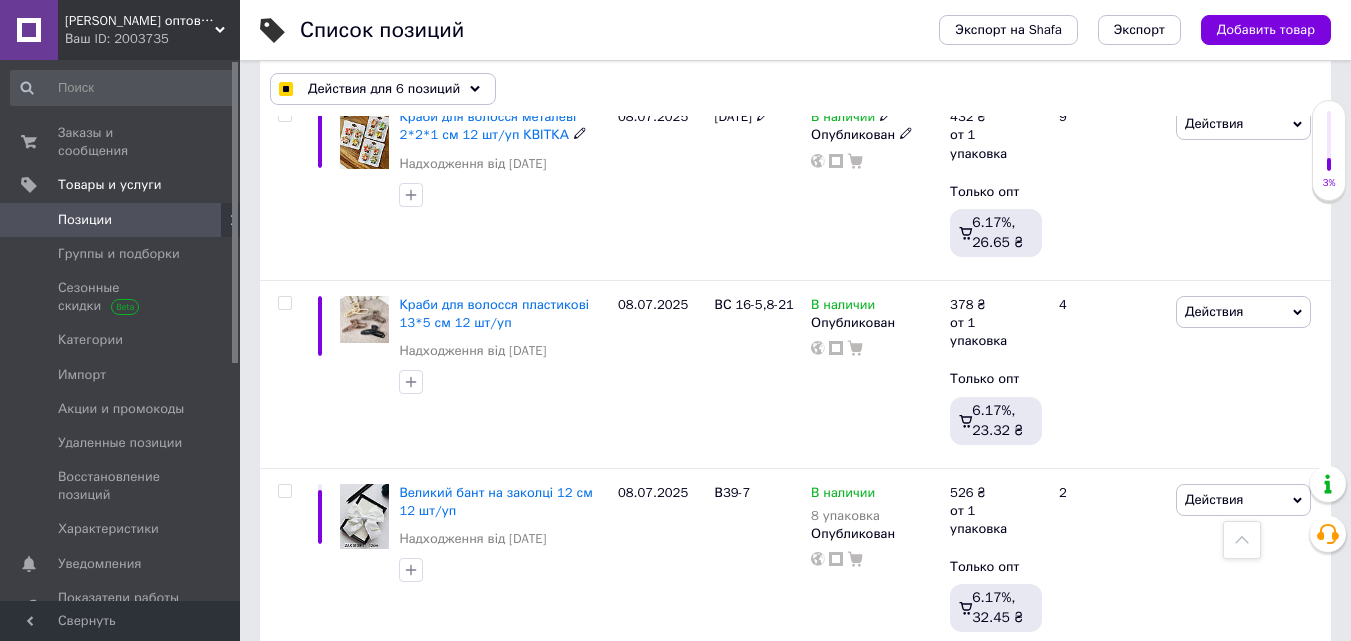 scroll, scrollTop: 4100, scrollLeft: 0, axis: vertical 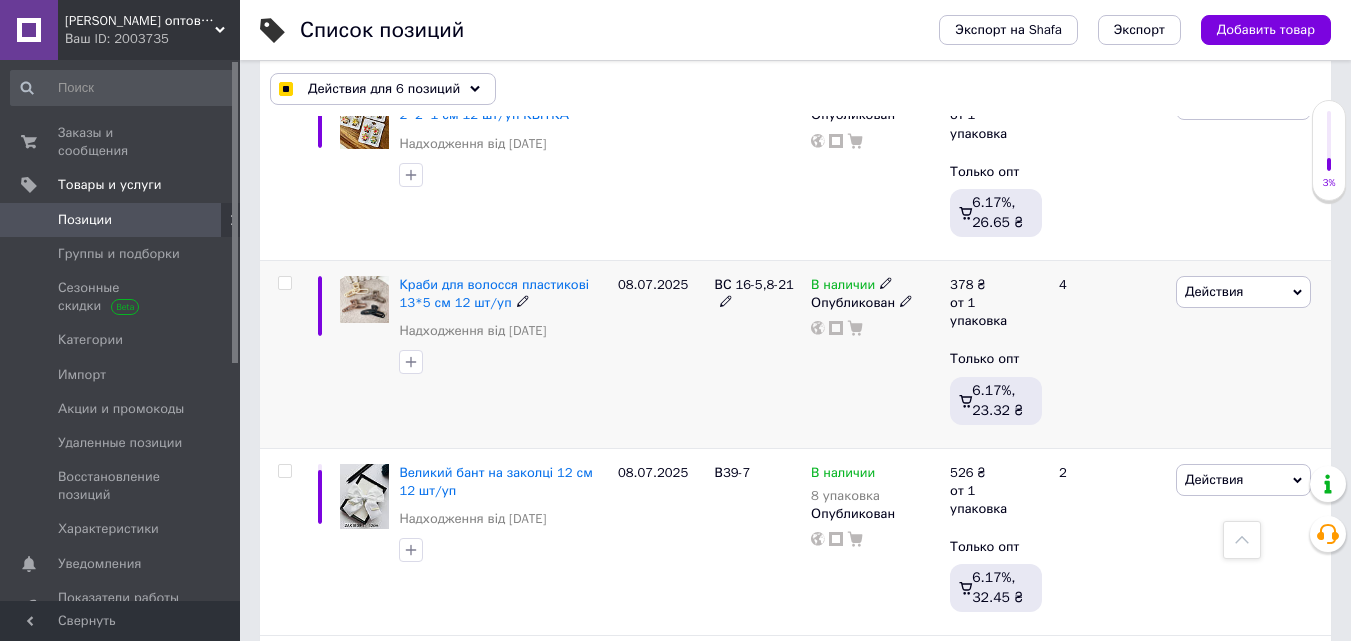 click at bounding box center (284, 283) 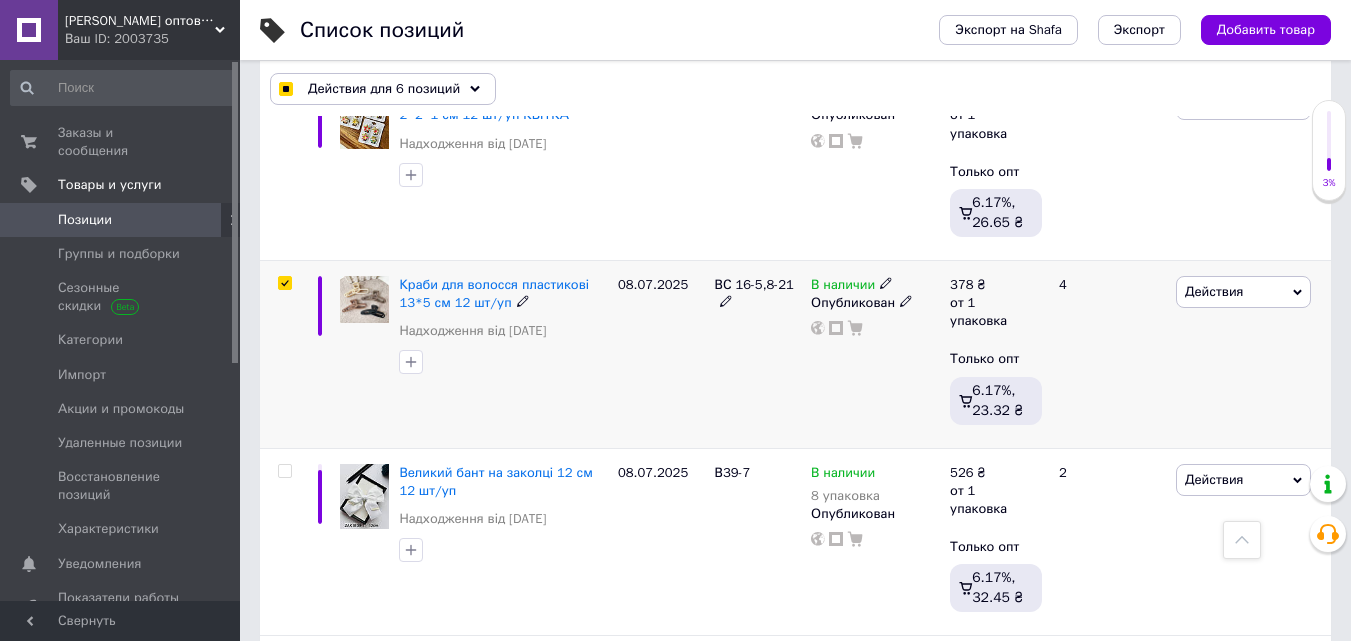 checkbox on "true" 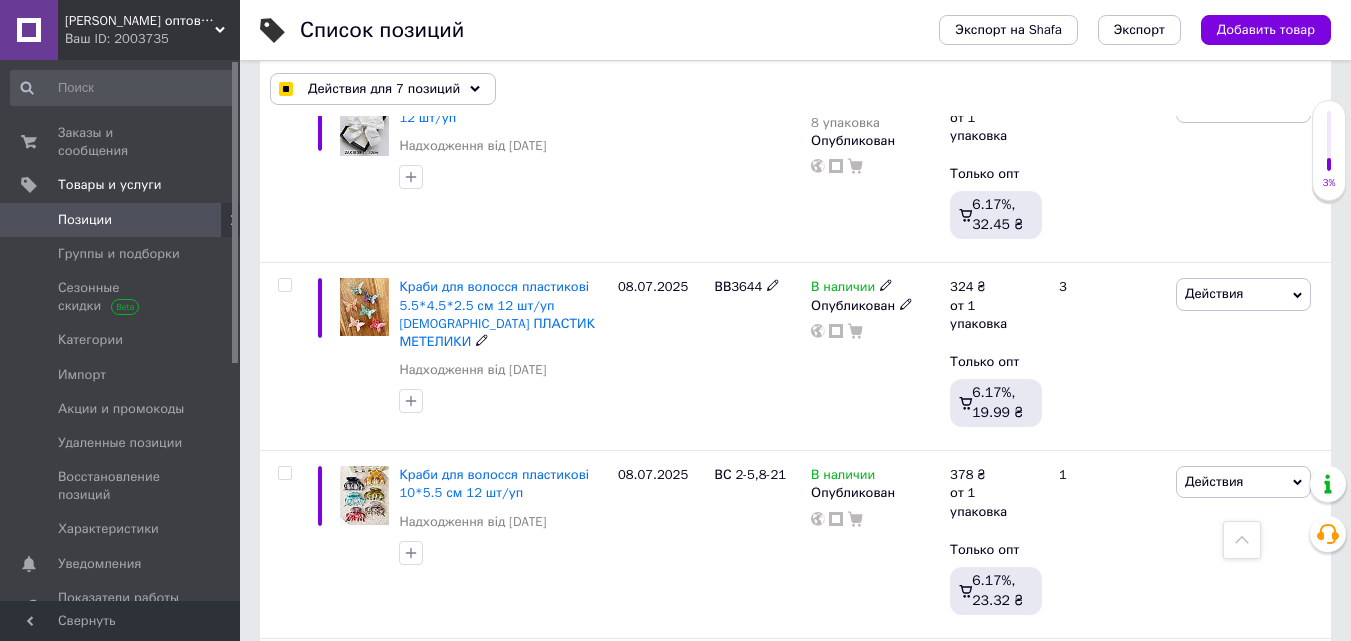 scroll, scrollTop: 4500, scrollLeft: 0, axis: vertical 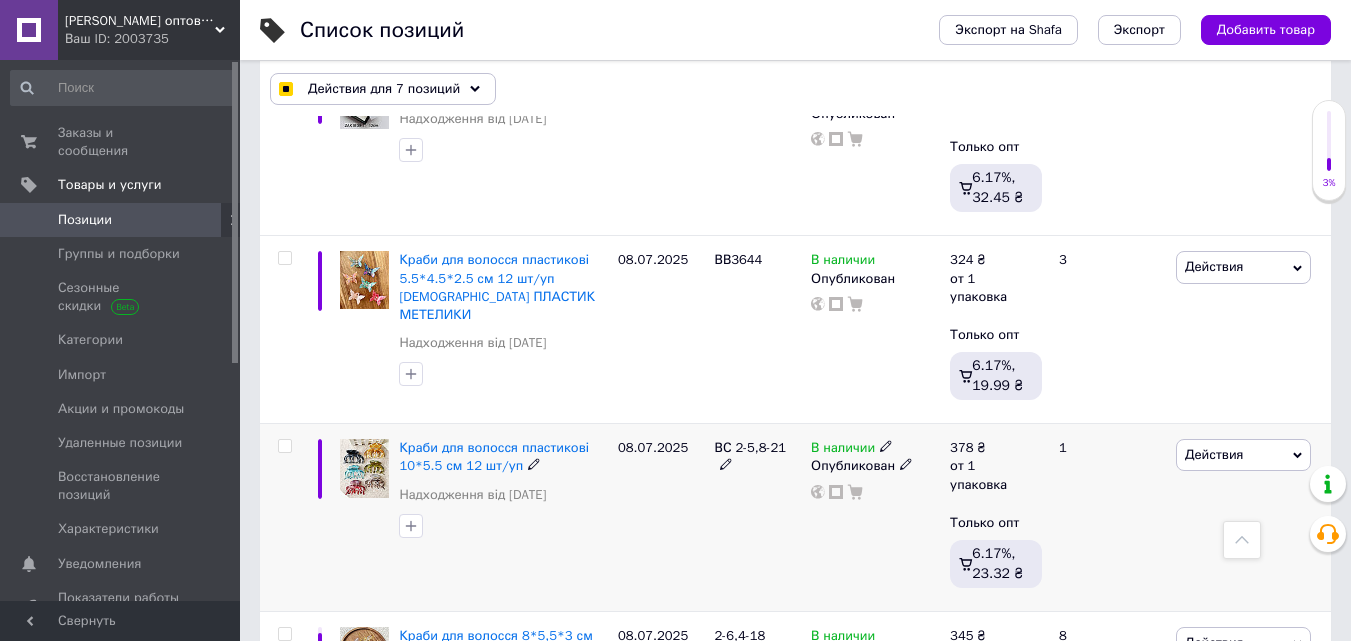 click at bounding box center [284, 446] 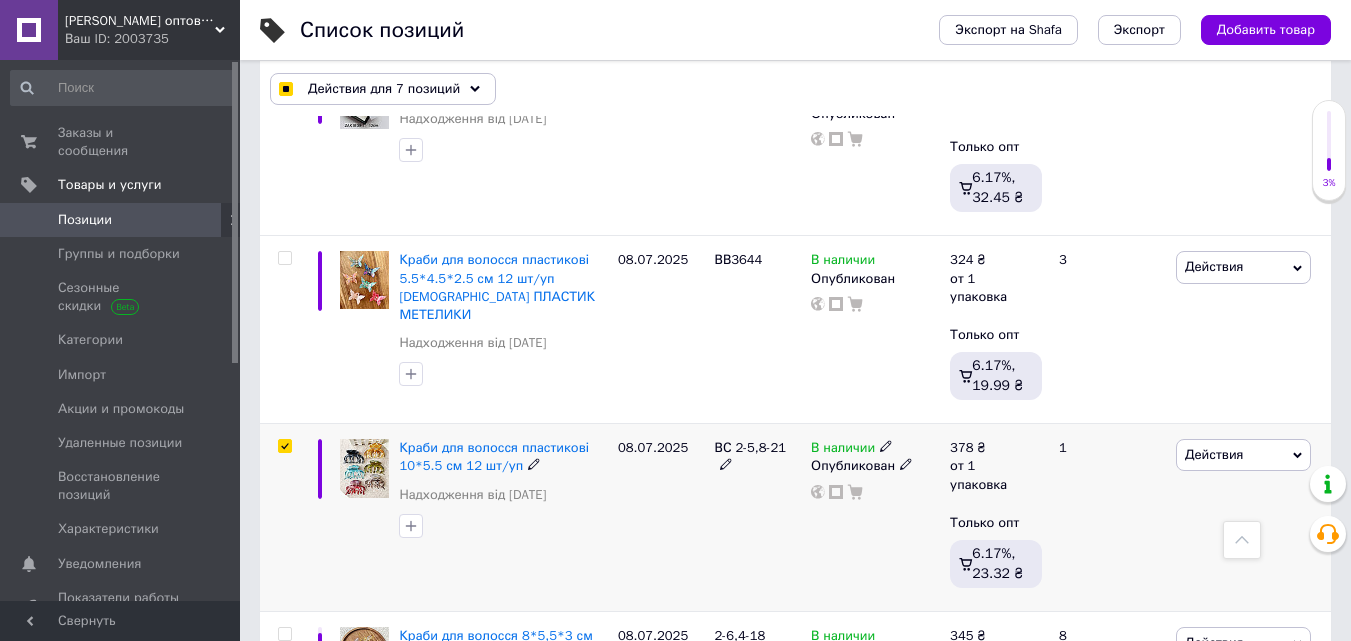 checkbox on "true" 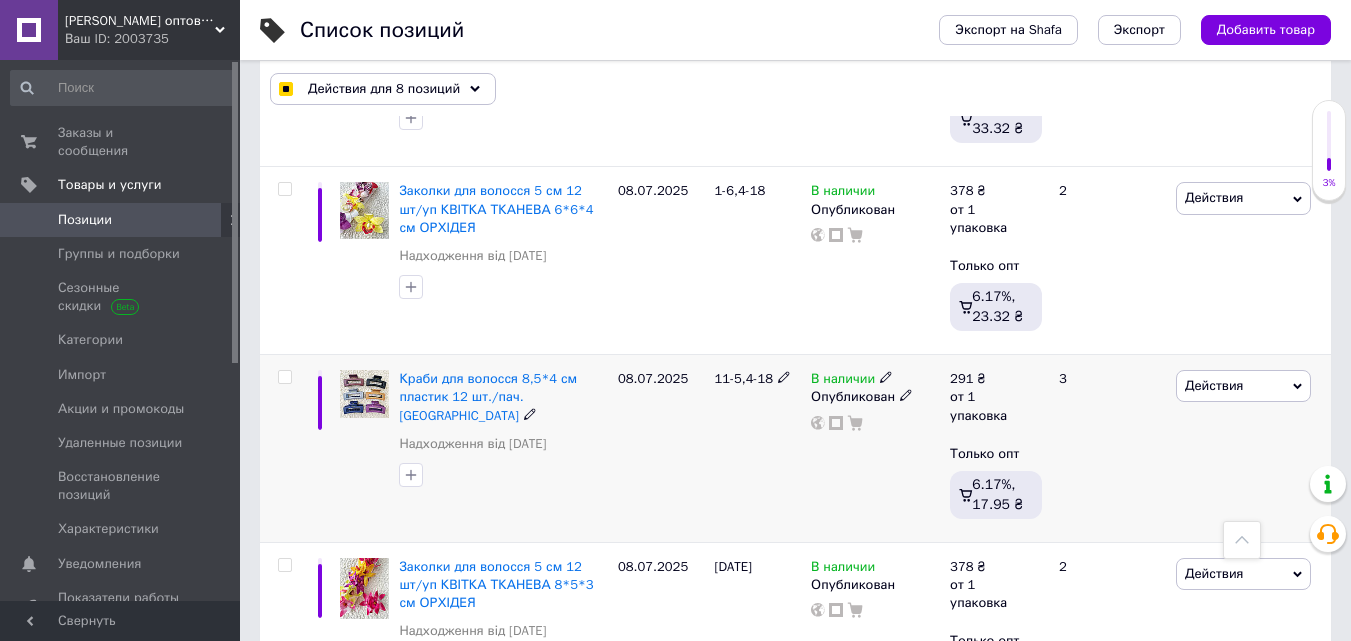scroll, scrollTop: 6100, scrollLeft: 0, axis: vertical 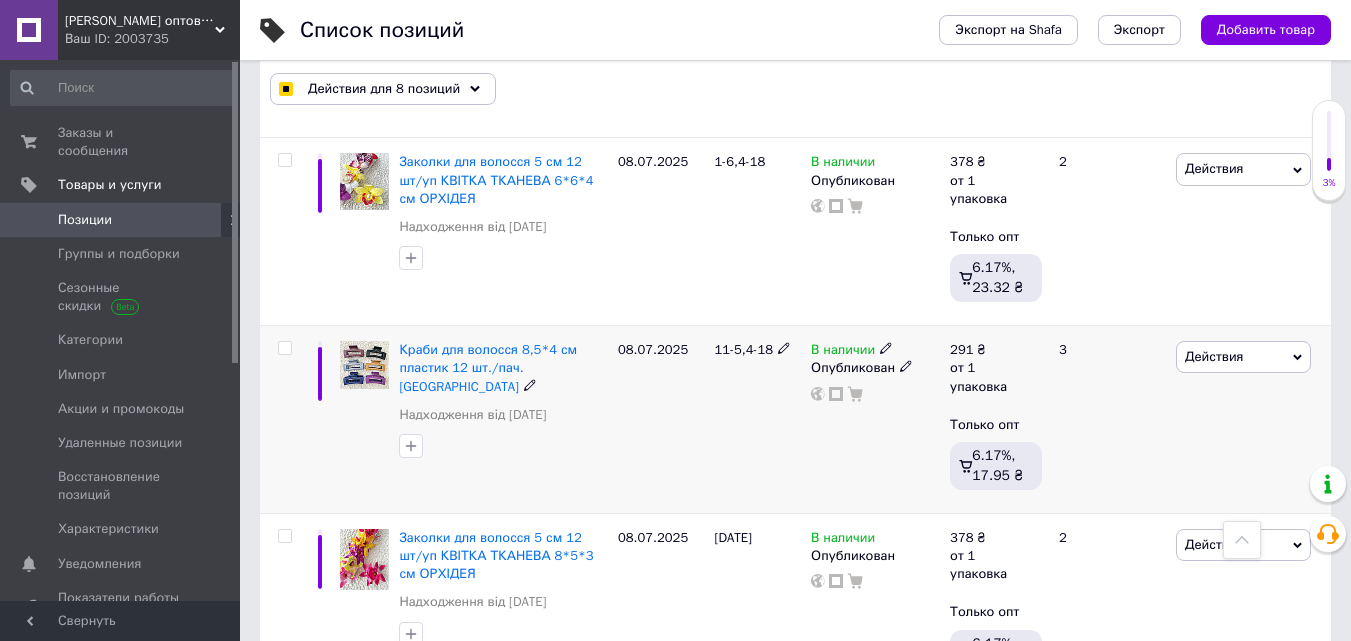 click at bounding box center (284, 348) 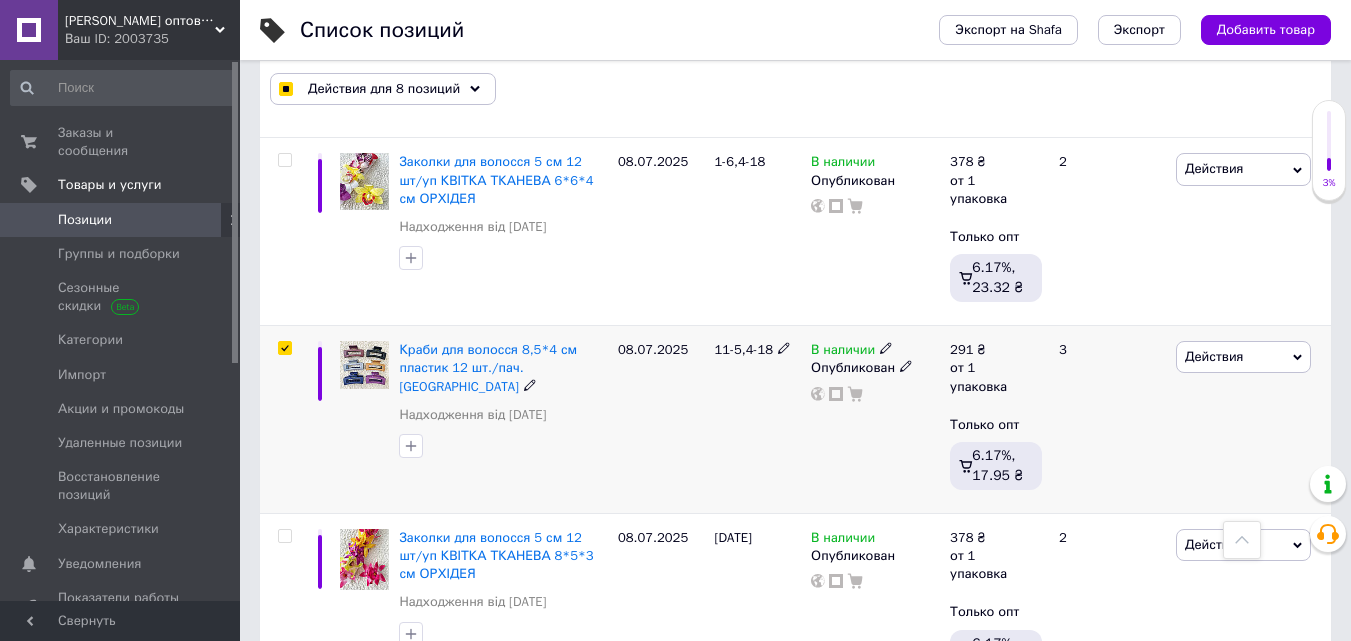 checkbox on "true" 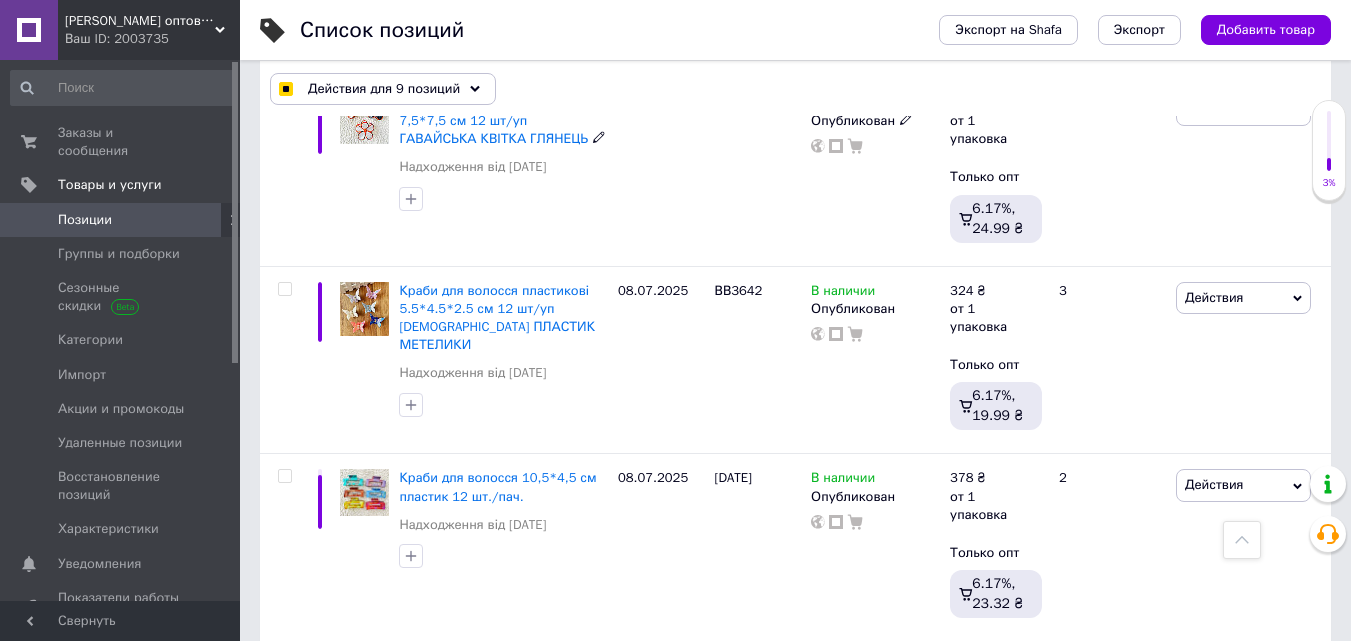 scroll, scrollTop: 7300, scrollLeft: 0, axis: vertical 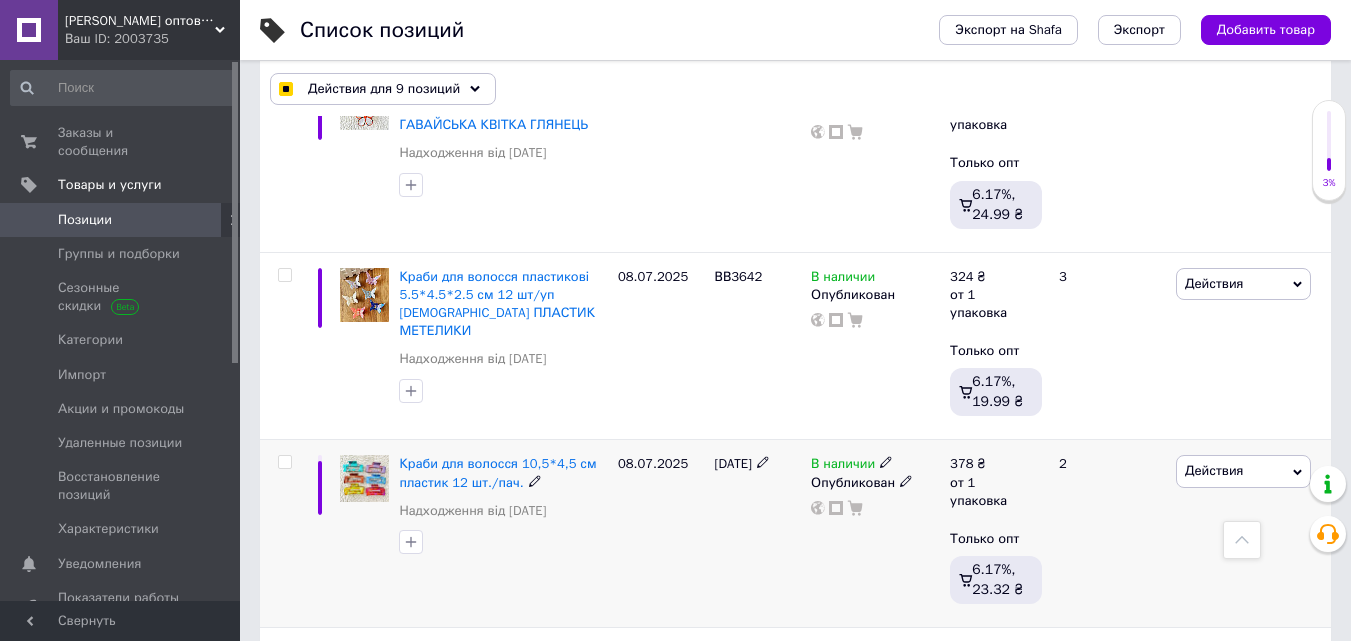 click at bounding box center [284, 462] 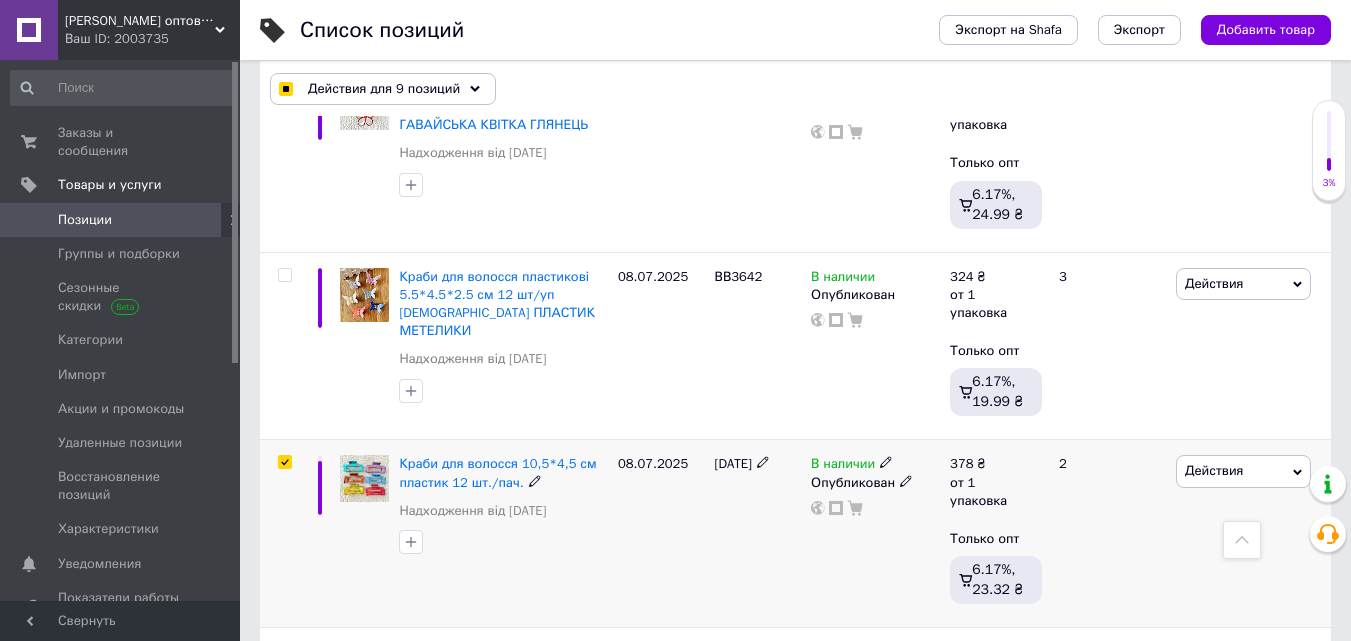 checkbox on "true" 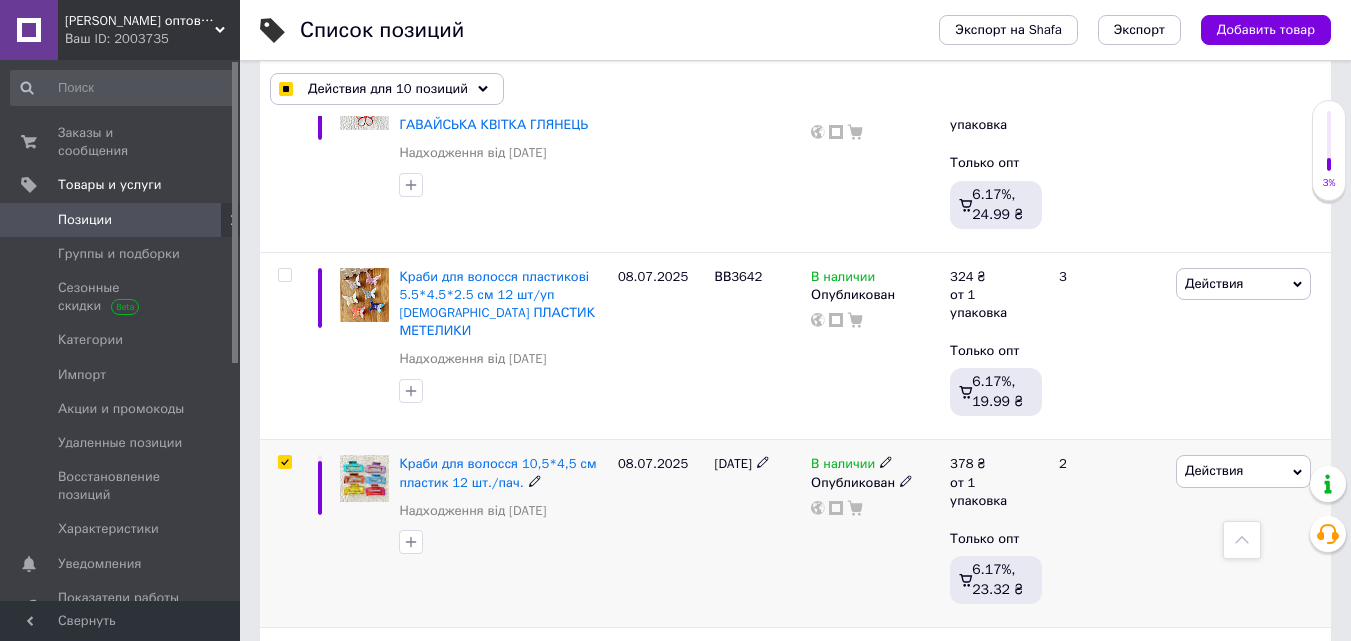 checkbox on "true" 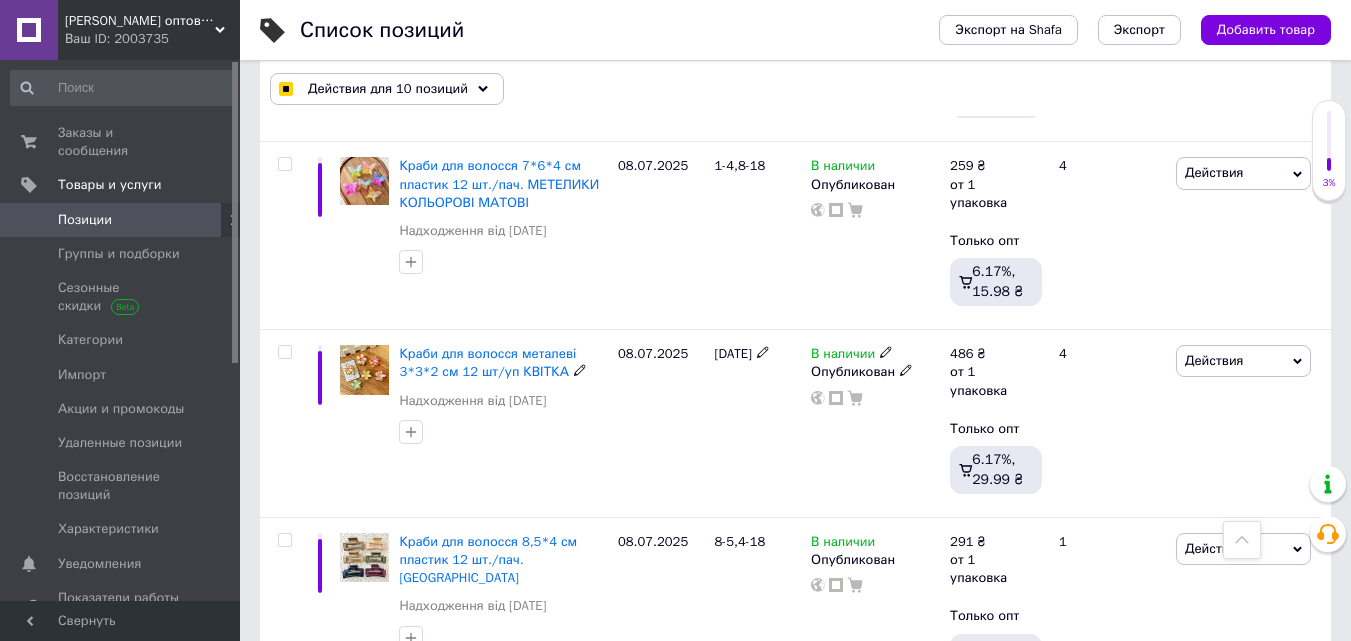 scroll, scrollTop: 9200, scrollLeft: 0, axis: vertical 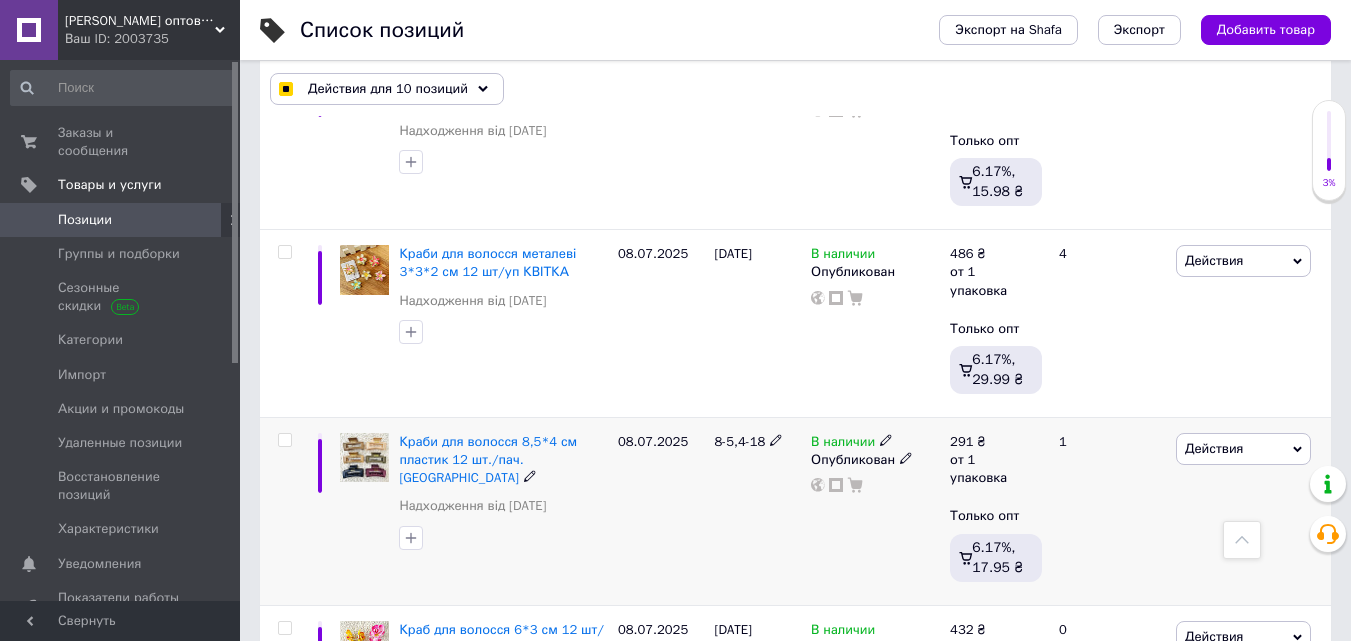 click at bounding box center (284, 440) 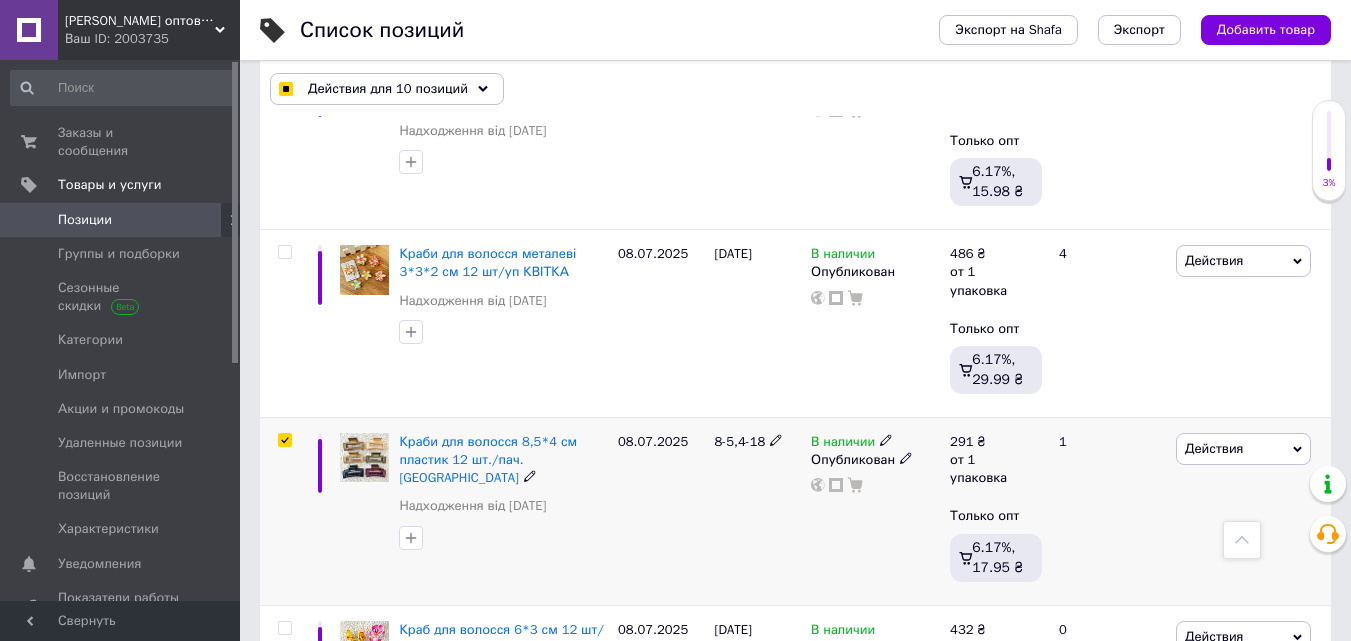 checkbox on "true" 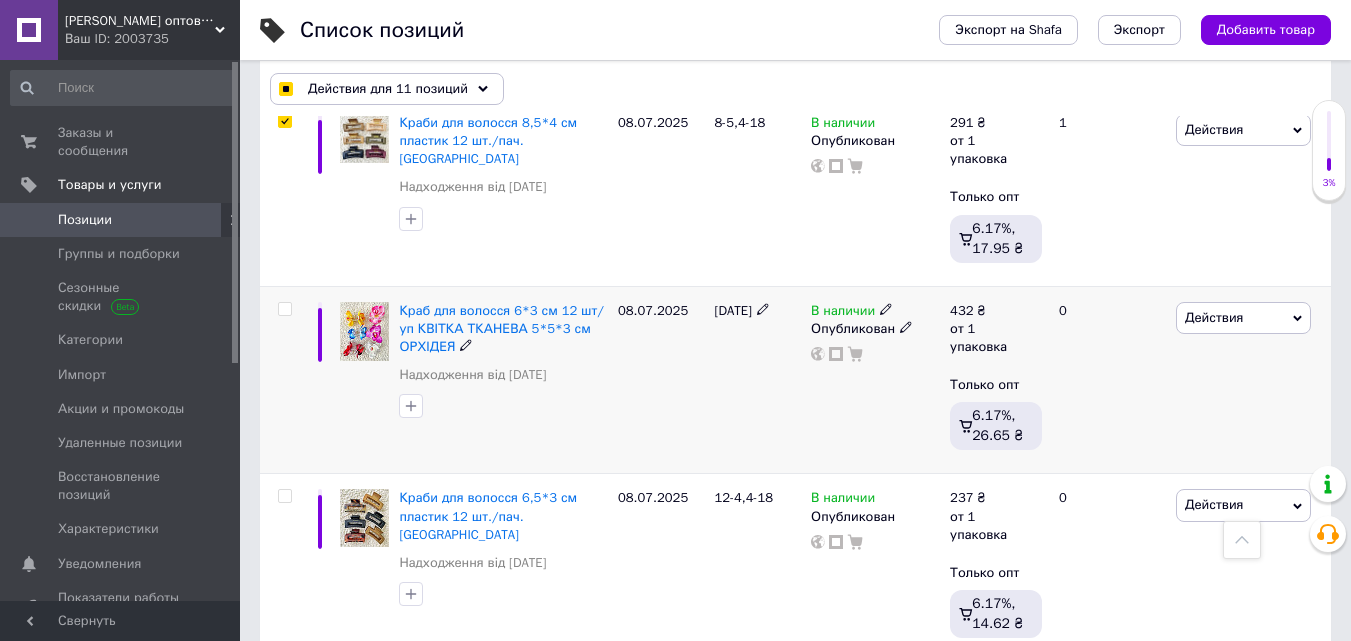 scroll, scrollTop: 9600, scrollLeft: 0, axis: vertical 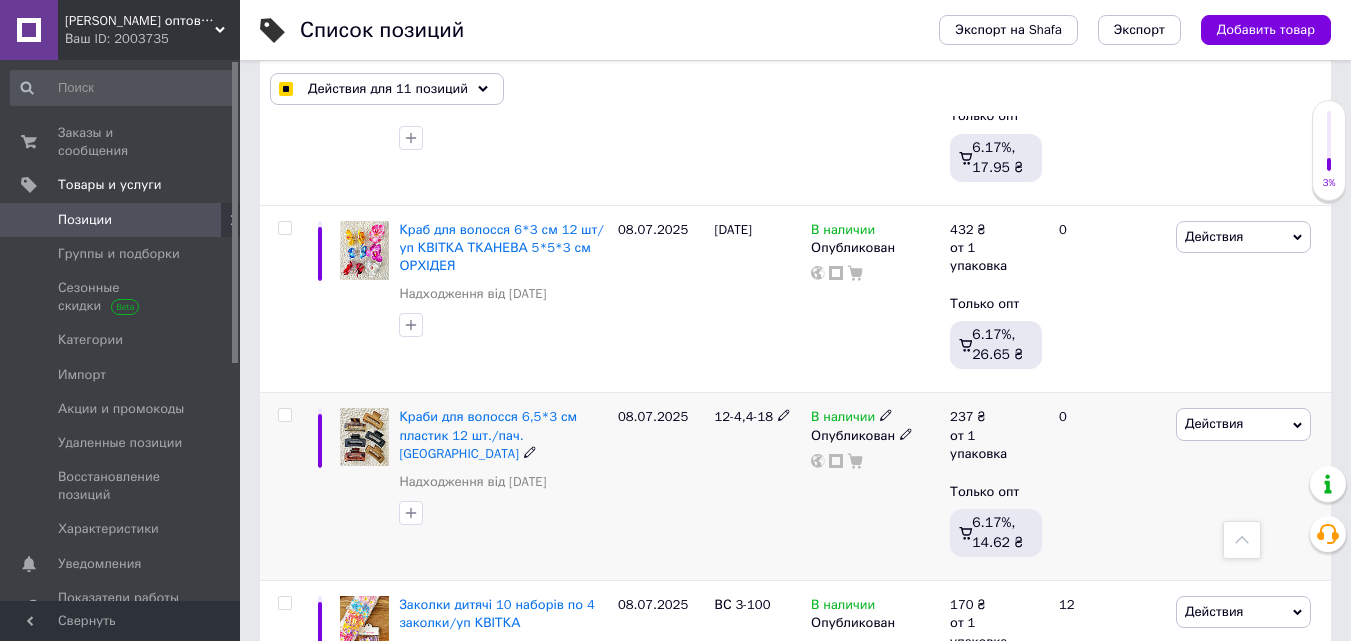 click at bounding box center (284, 415) 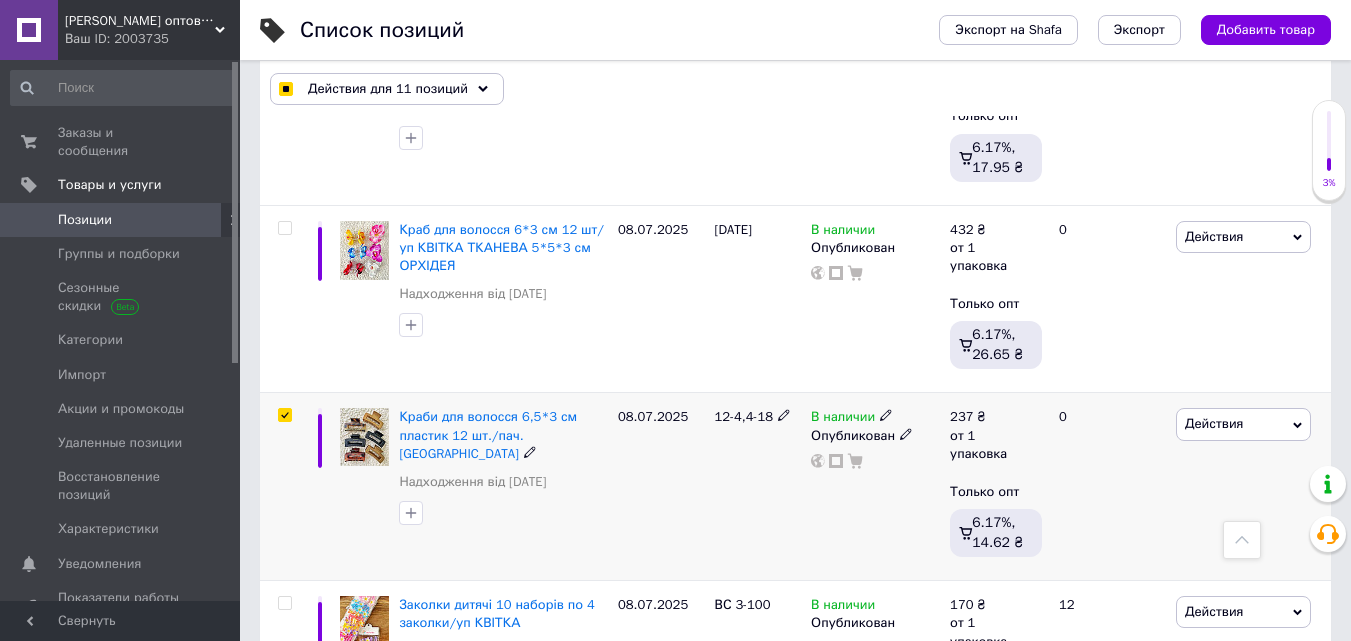 checkbox on "true" 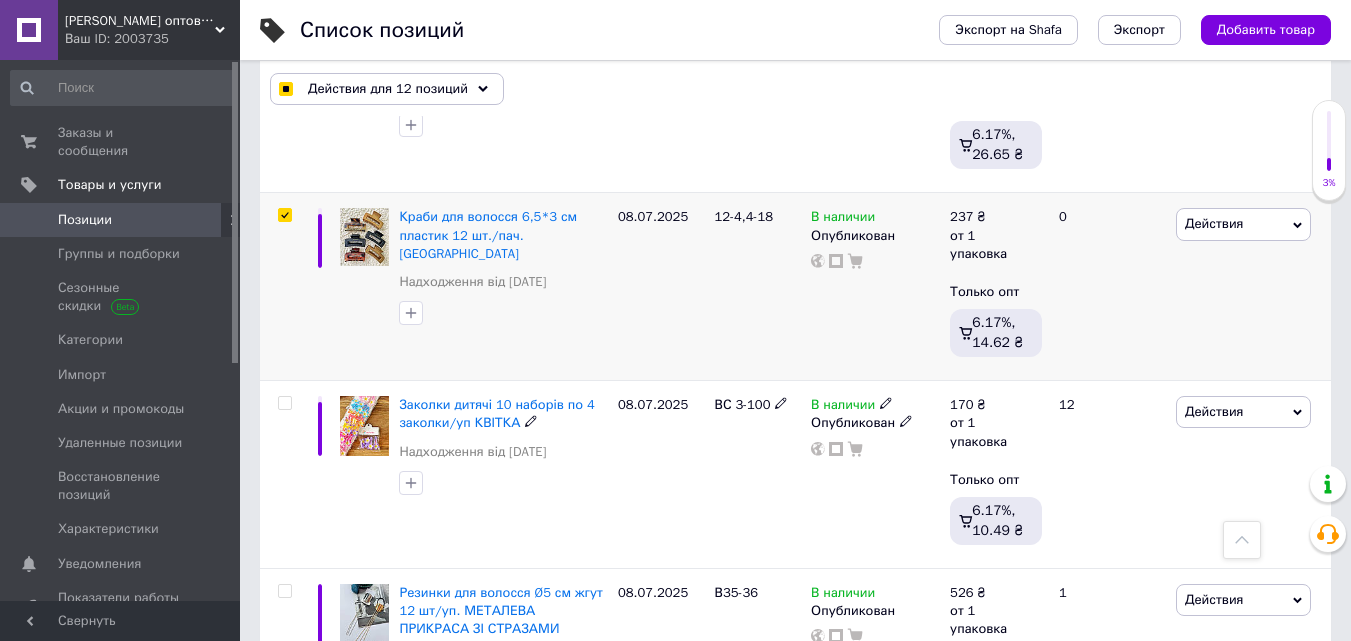 scroll, scrollTop: 10000, scrollLeft: 0, axis: vertical 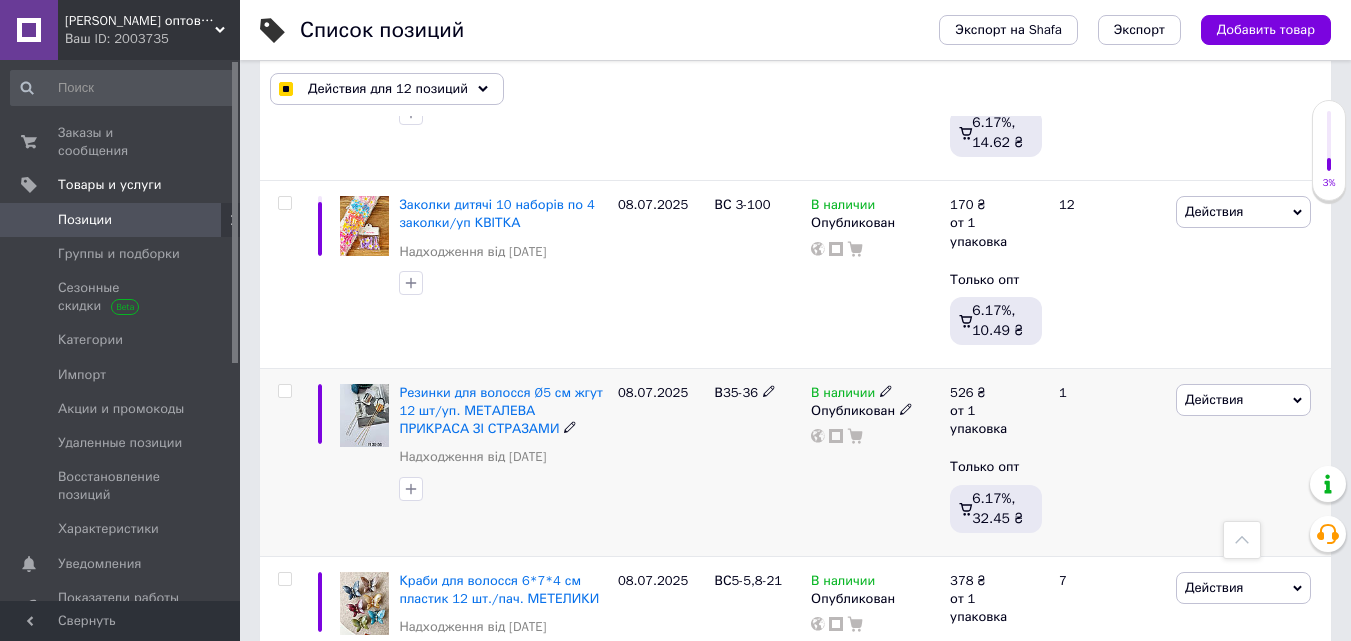 click at bounding box center [284, 391] 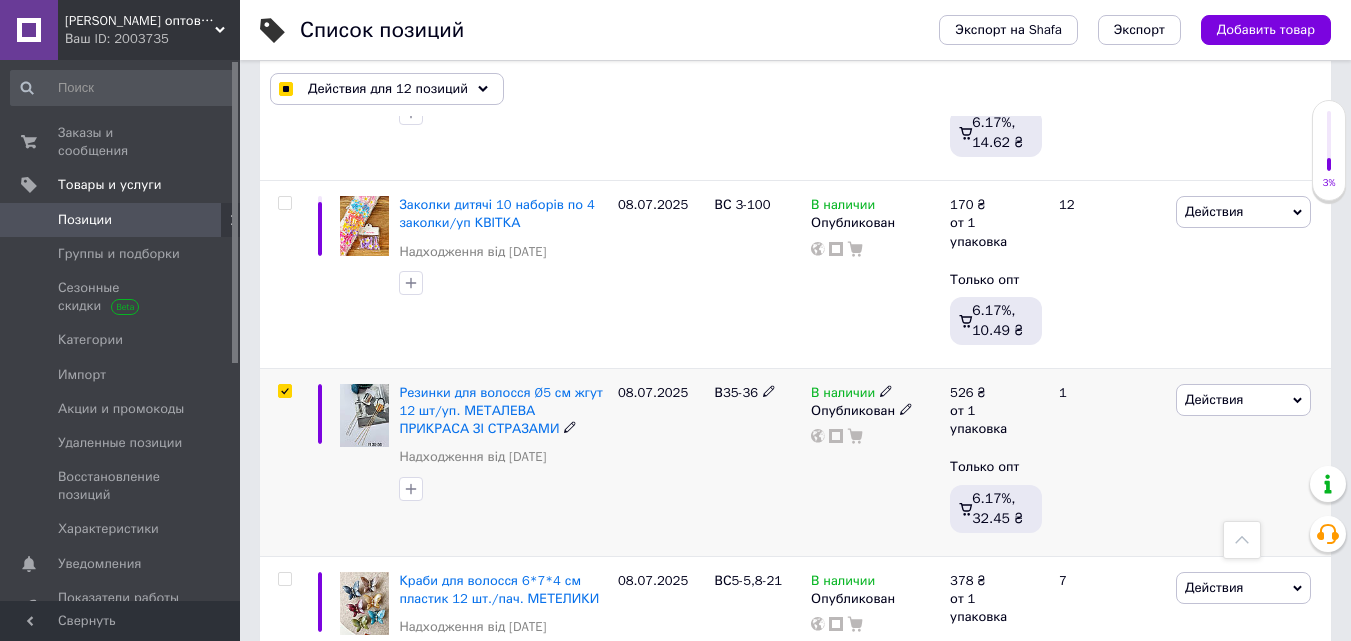 checkbox on "true" 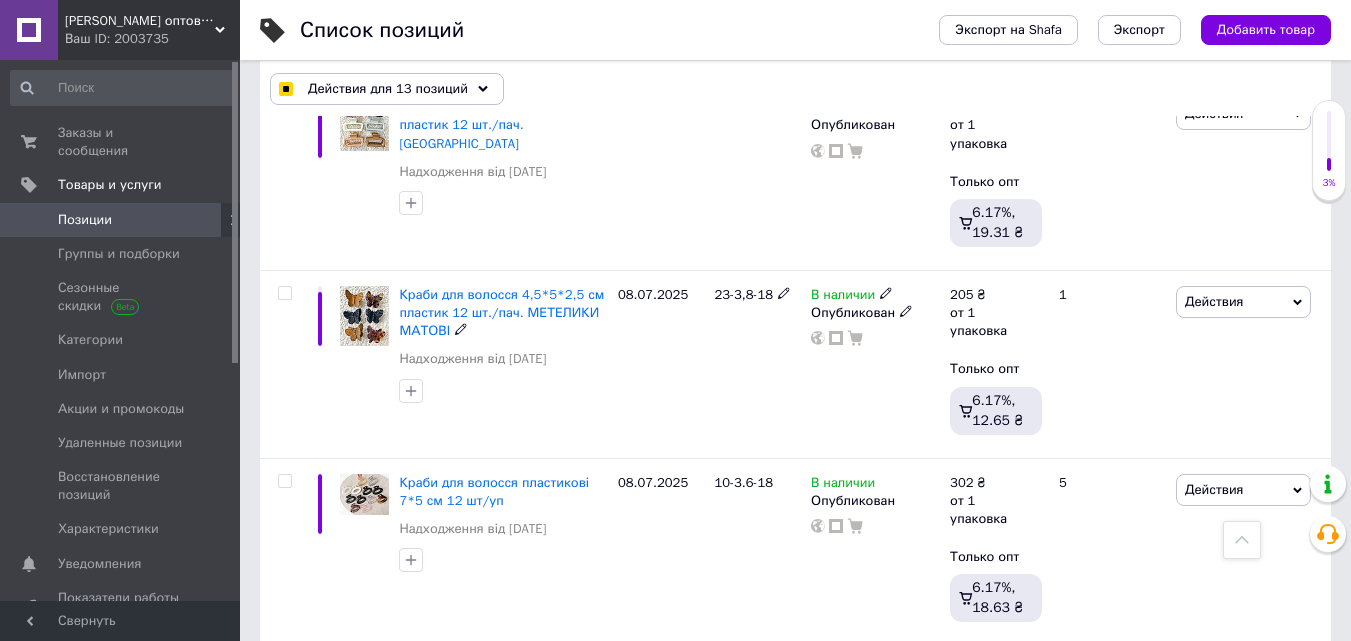 scroll, scrollTop: 11700, scrollLeft: 0, axis: vertical 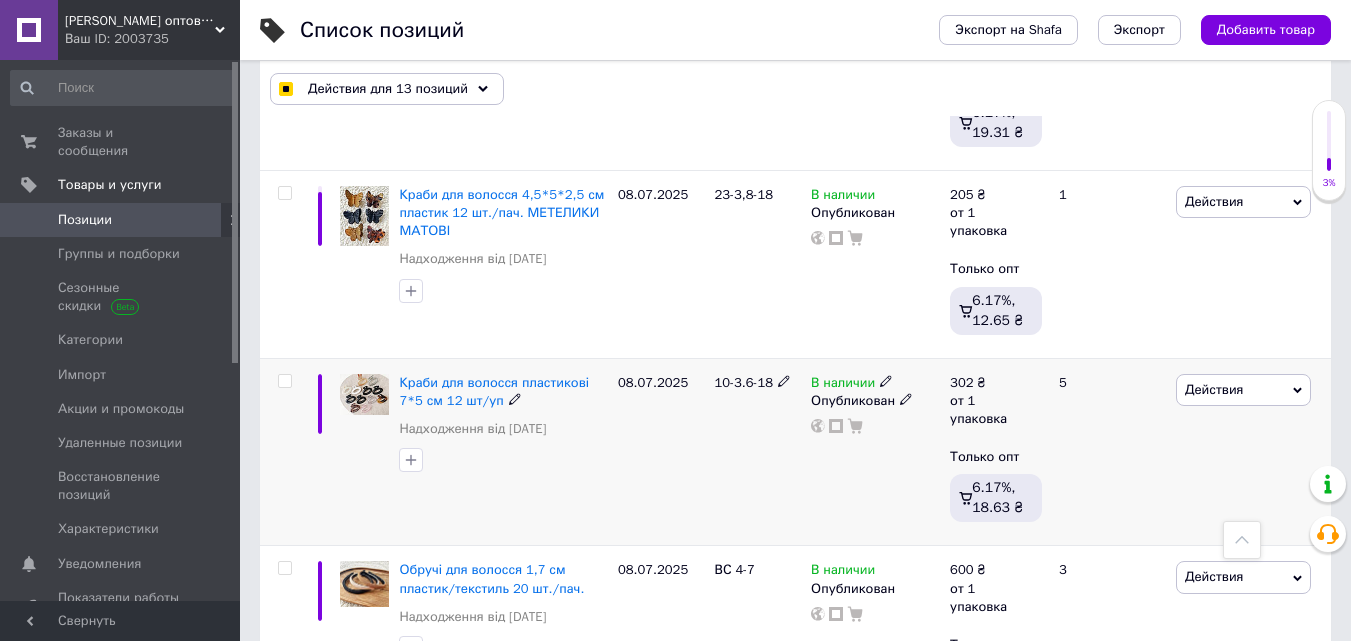 click at bounding box center [284, 381] 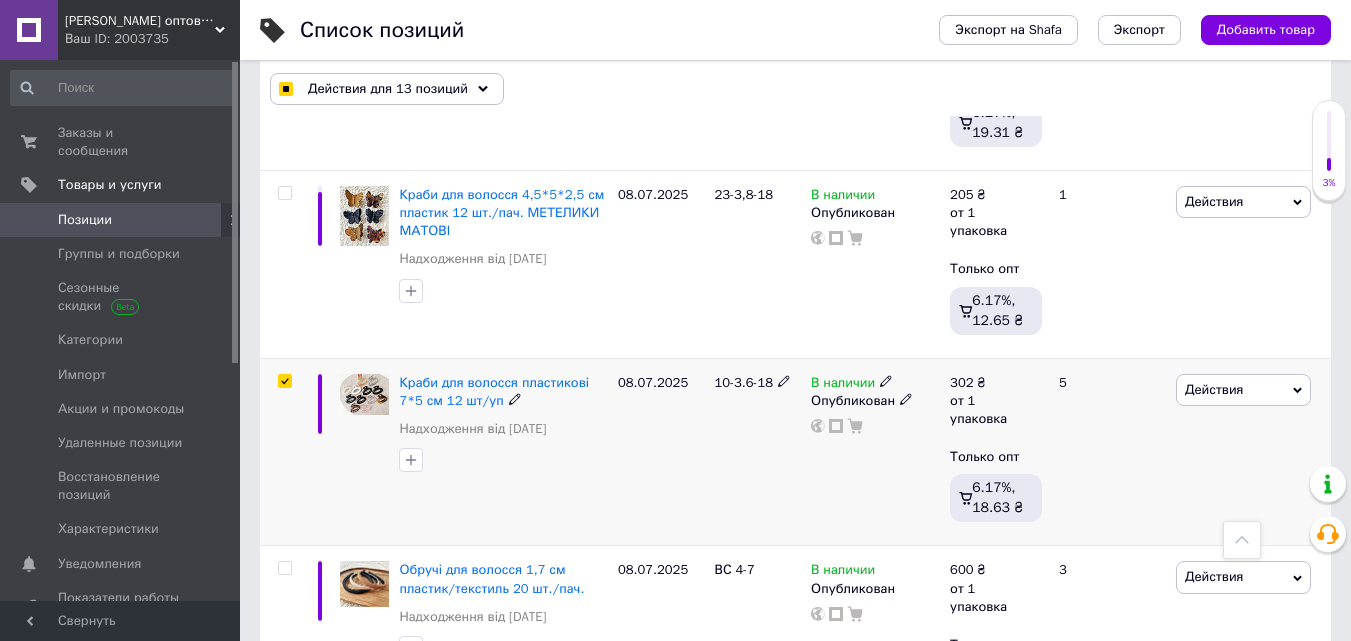 checkbox on "true" 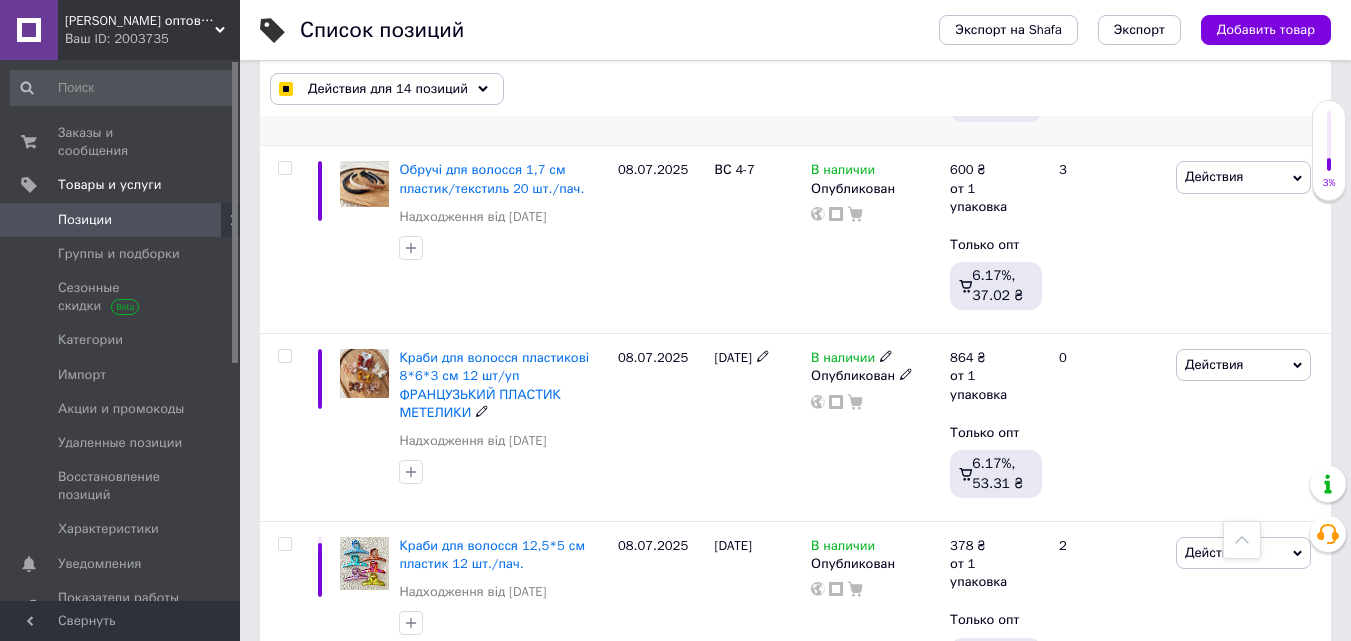 scroll, scrollTop: 12200, scrollLeft: 0, axis: vertical 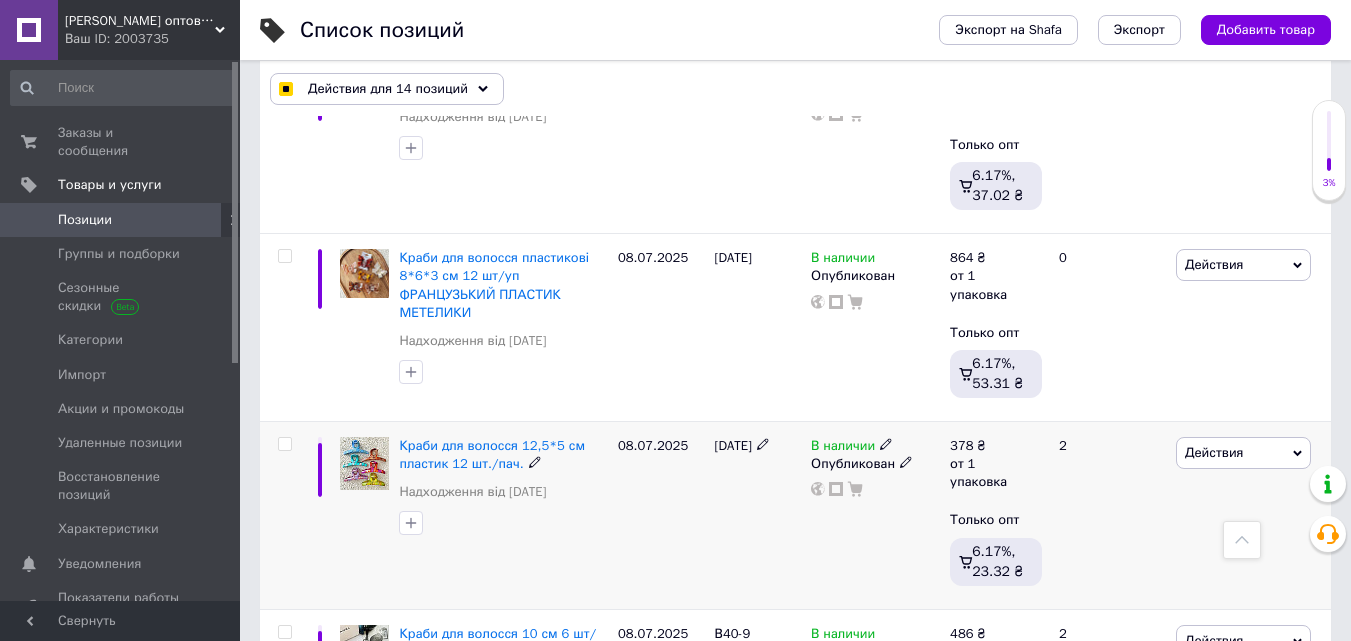 click at bounding box center [284, 444] 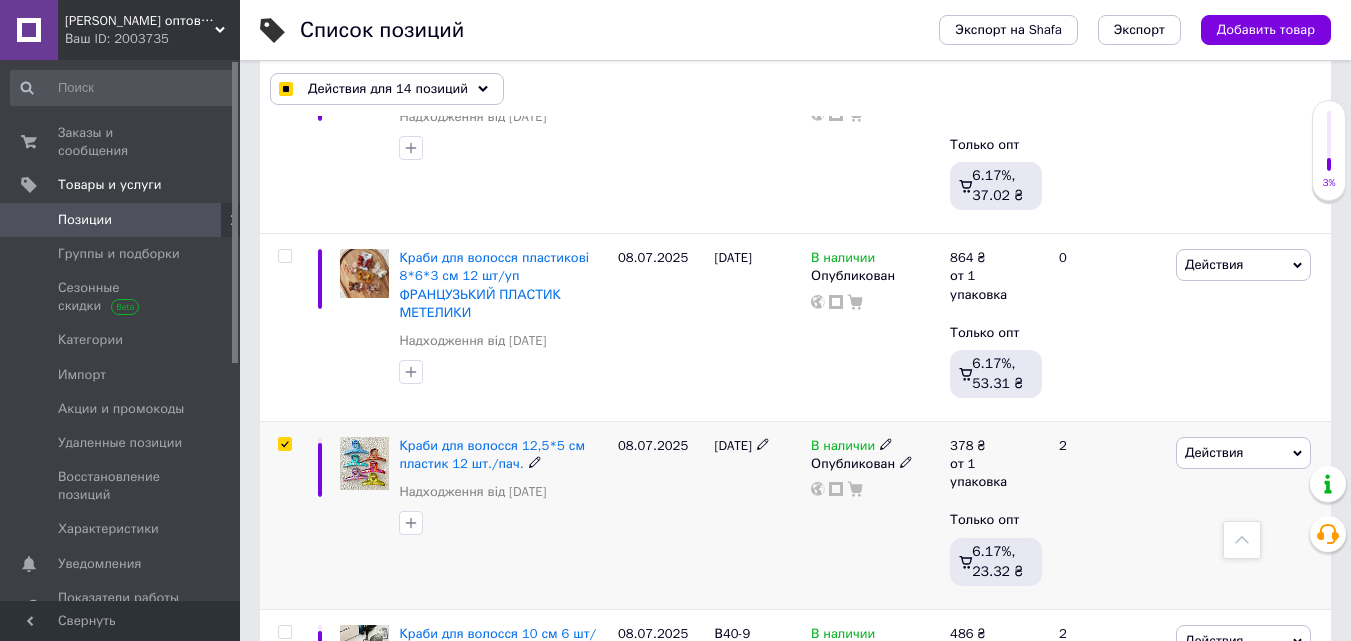 checkbox on "true" 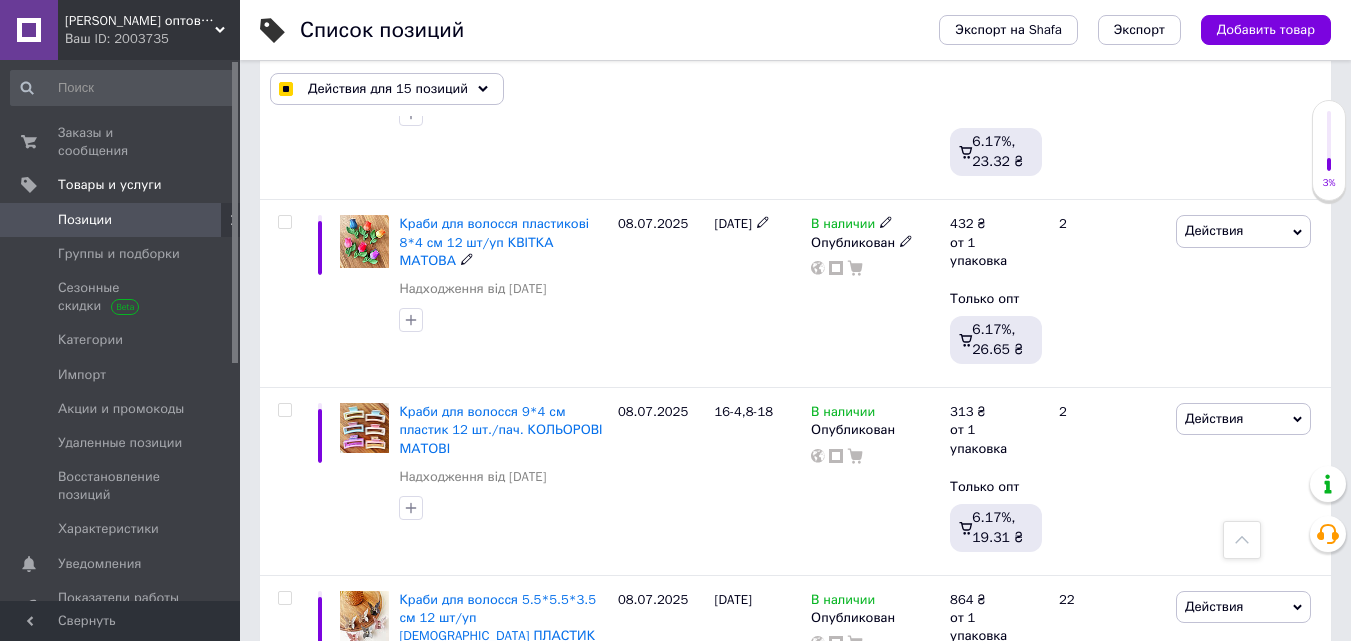 scroll, scrollTop: 14300, scrollLeft: 0, axis: vertical 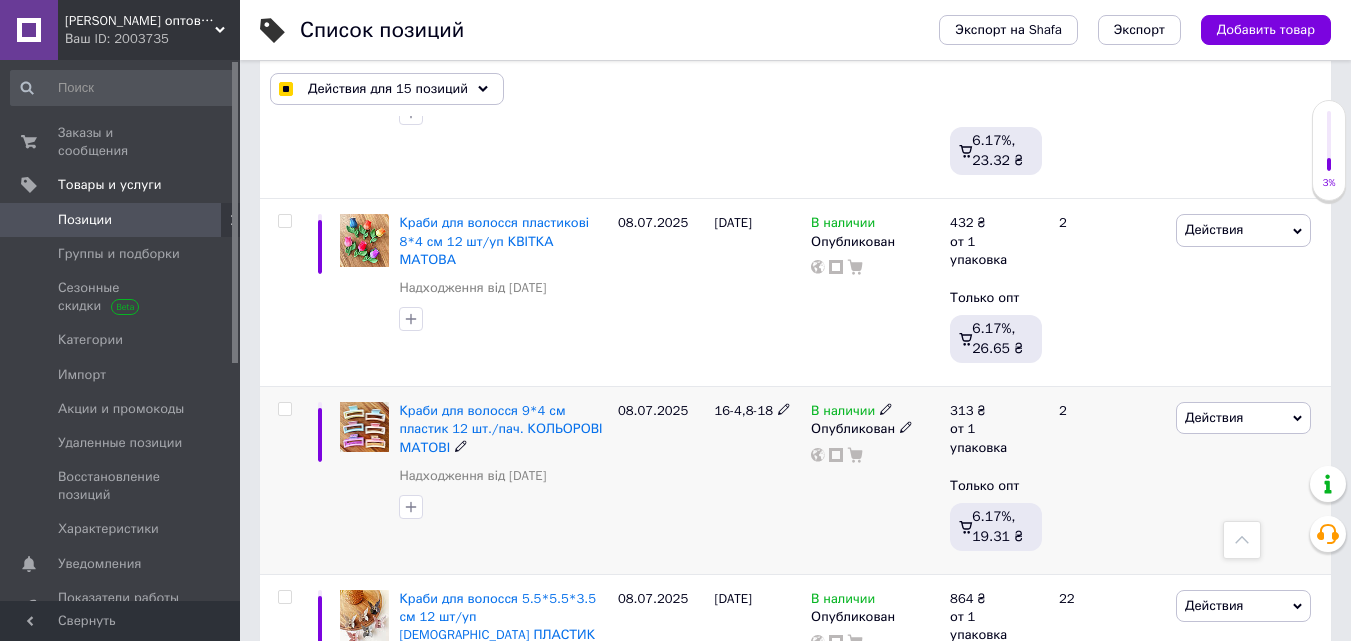 click at bounding box center [284, 409] 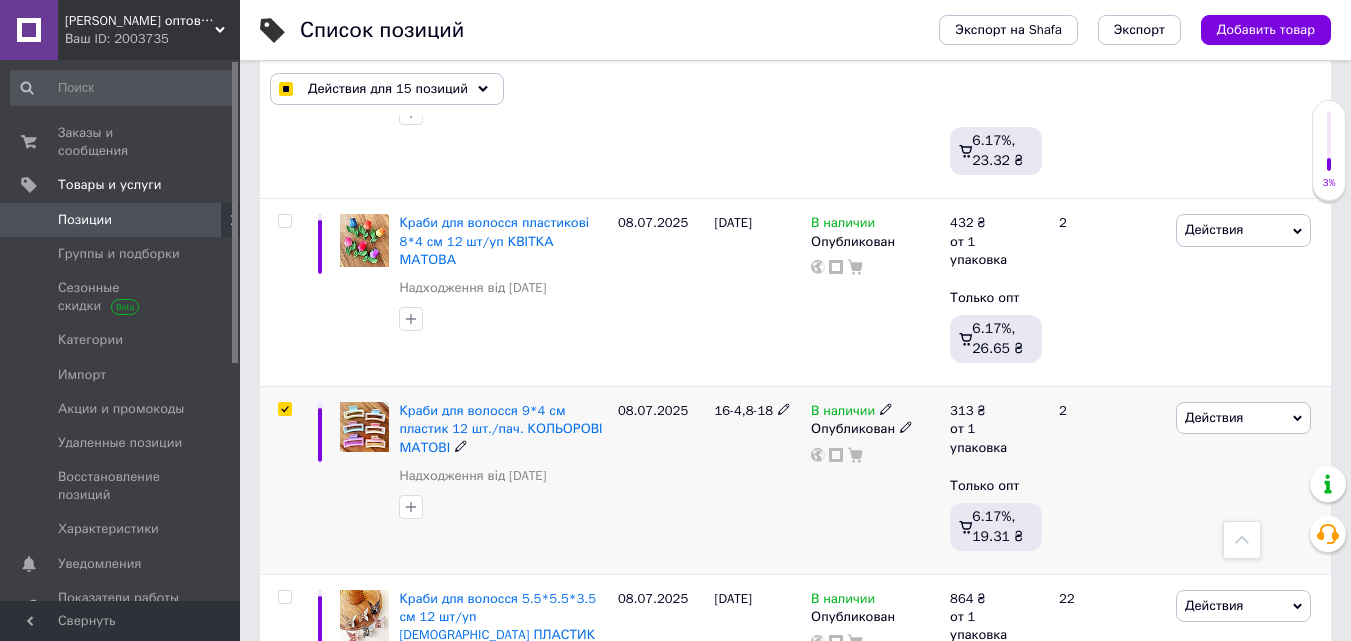 checkbox on "true" 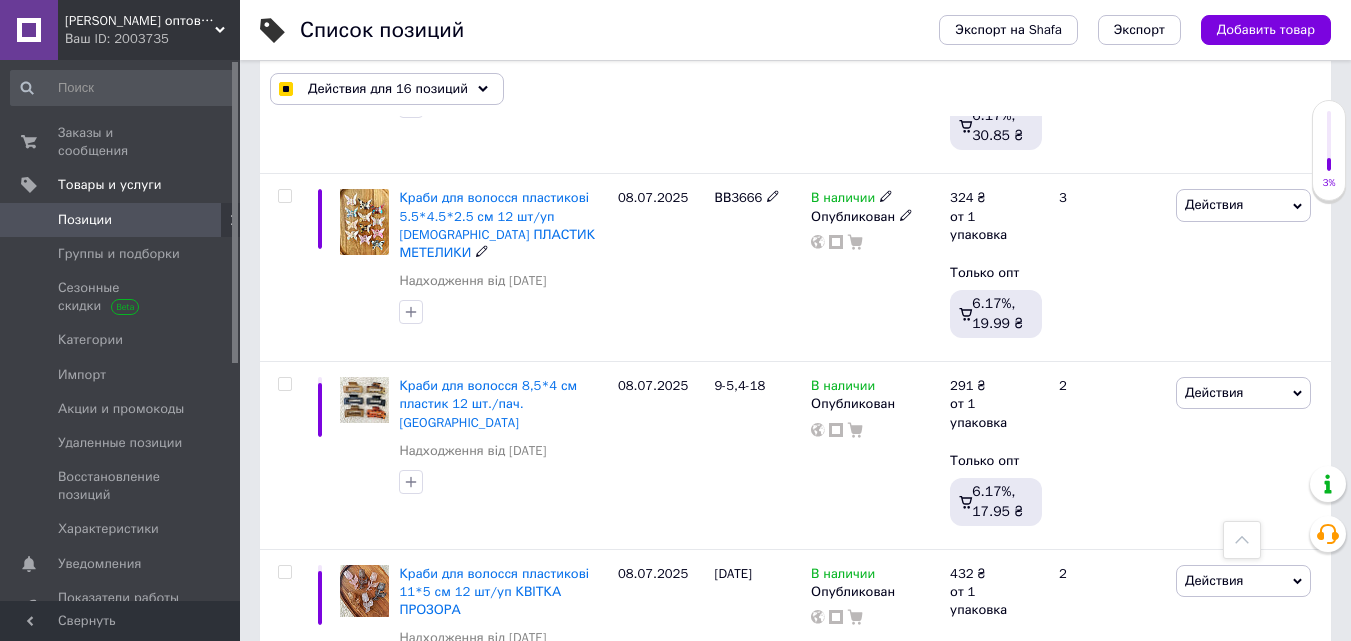 scroll, scrollTop: 16600, scrollLeft: 0, axis: vertical 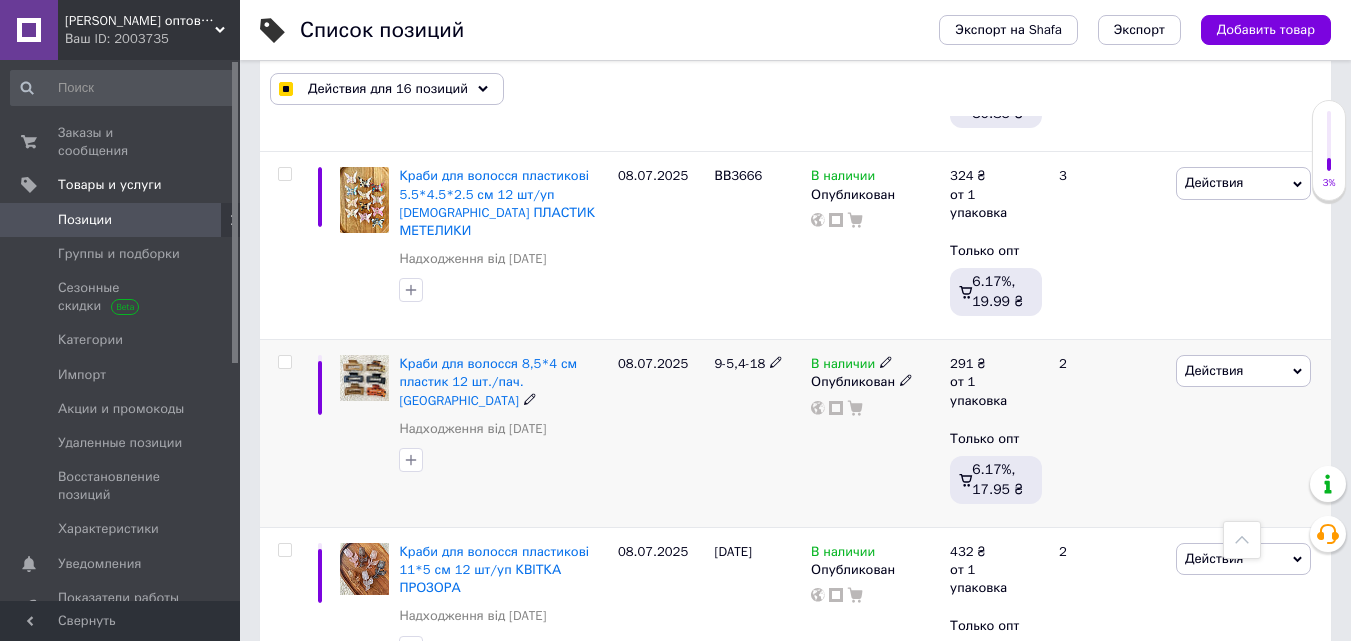 click at bounding box center [284, 362] 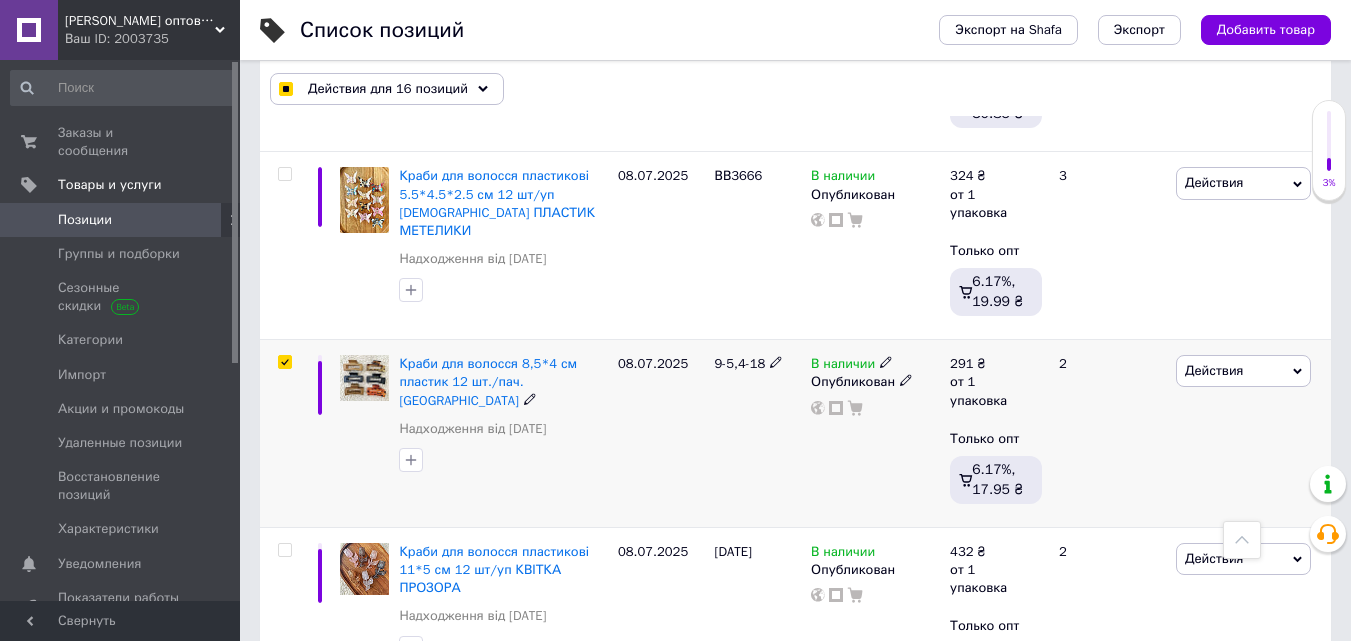 checkbox on "true" 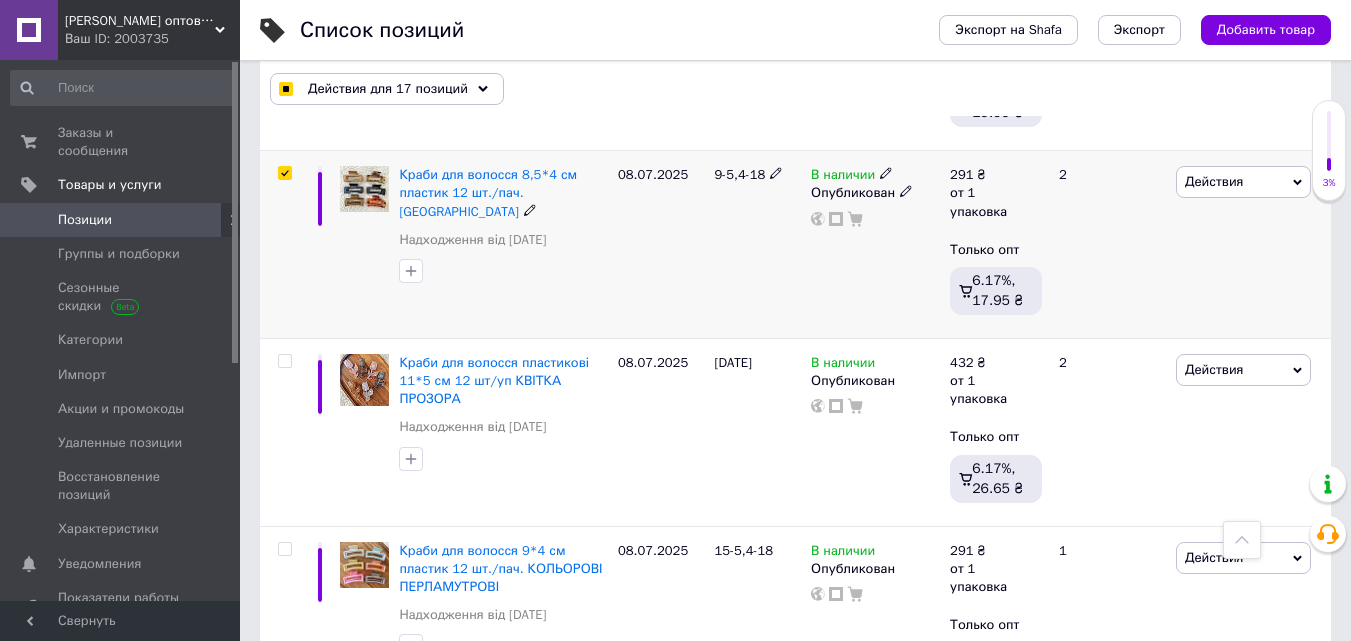 scroll, scrollTop: 16900, scrollLeft: 0, axis: vertical 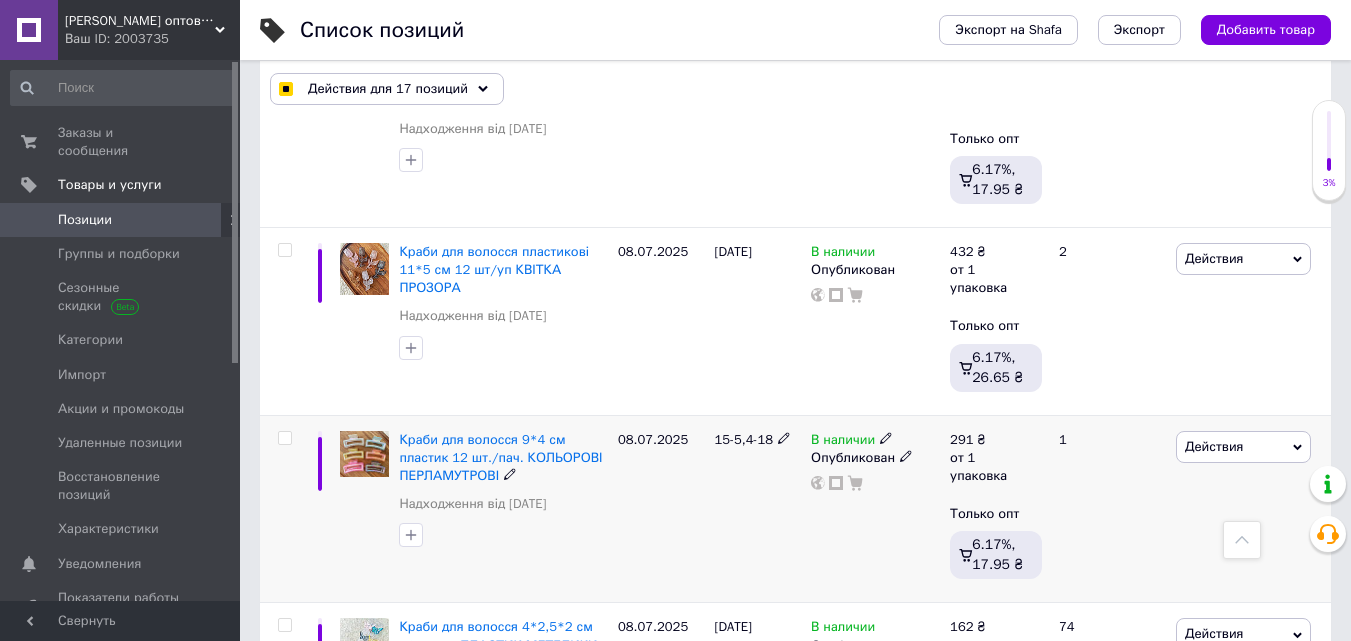 click at bounding box center [284, 438] 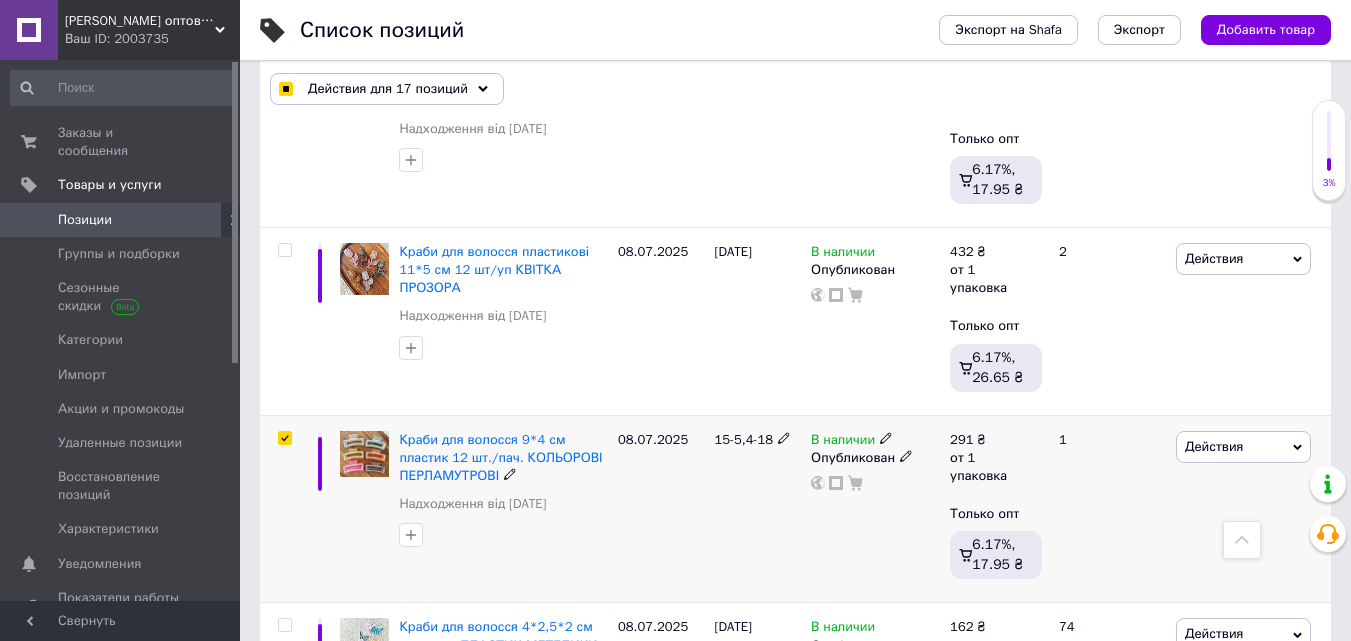 checkbox on "true" 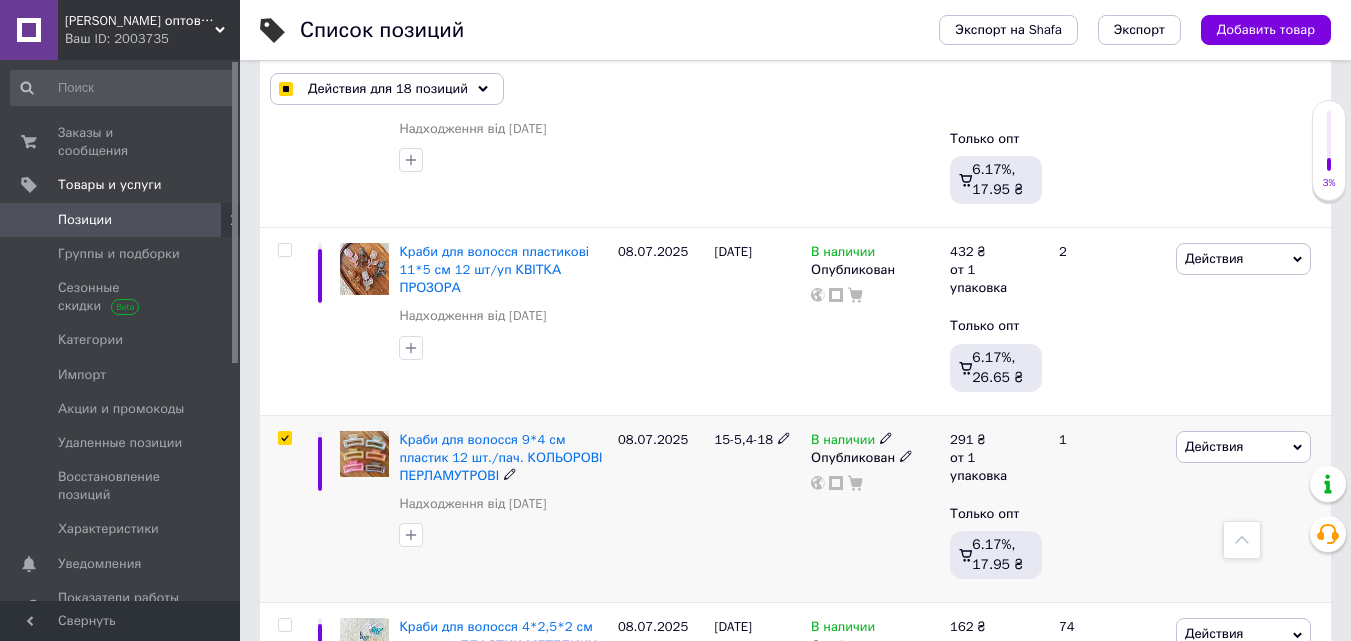 checkbox on "true" 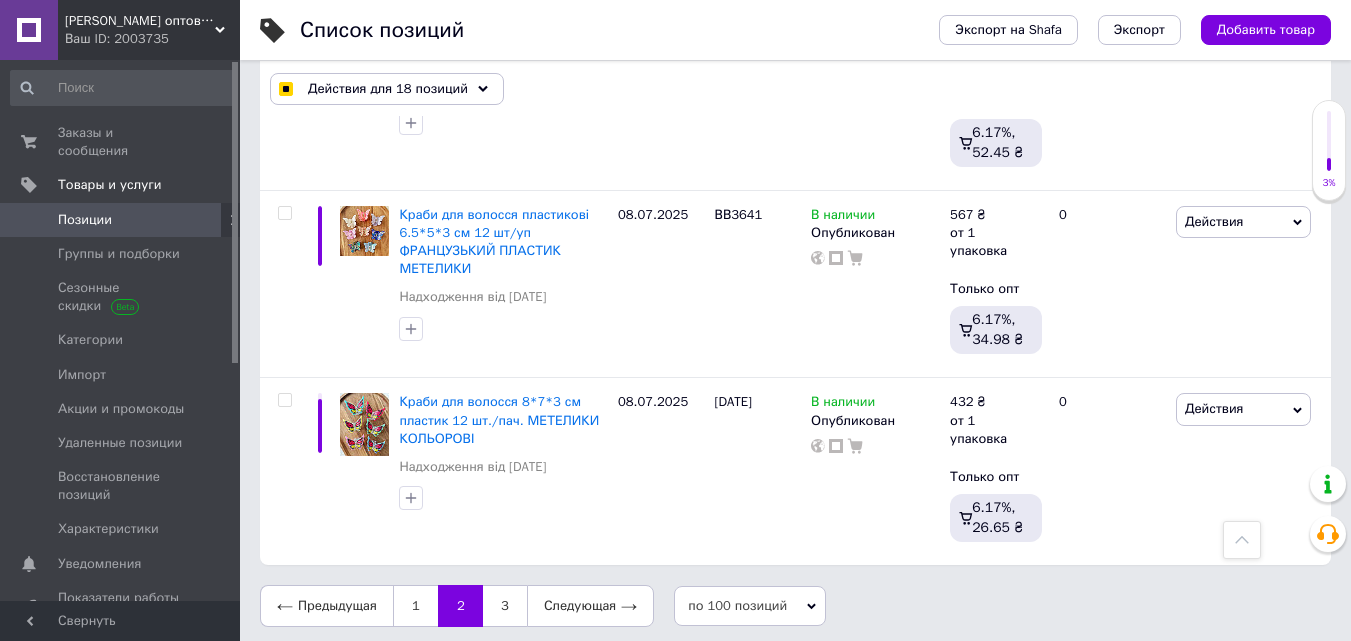 scroll, scrollTop: 18634, scrollLeft: 0, axis: vertical 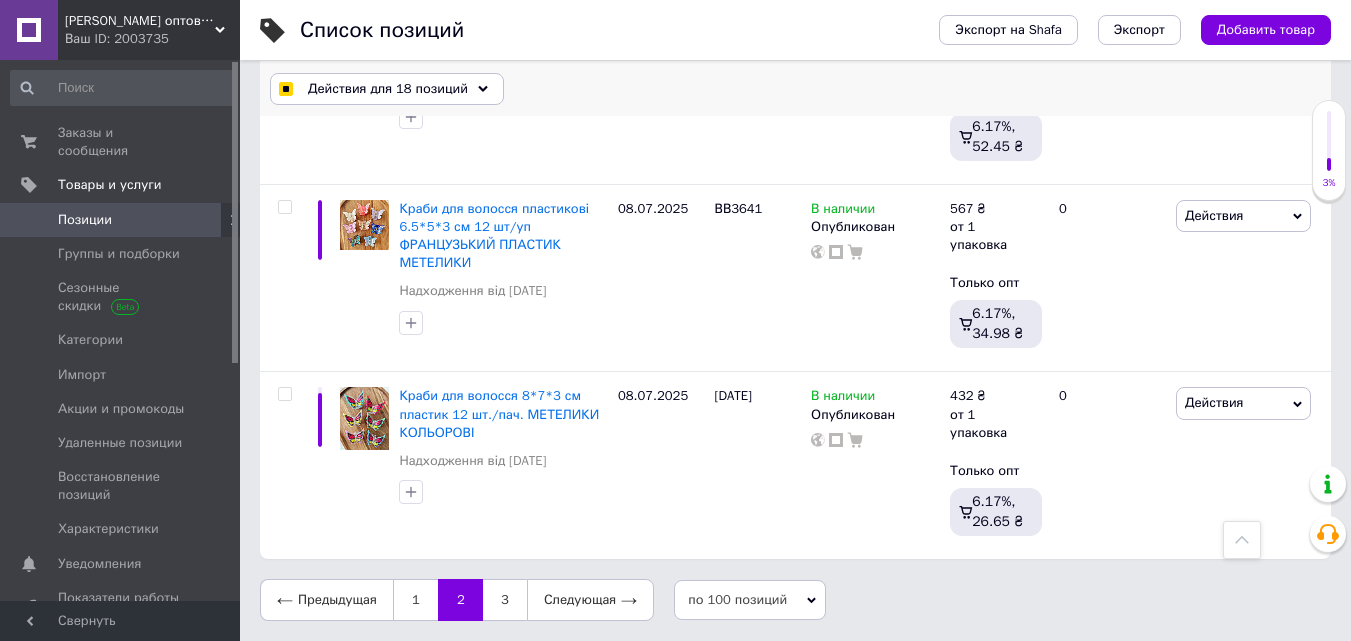 click on "Действия для 18 позиций" at bounding box center (388, 89) 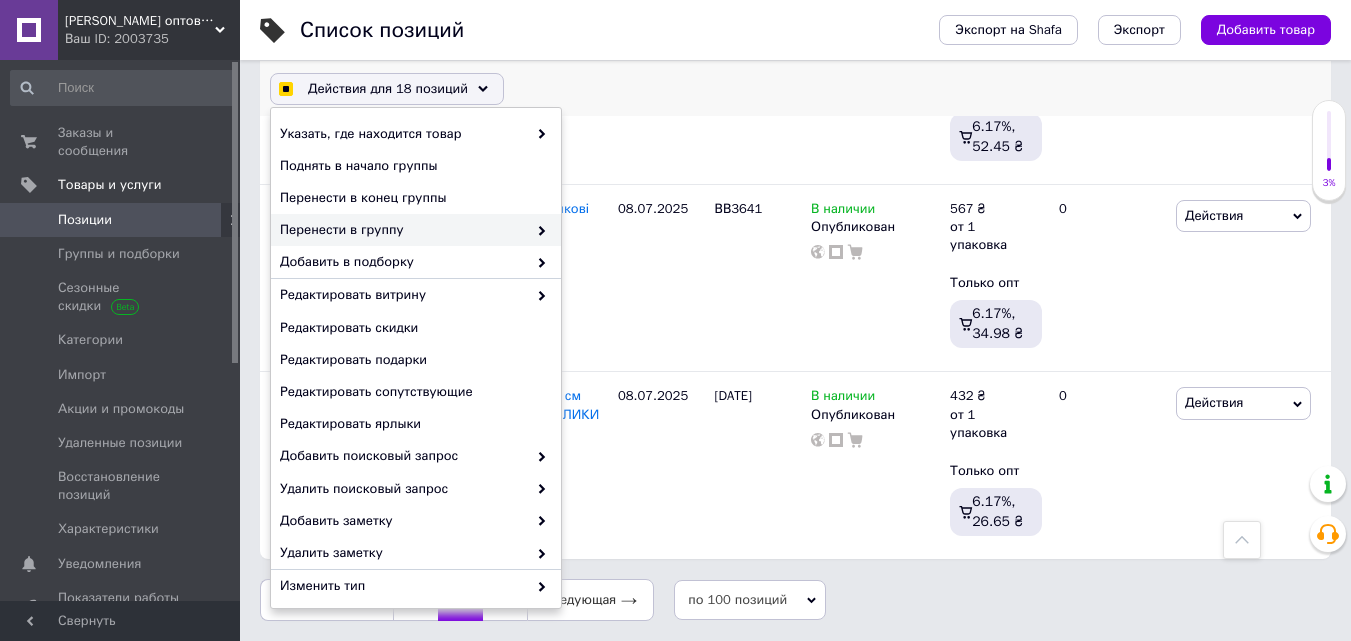 checkbox on "true" 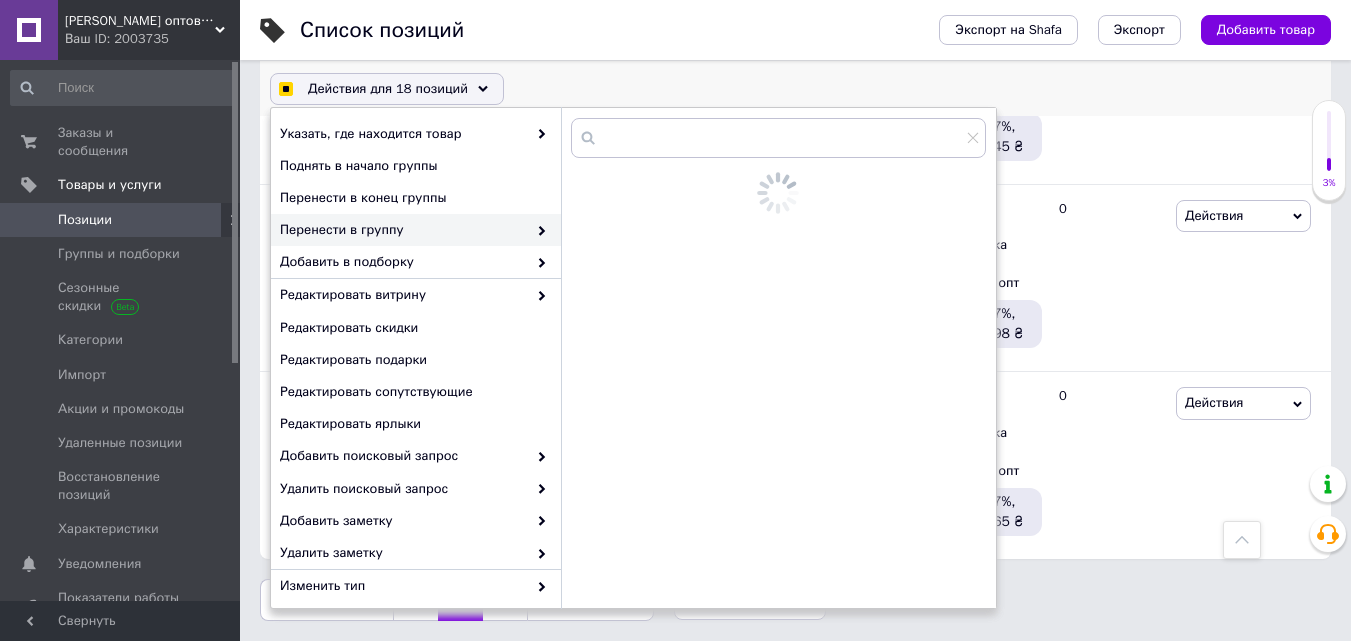 checkbox on "true" 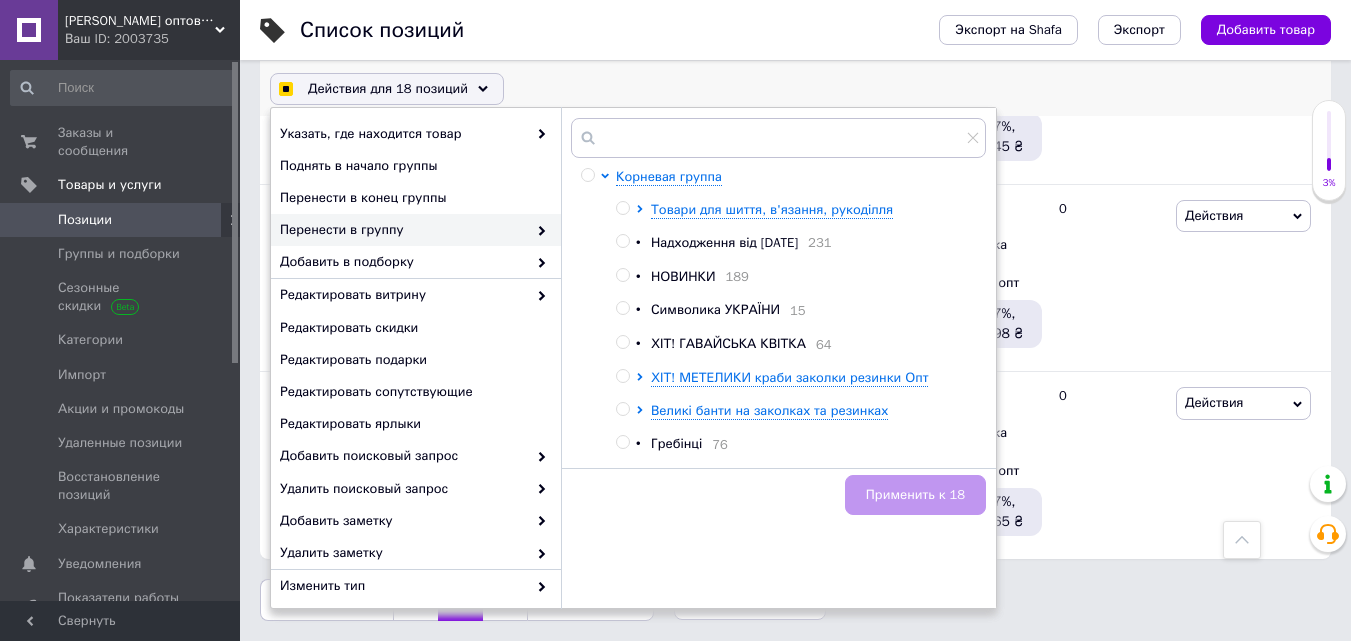 checkbox on "true" 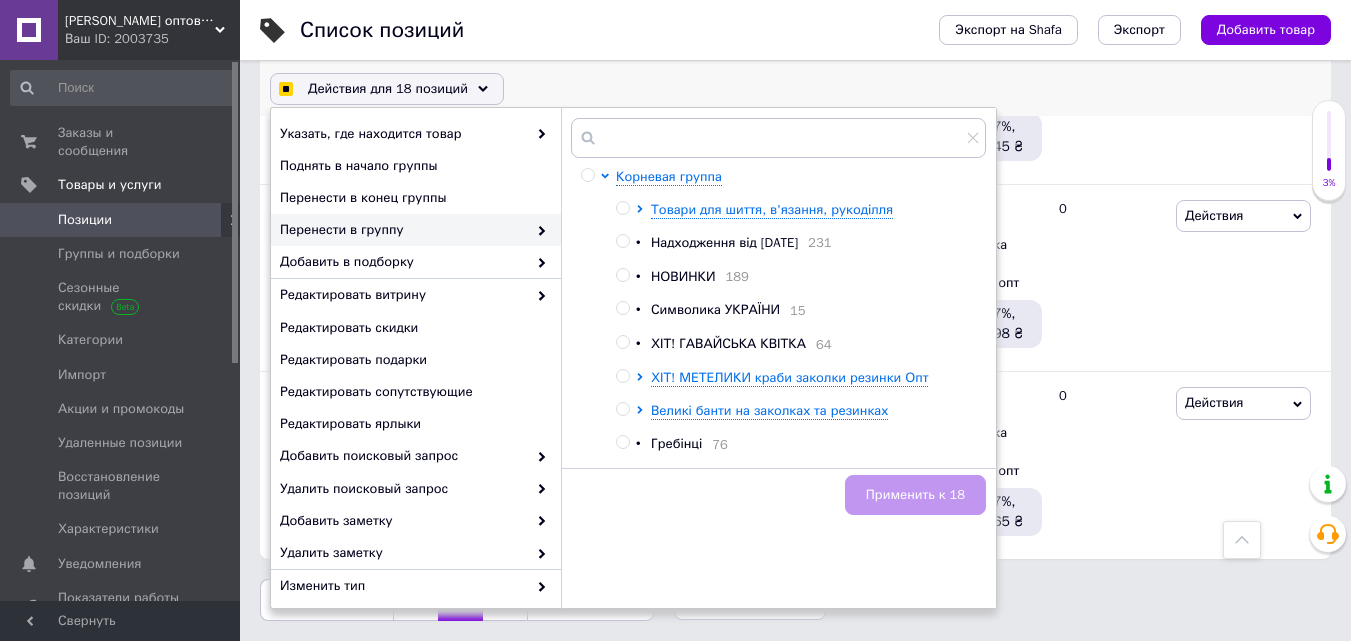 checkbox on "true" 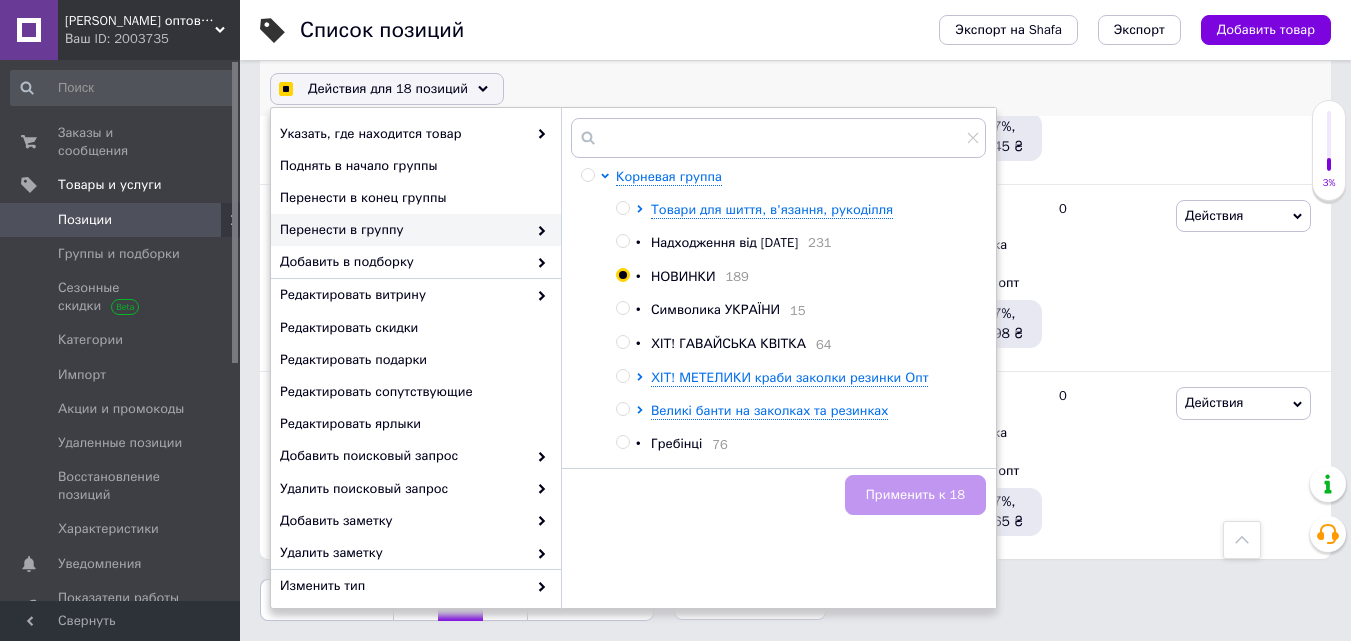 radio on "true" 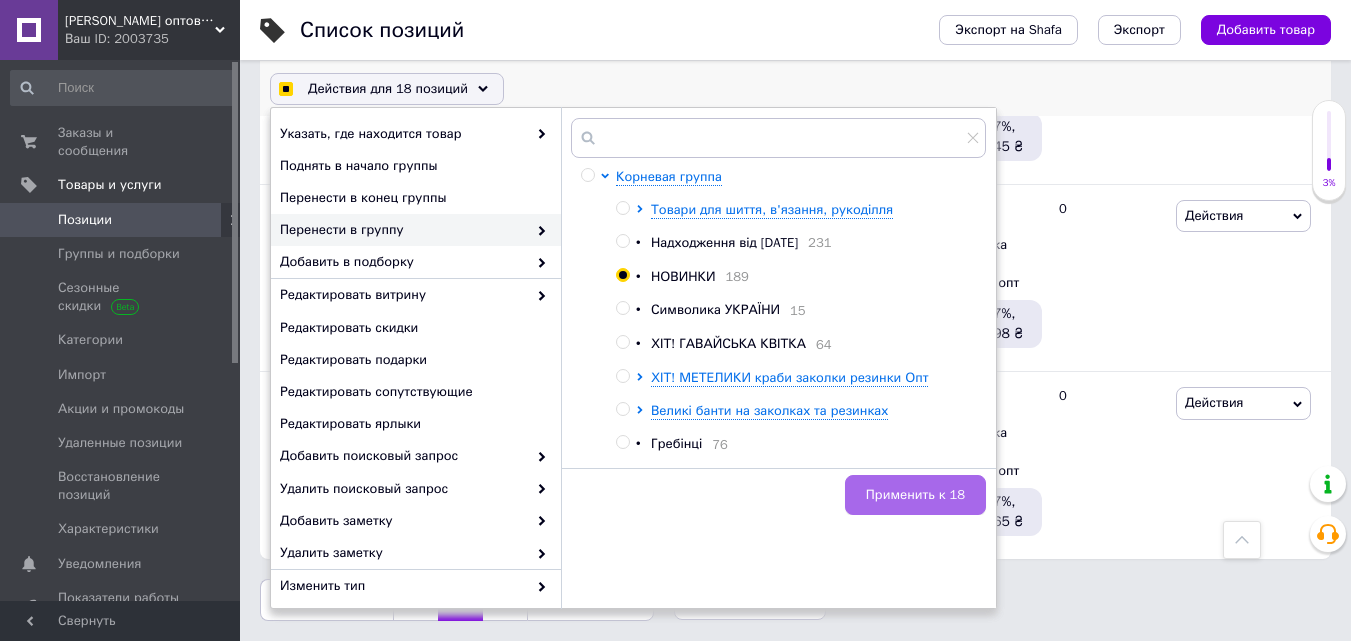 checkbox on "true" 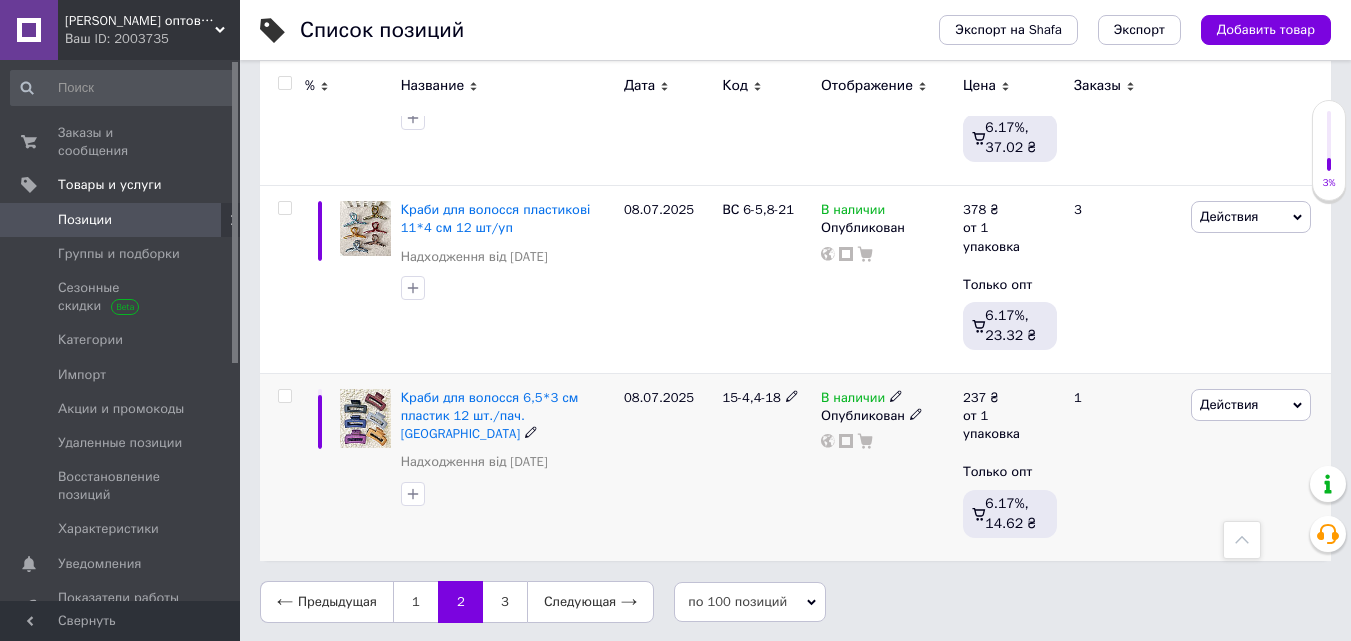scroll, scrollTop: 18664, scrollLeft: 0, axis: vertical 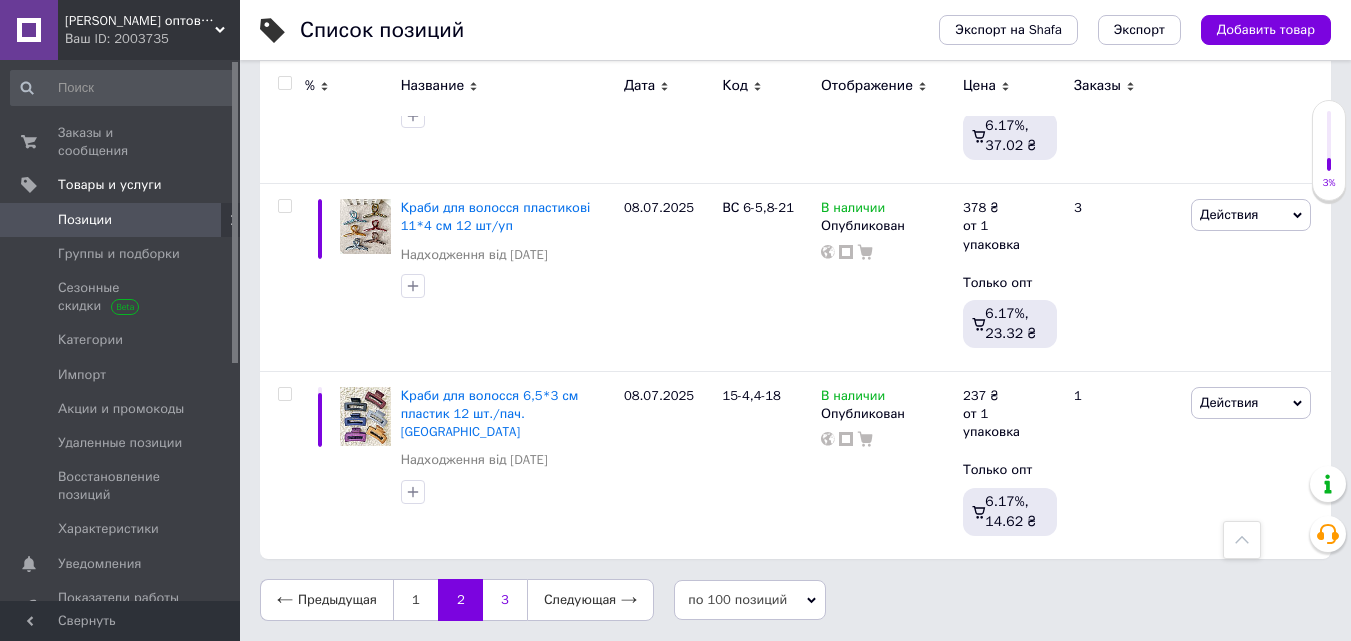 click on "3" at bounding box center (505, 600) 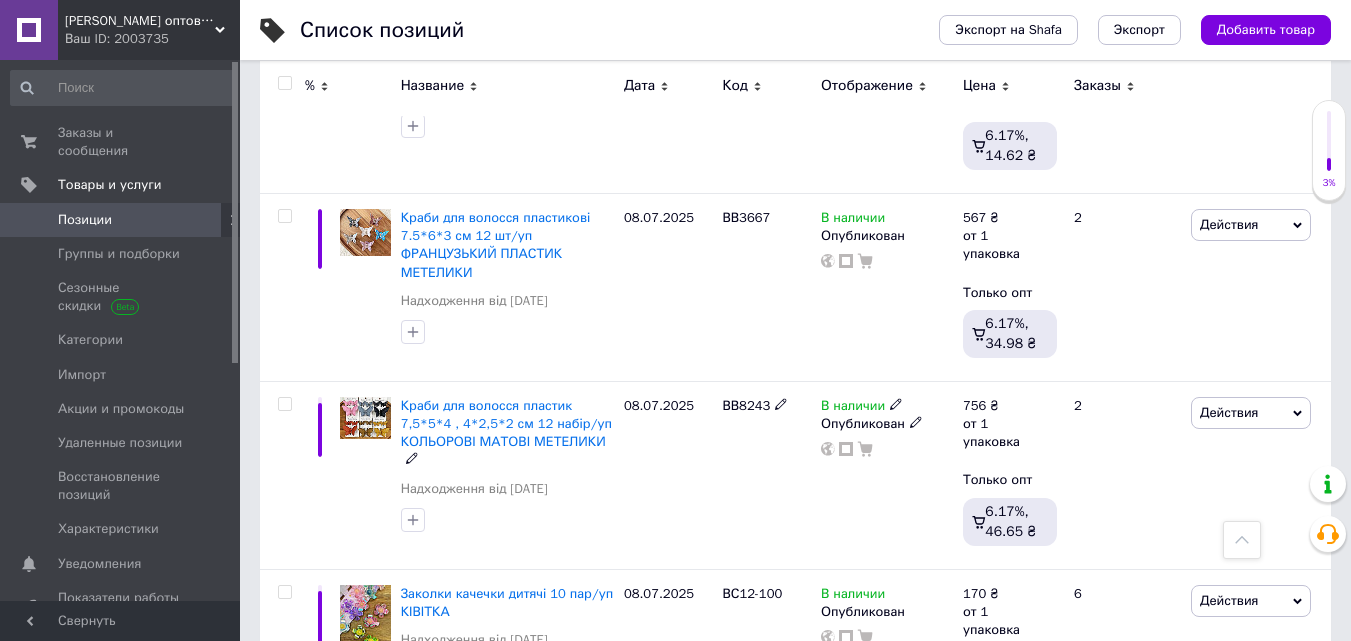 scroll, scrollTop: 1036, scrollLeft: 0, axis: vertical 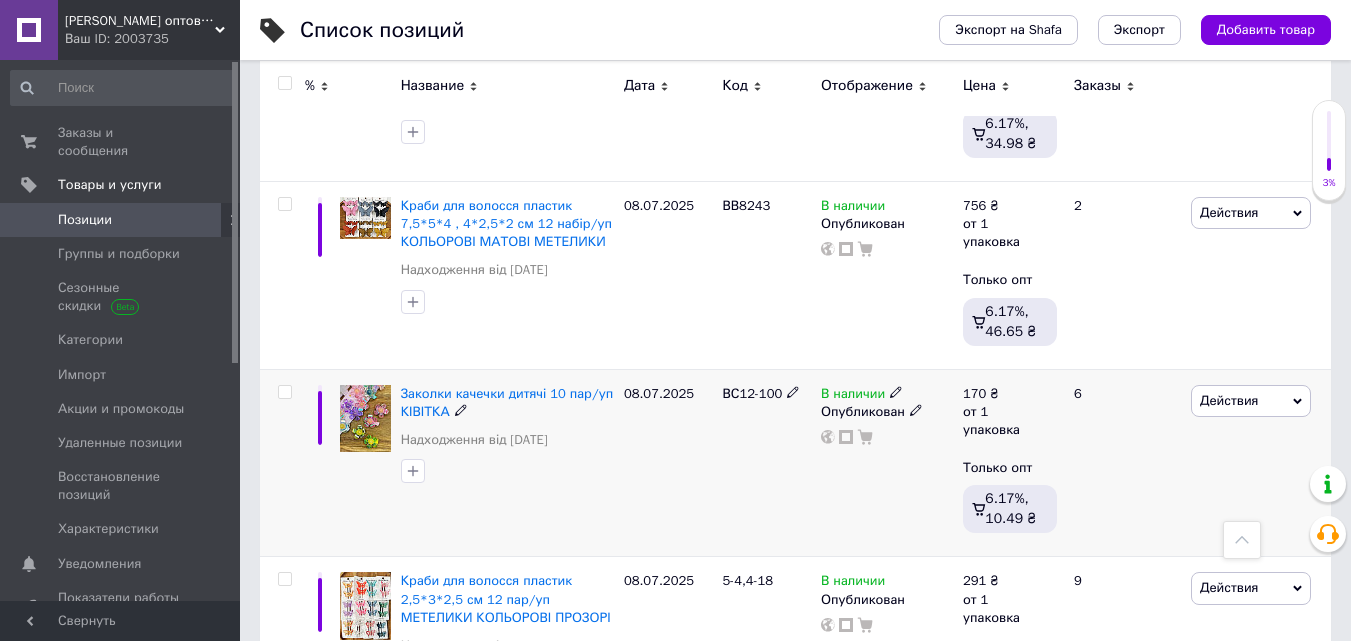 click at bounding box center [284, 392] 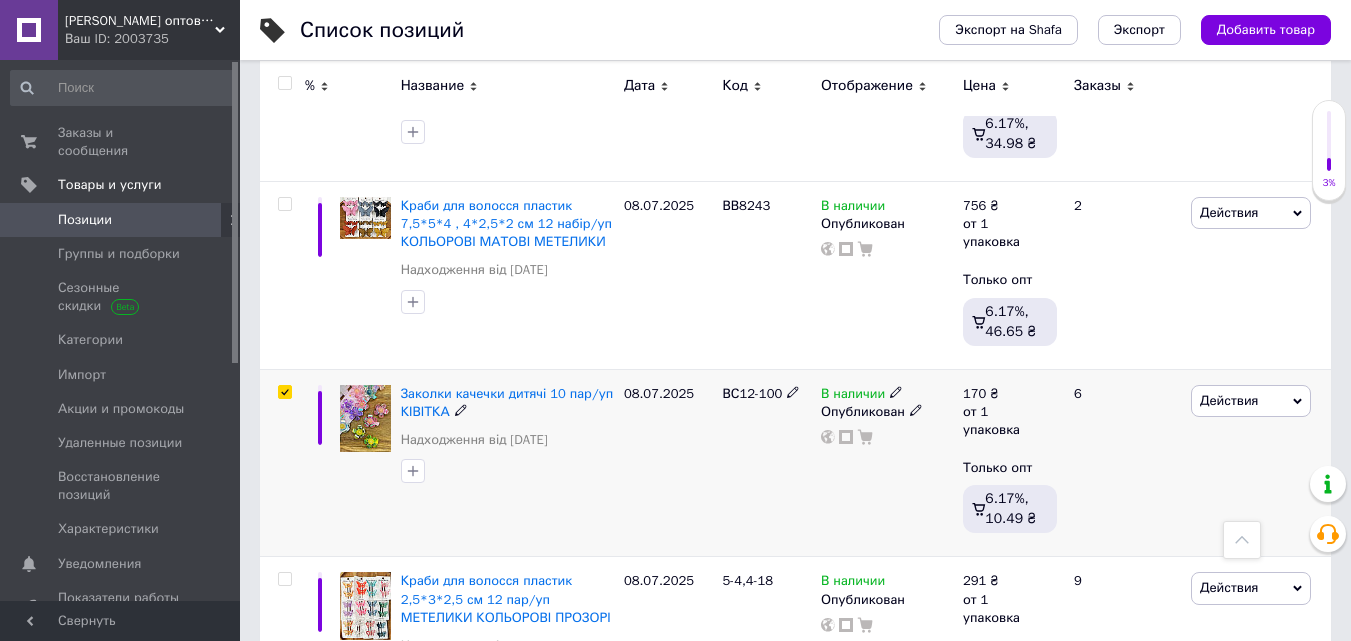 checkbox on "true" 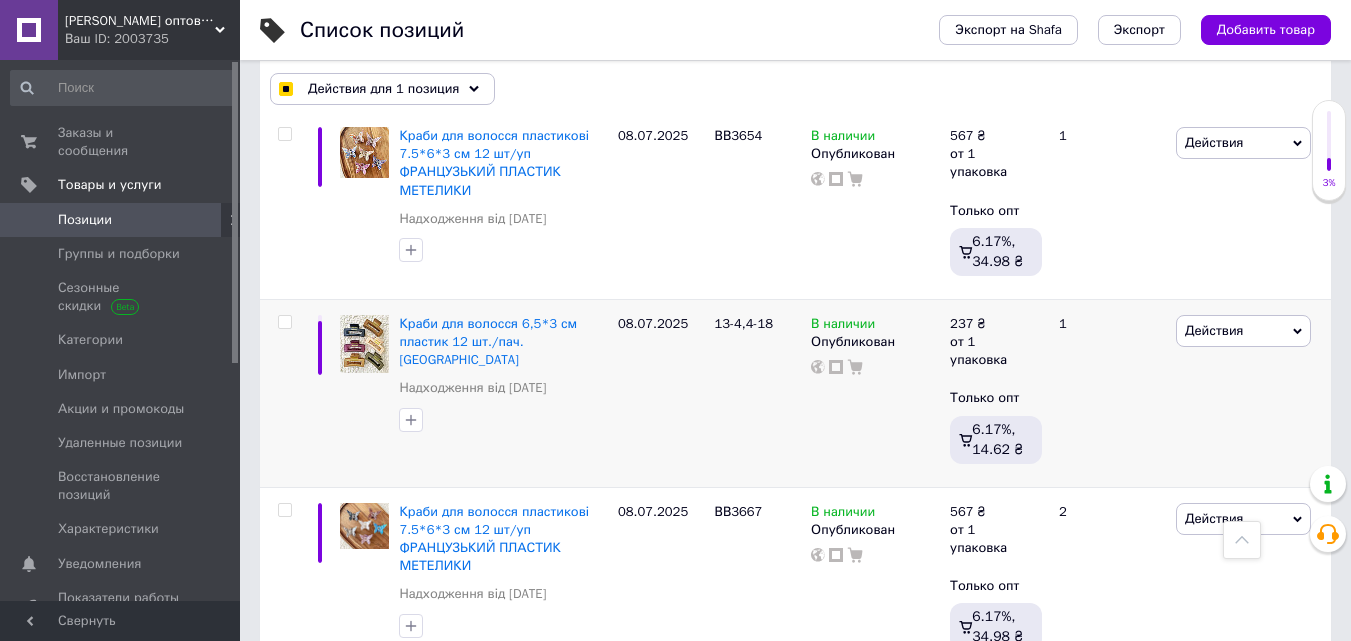 scroll, scrollTop: 536, scrollLeft: 0, axis: vertical 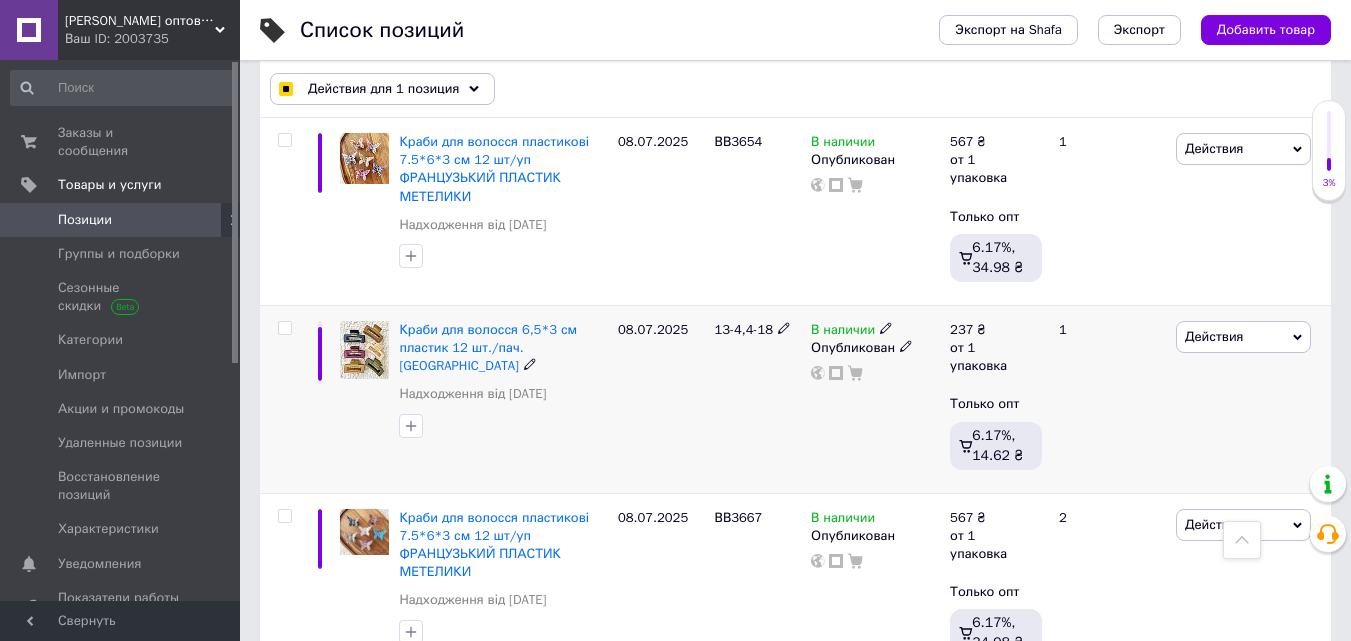 click at bounding box center [284, 328] 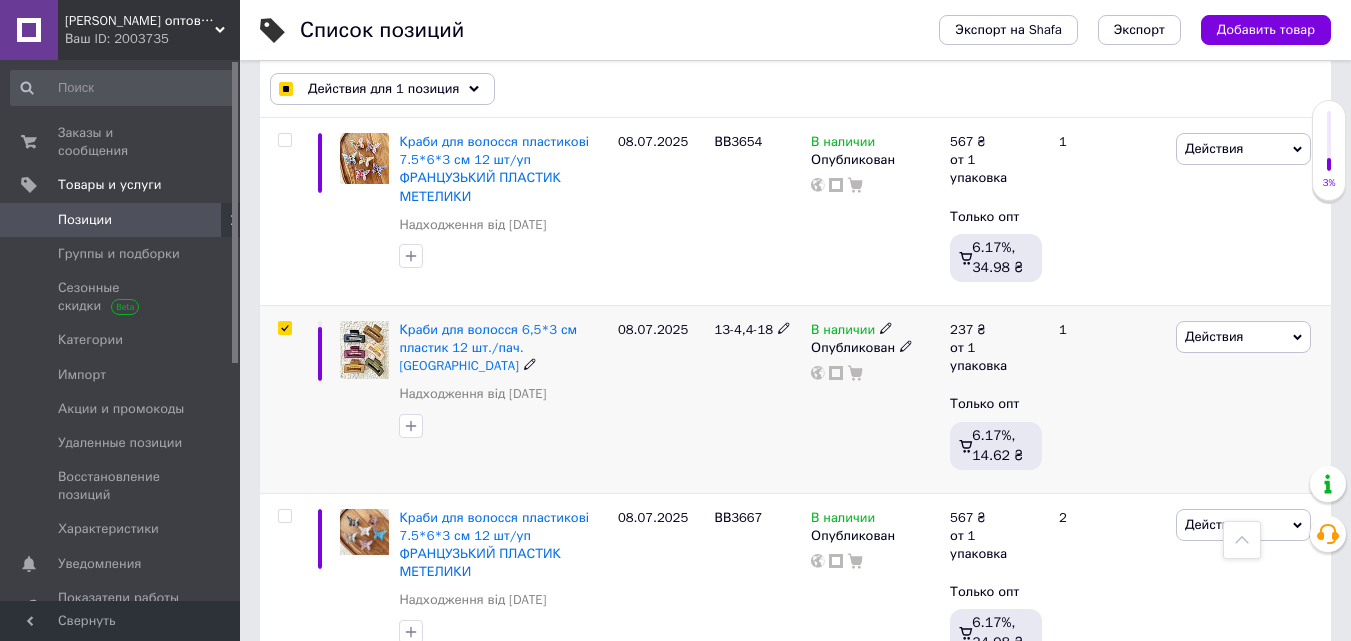 checkbox on "true" 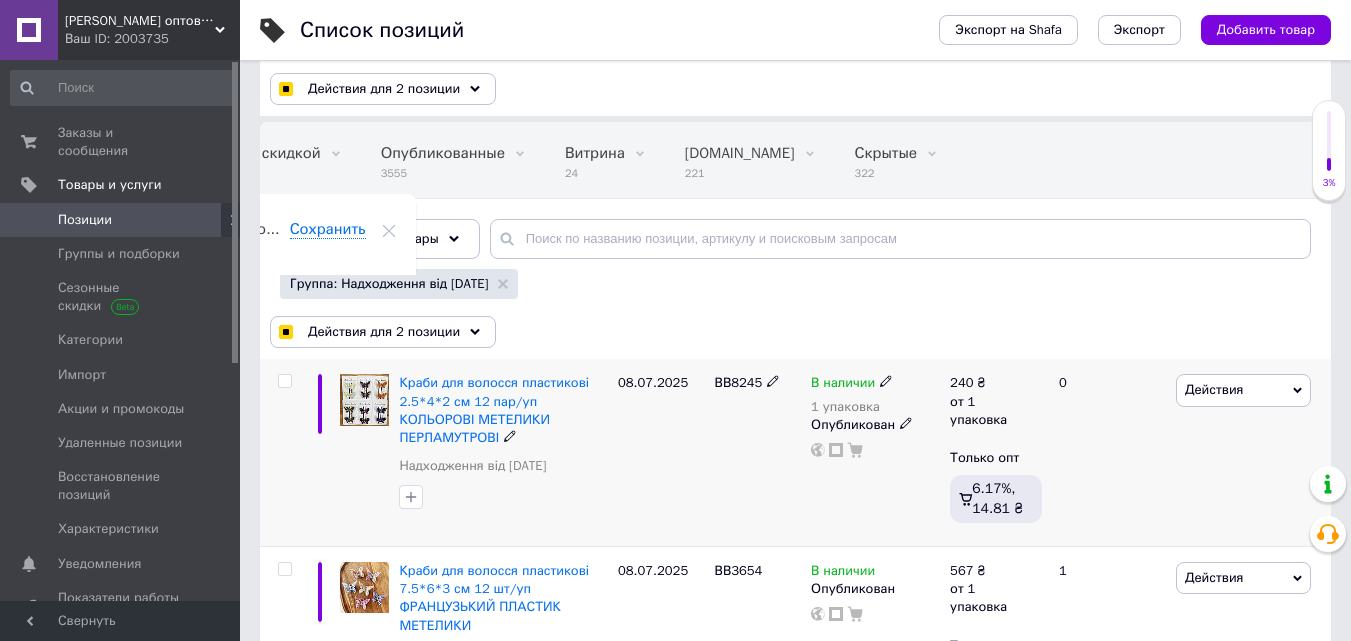 scroll, scrollTop: 36, scrollLeft: 0, axis: vertical 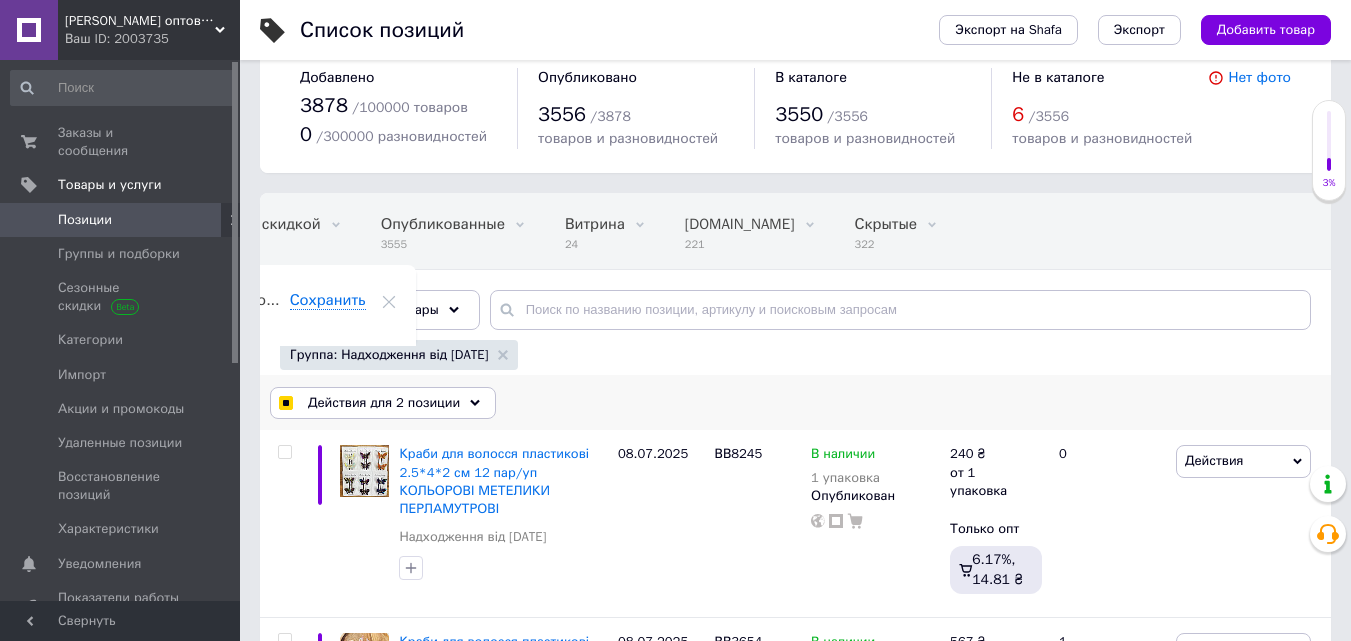 click on "Действия для 2 позиции" at bounding box center (384, 403) 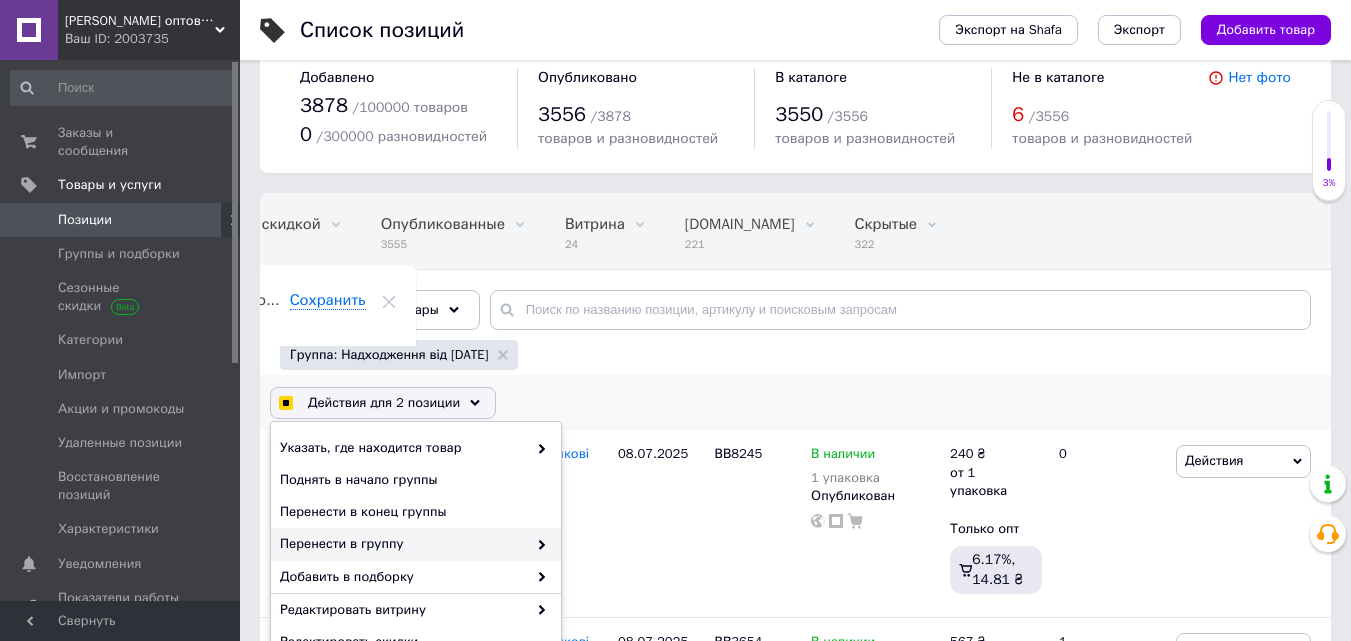 click at bounding box center (537, 544) 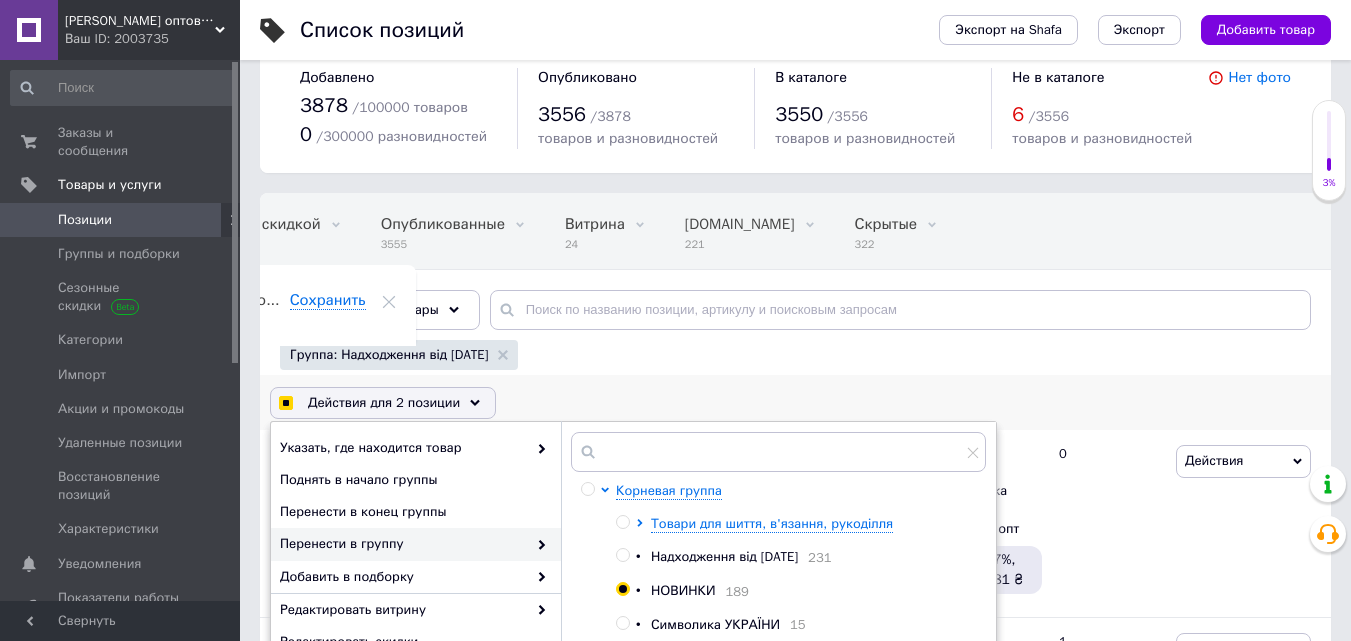 scroll, scrollTop: 100, scrollLeft: 0, axis: vertical 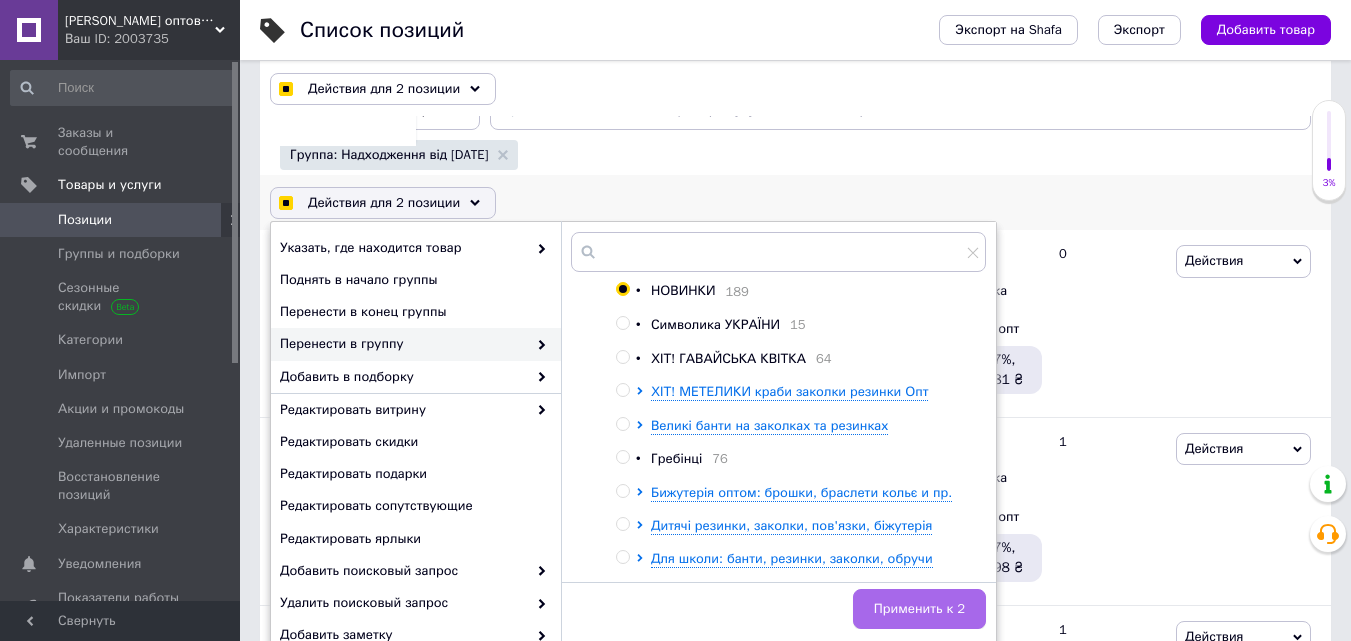 checkbox on "true" 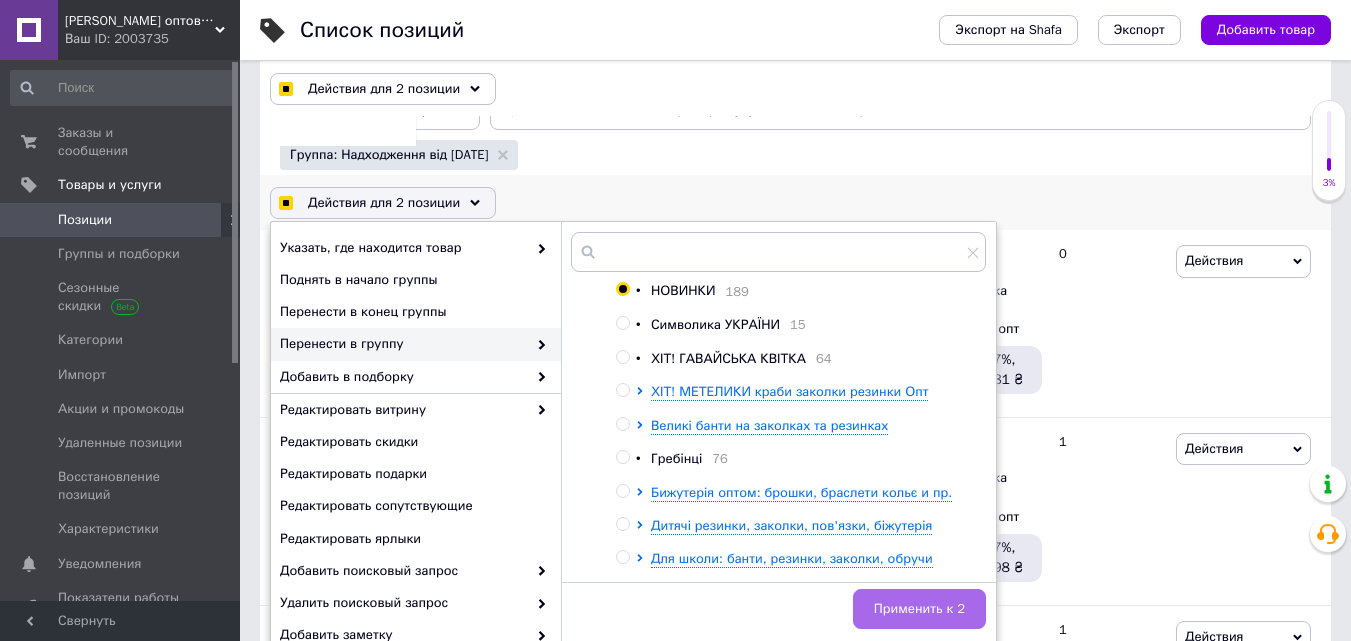 checkbox on "false" 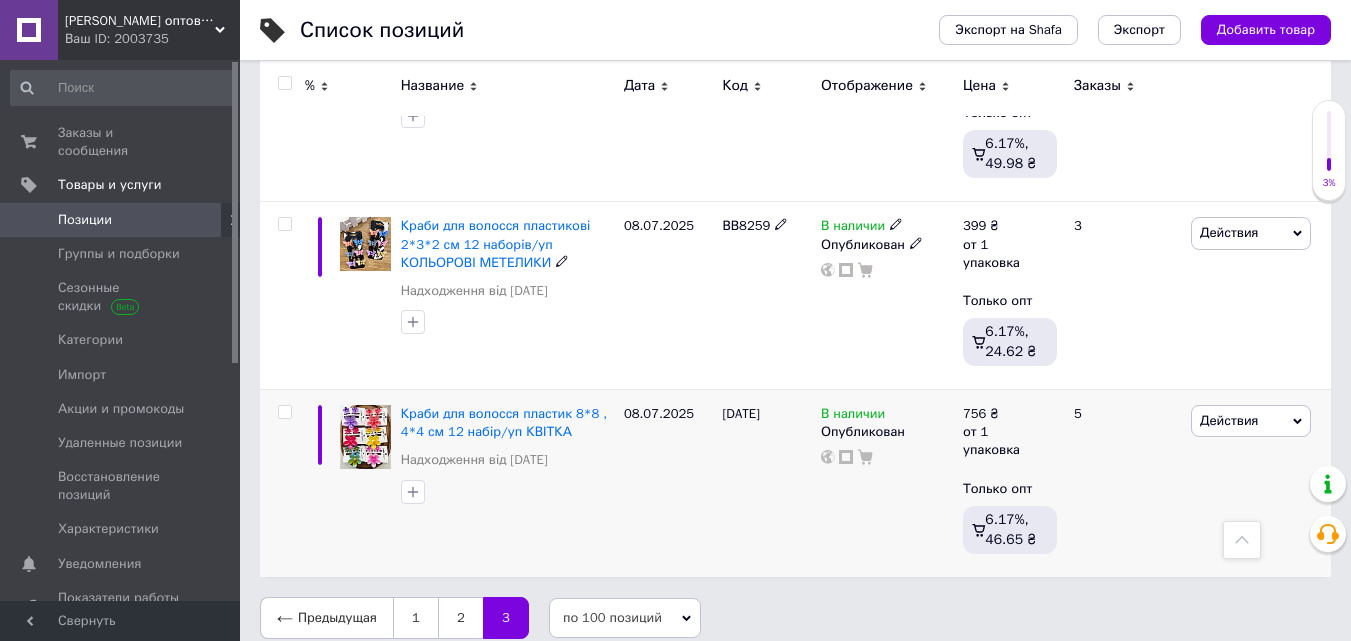 scroll, scrollTop: 2161, scrollLeft: 0, axis: vertical 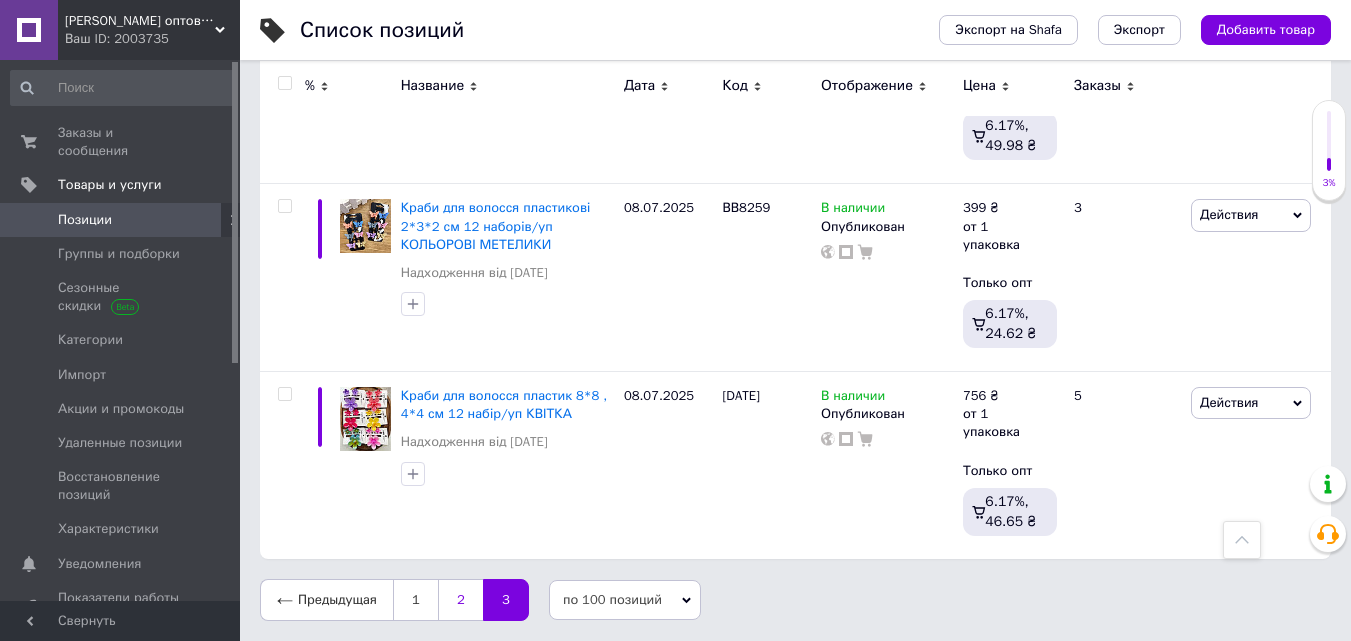 click on "2" at bounding box center [460, 600] 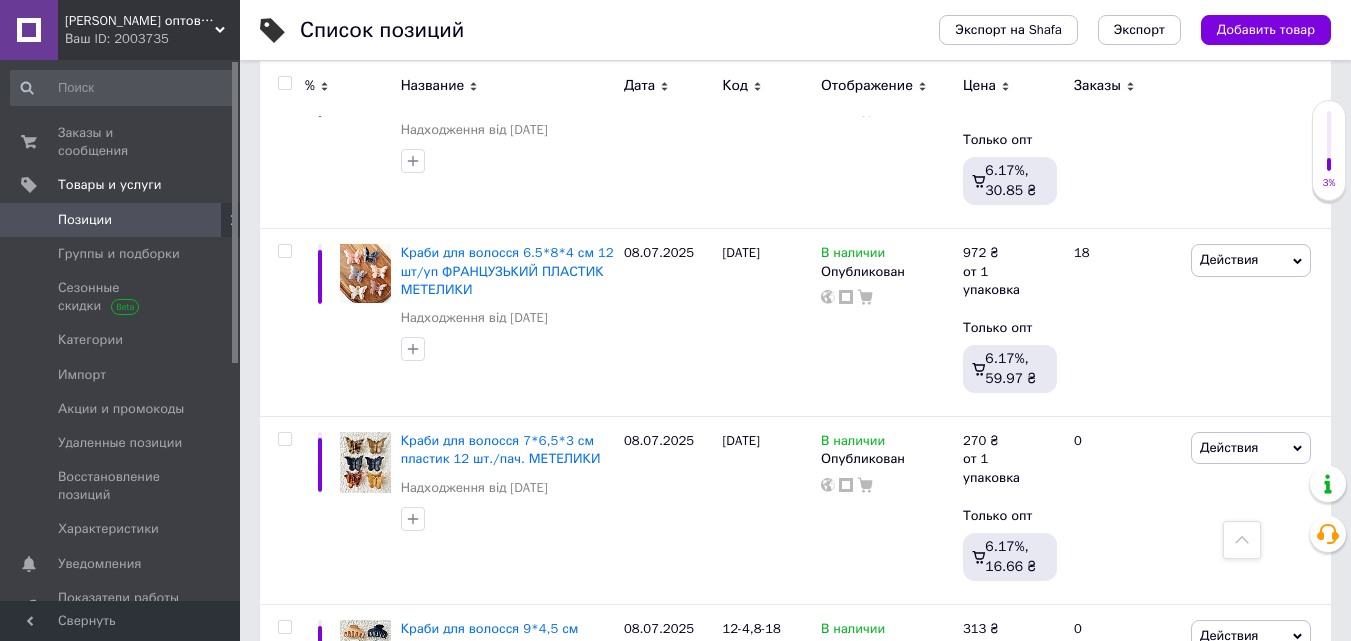 scroll, scrollTop: 18612, scrollLeft: 0, axis: vertical 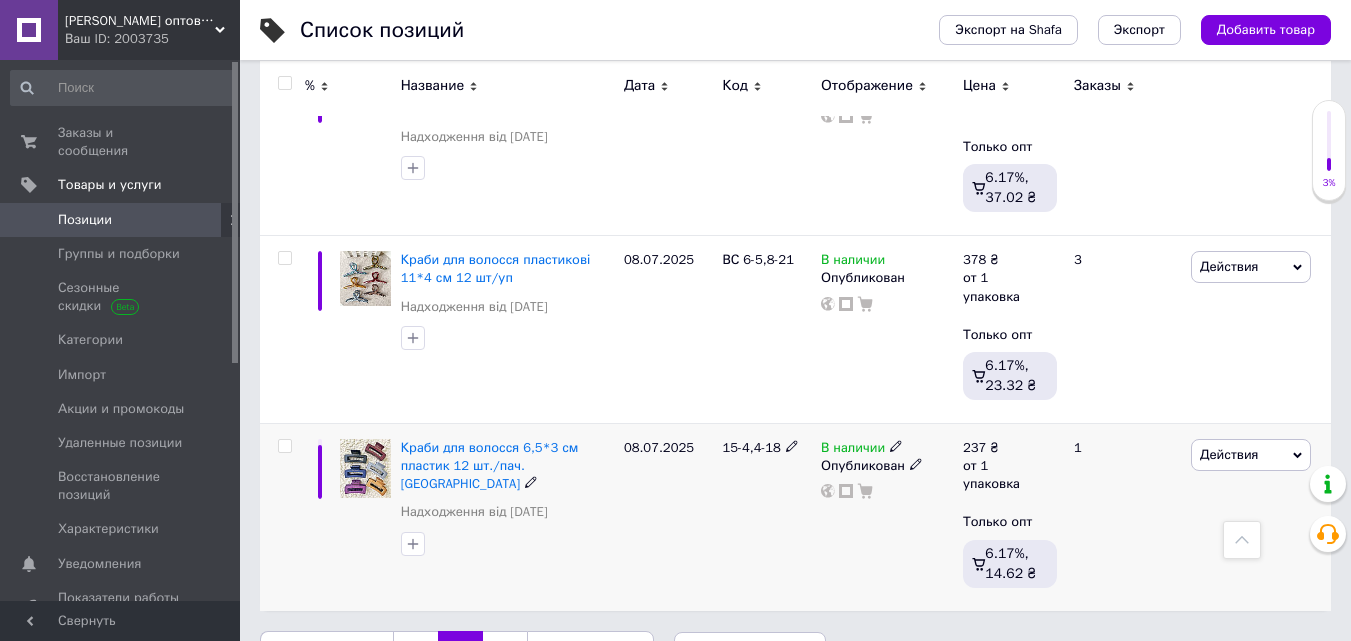 click at bounding box center [284, 446] 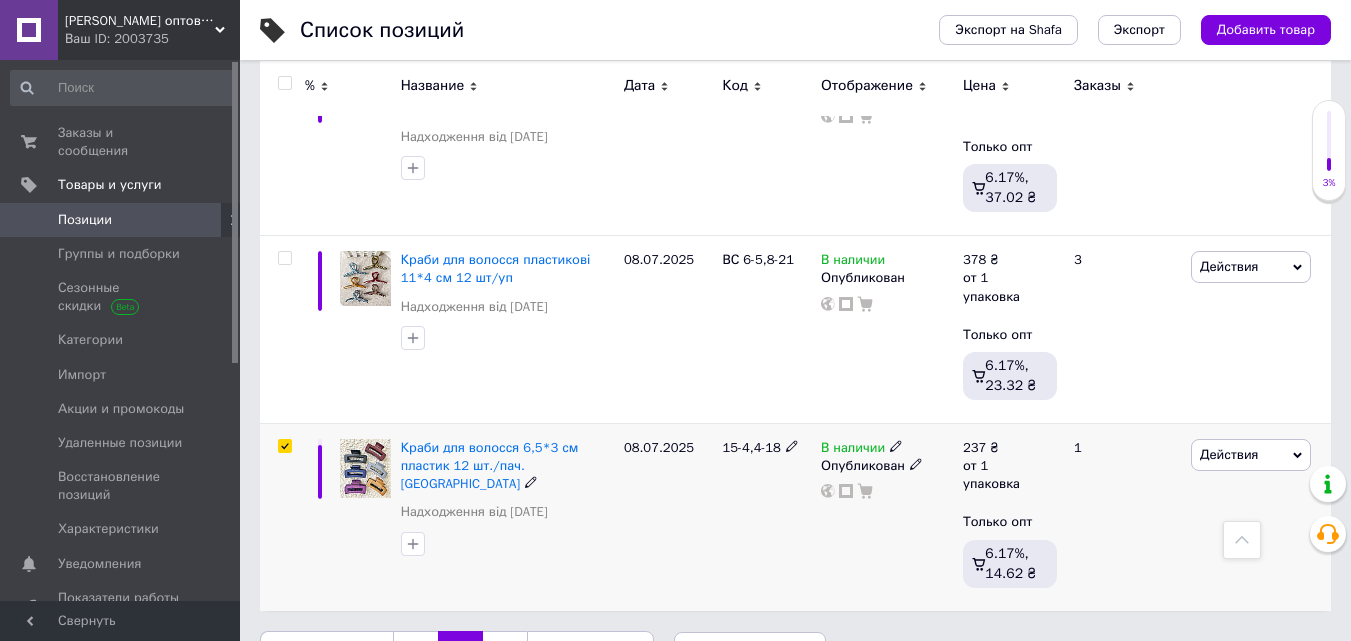 checkbox on "true" 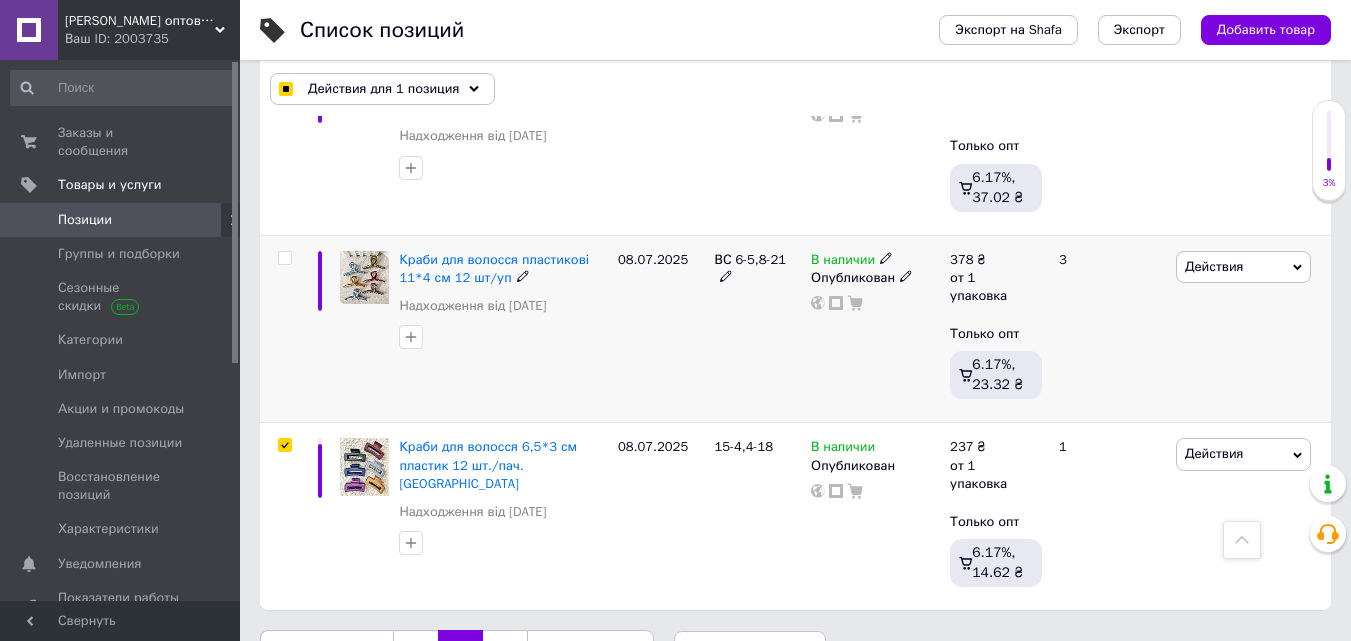 click at bounding box center (284, 258) 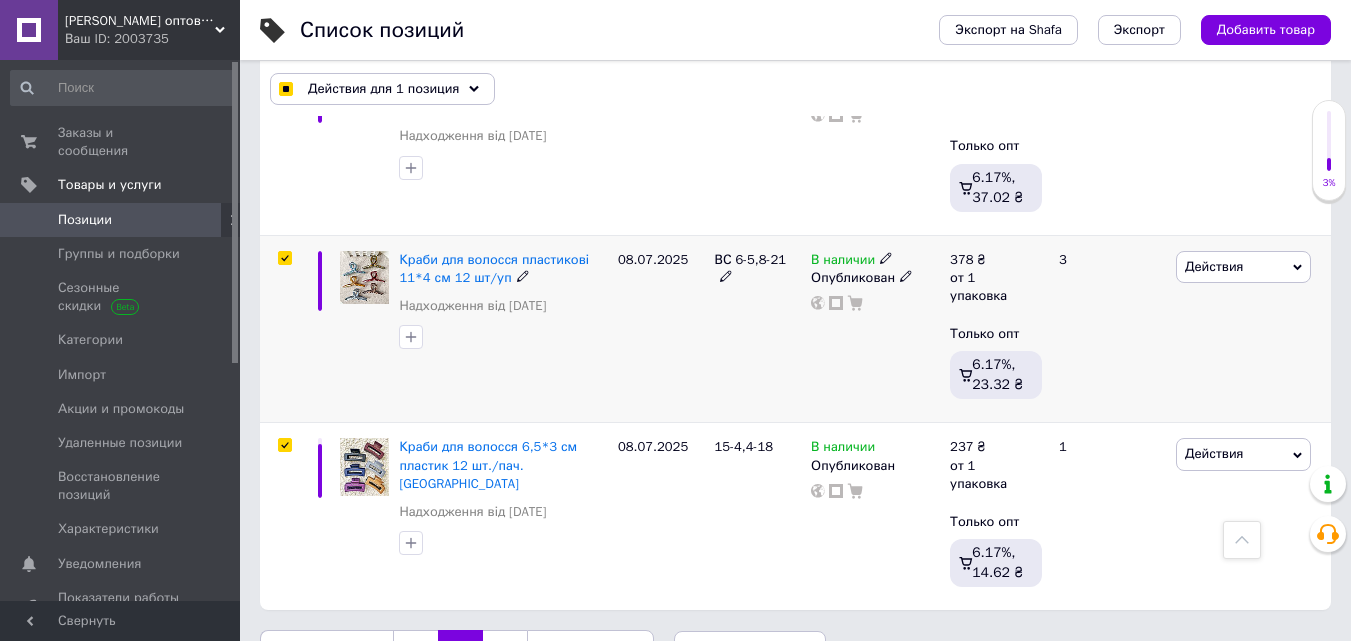 checkbox on "true" 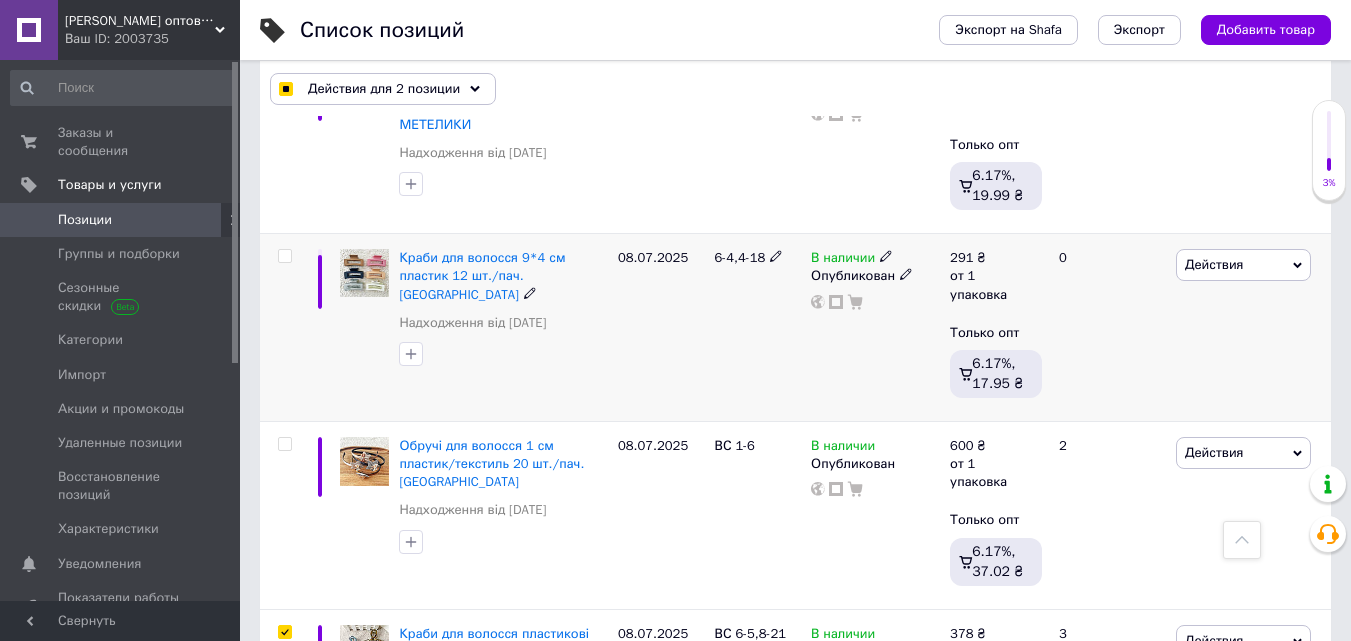 scroll, scrollTop: 18212, scrollLeft: 0, axis: vertical 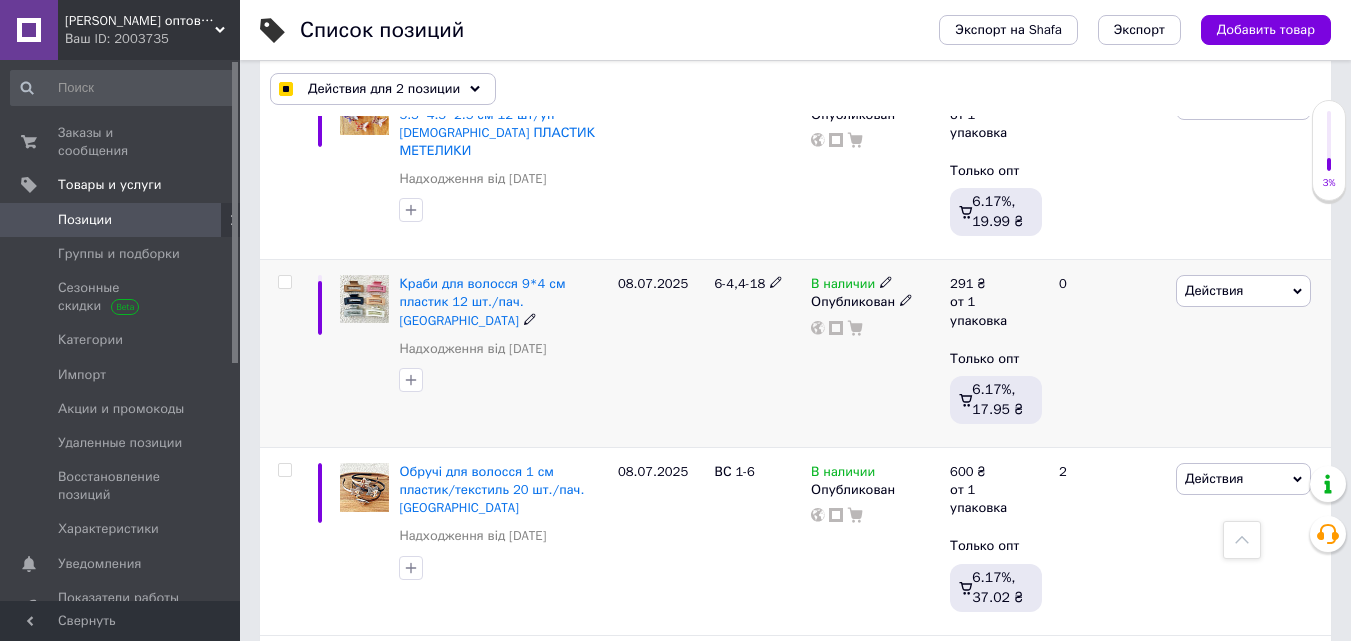 click at bounding box center (284, 282) 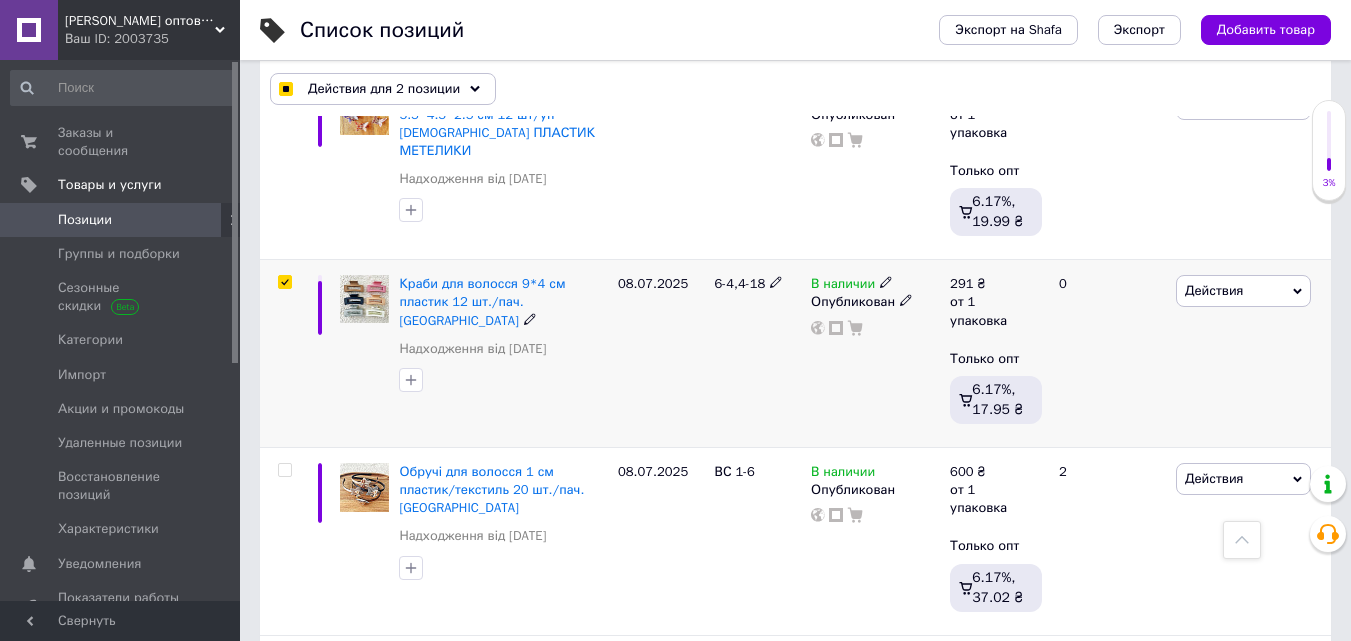 checkbox on "true" 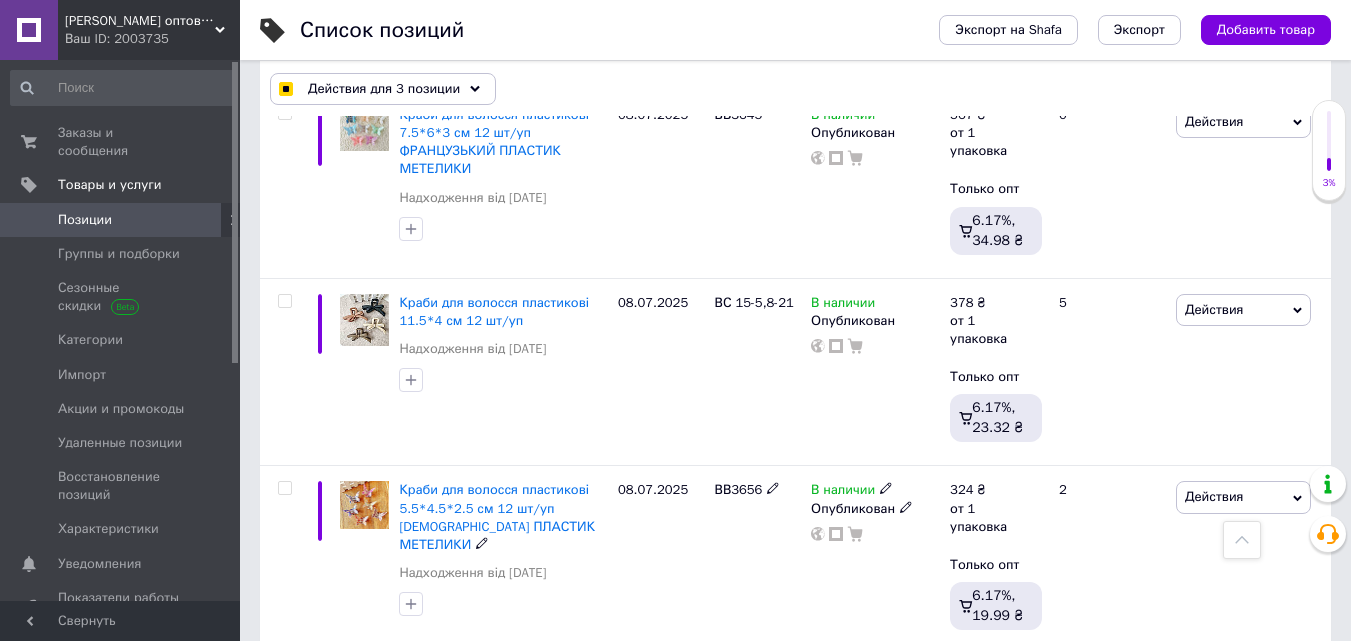 scroll, scrollTop: 17812, scrollLeft: 0, axis: vertical 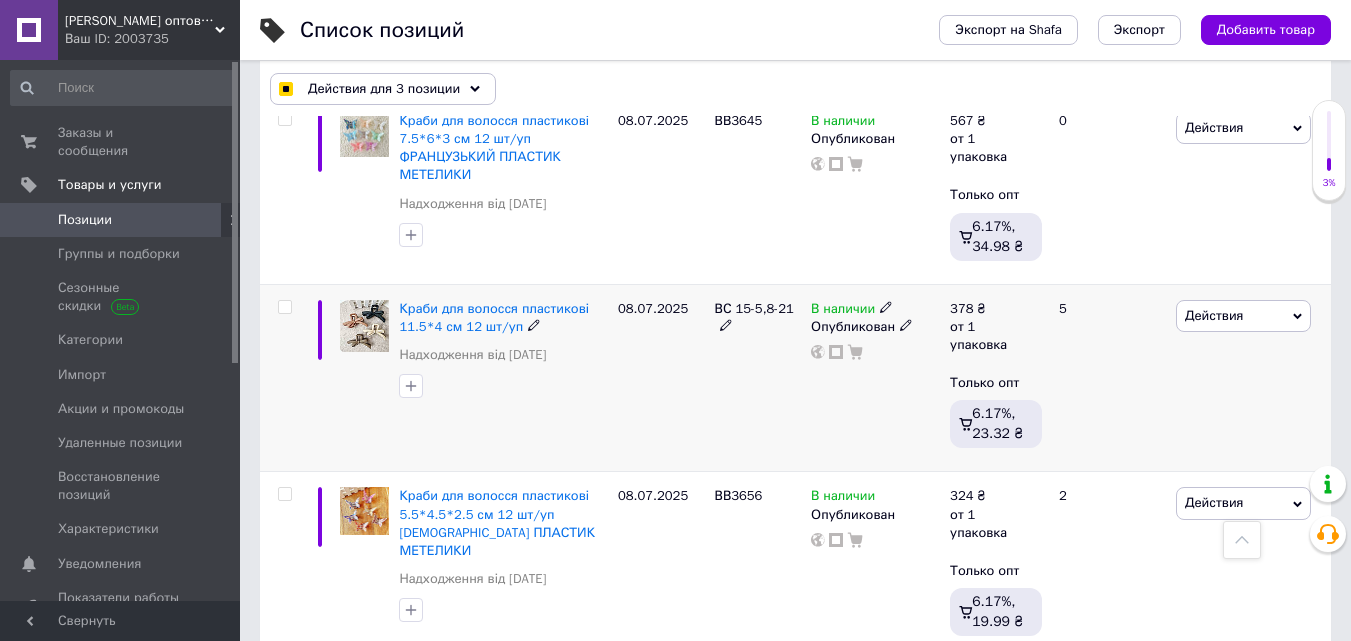click at bounding box center [284, 307] 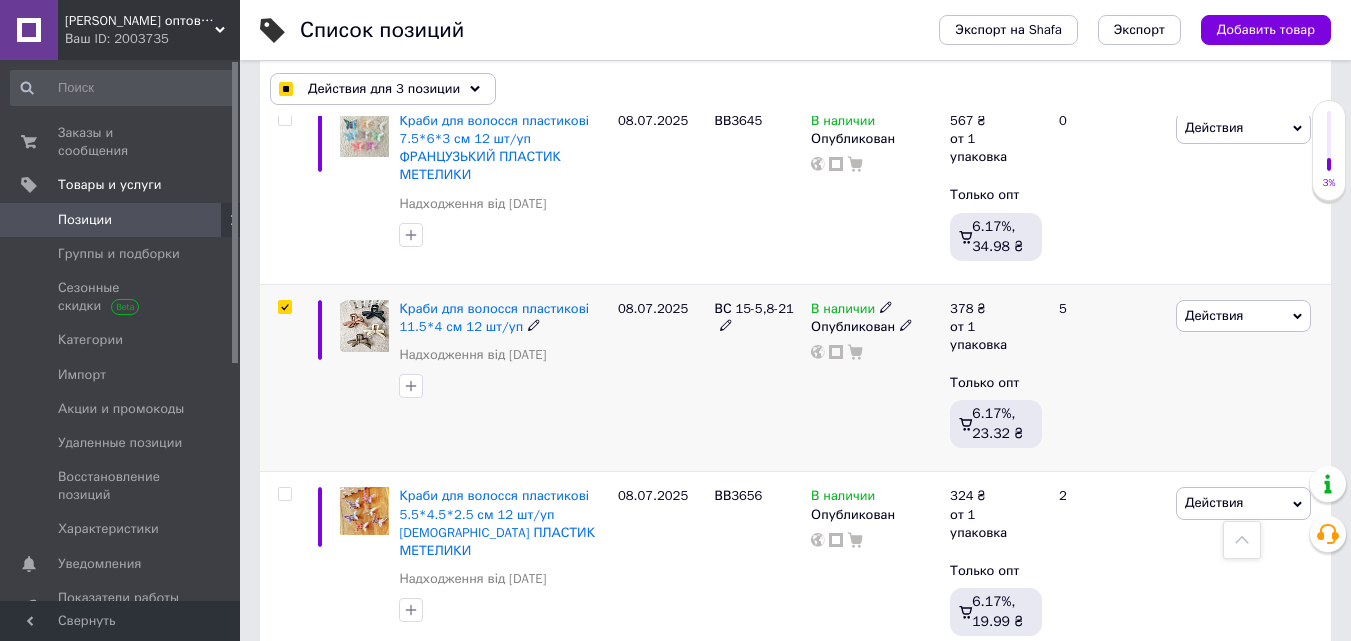 checkbox on "true" 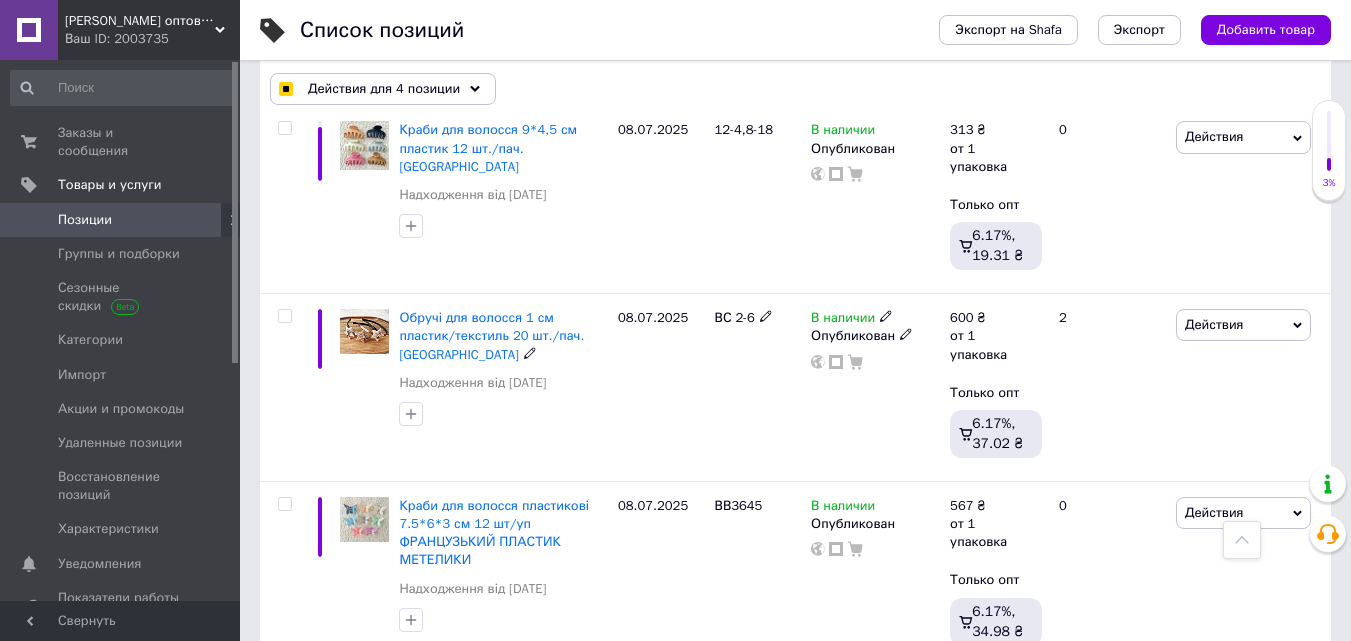 scroll, scrollTop: 17312, scrollLeft: 0, axis: vertical 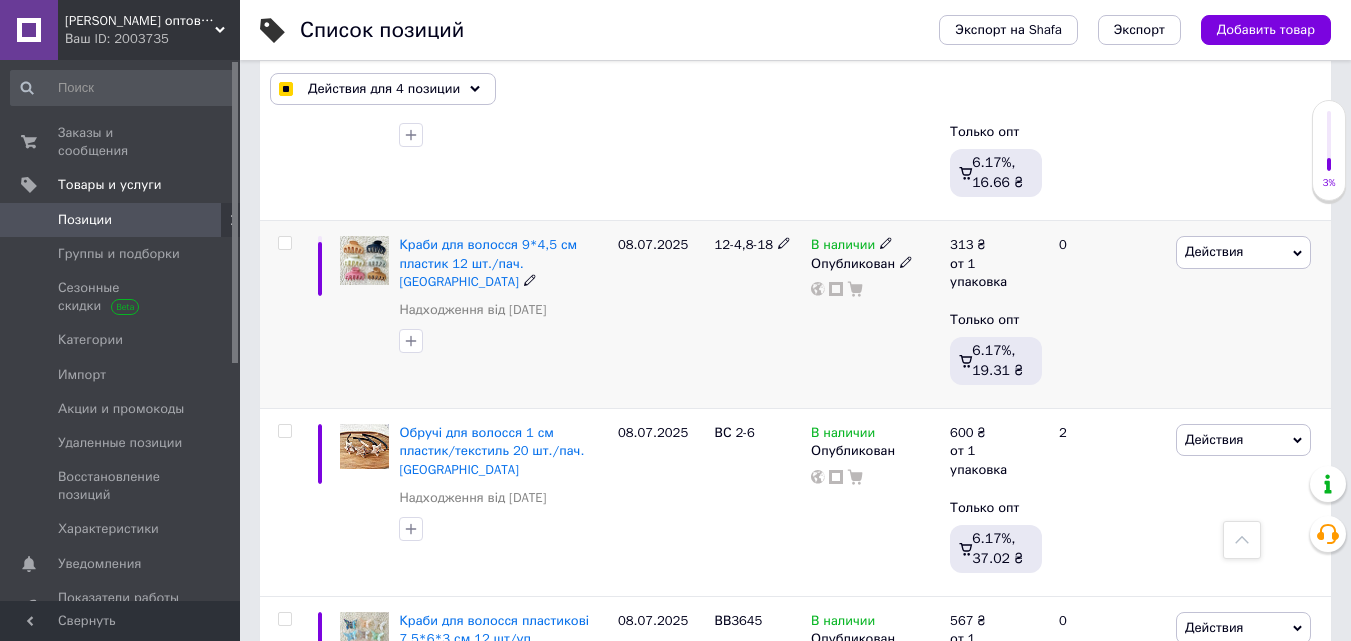 click at bounding box center [284, 243] 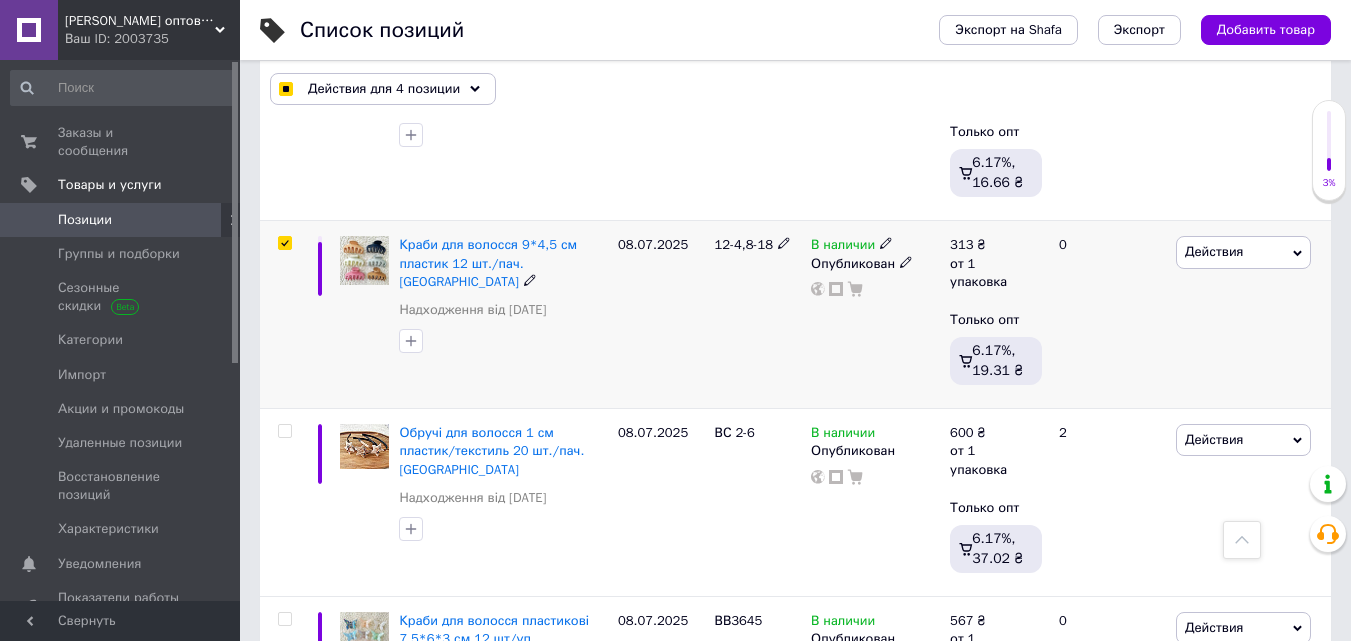 checkbox on "true" 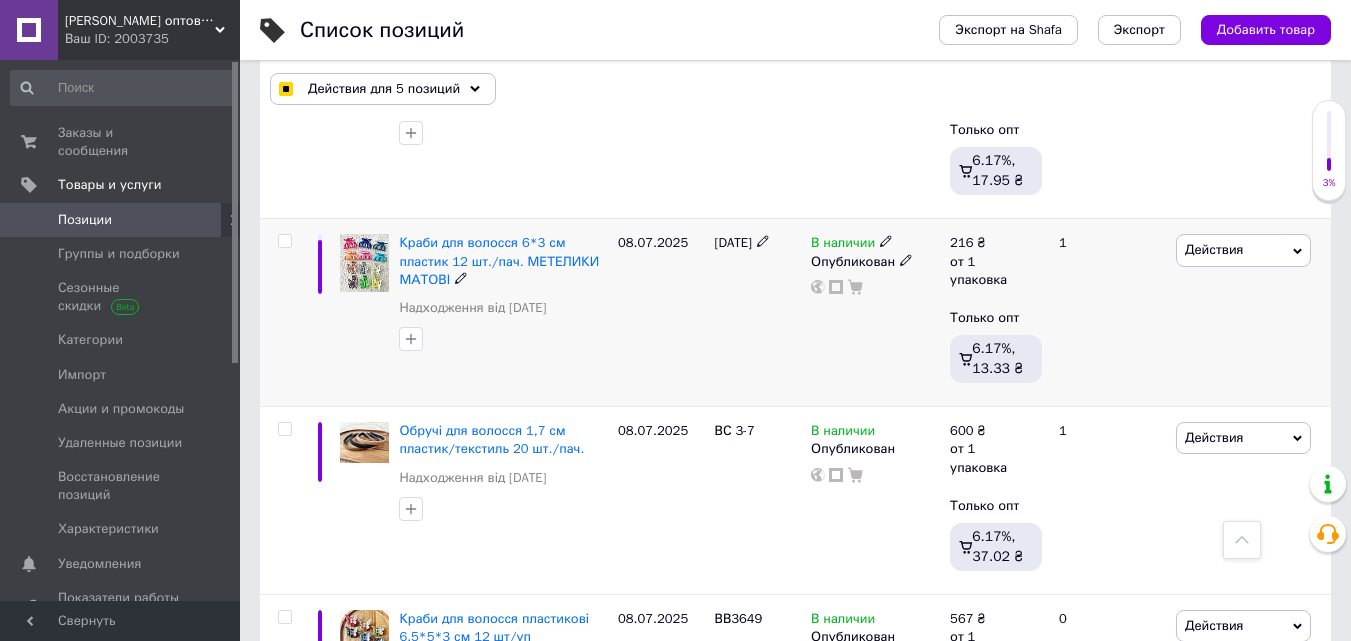 scroll, scrollTop: 15612, scrollLeft: 0, axis: vertical 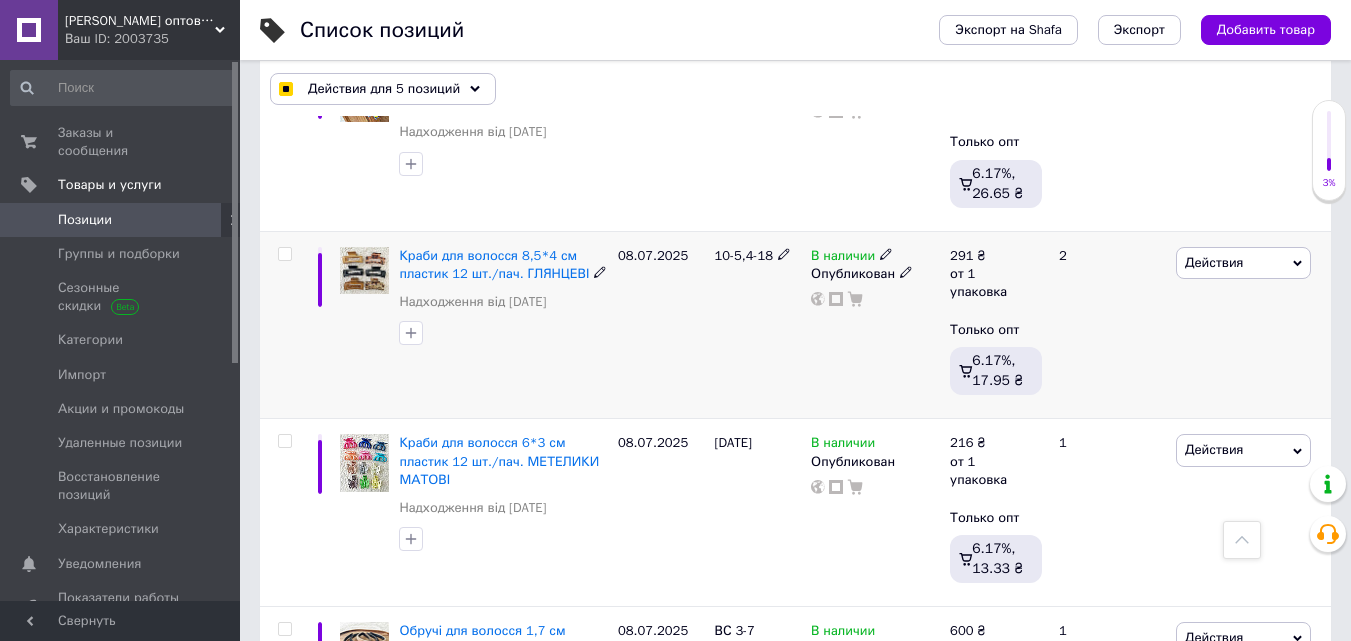 click at bounding box center (284, 254) 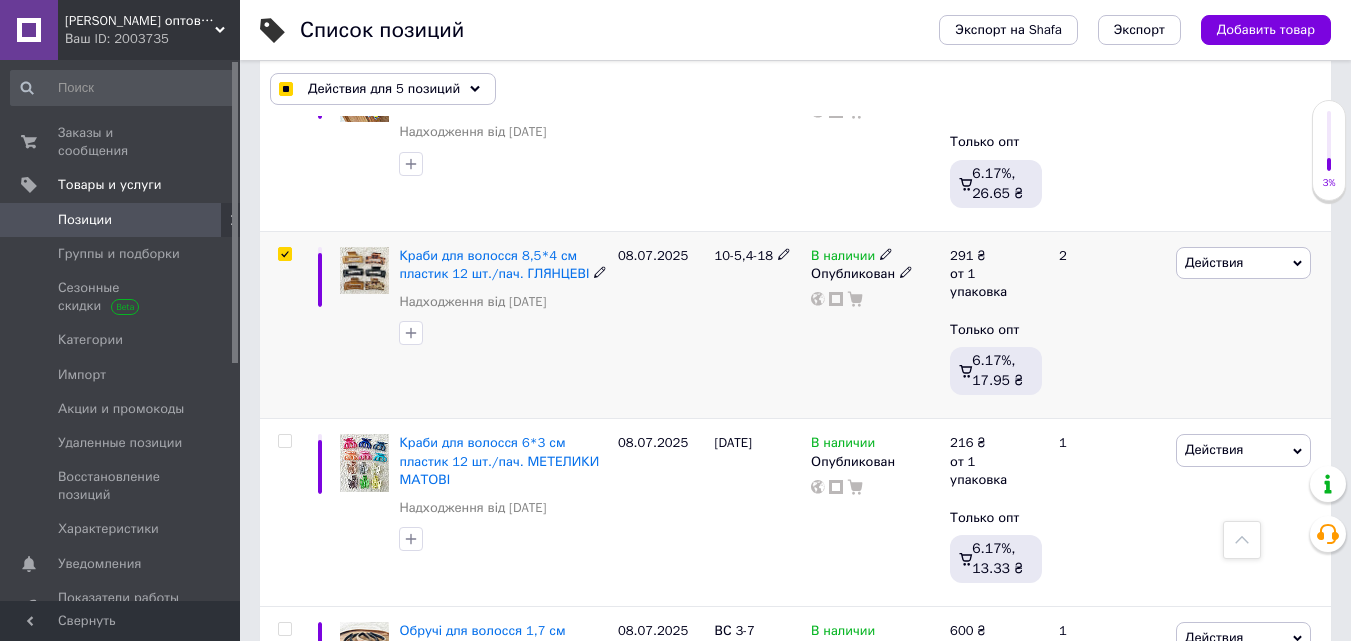 checkbox on "true" 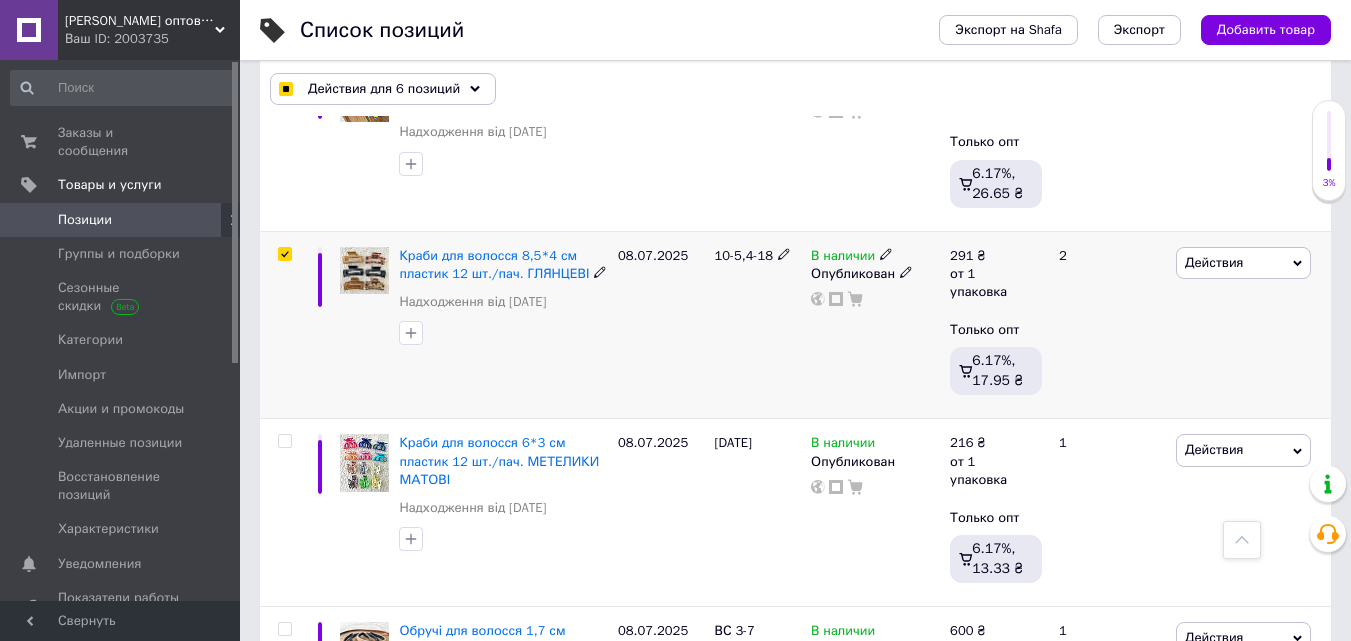 checkbox on "true" 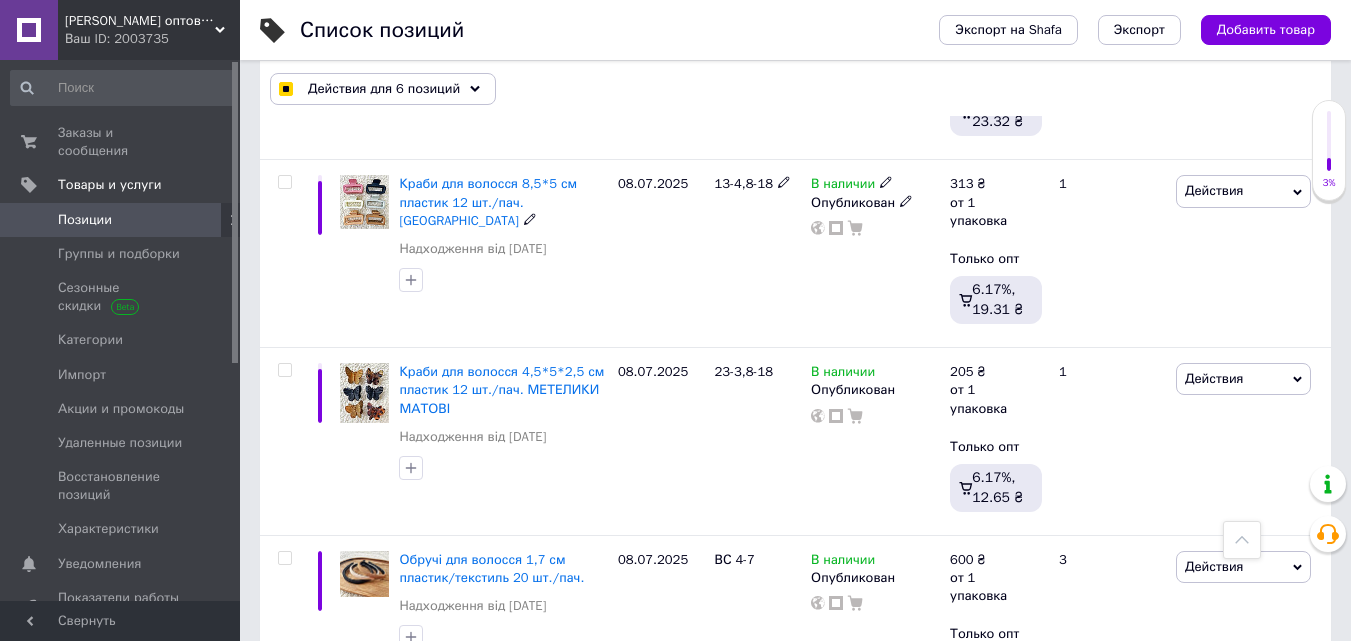 scroll, scrollTop: 8912, scrollLeft: 0, axis: vertical 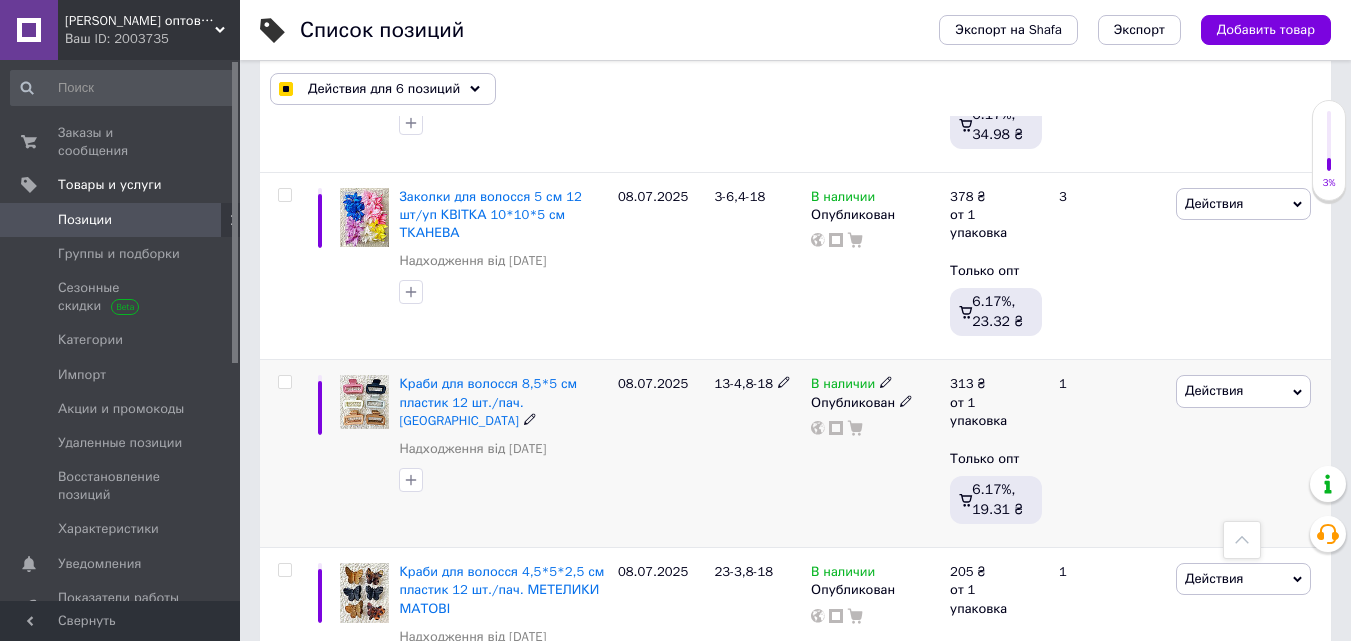 click at bounding box center (284, 382) 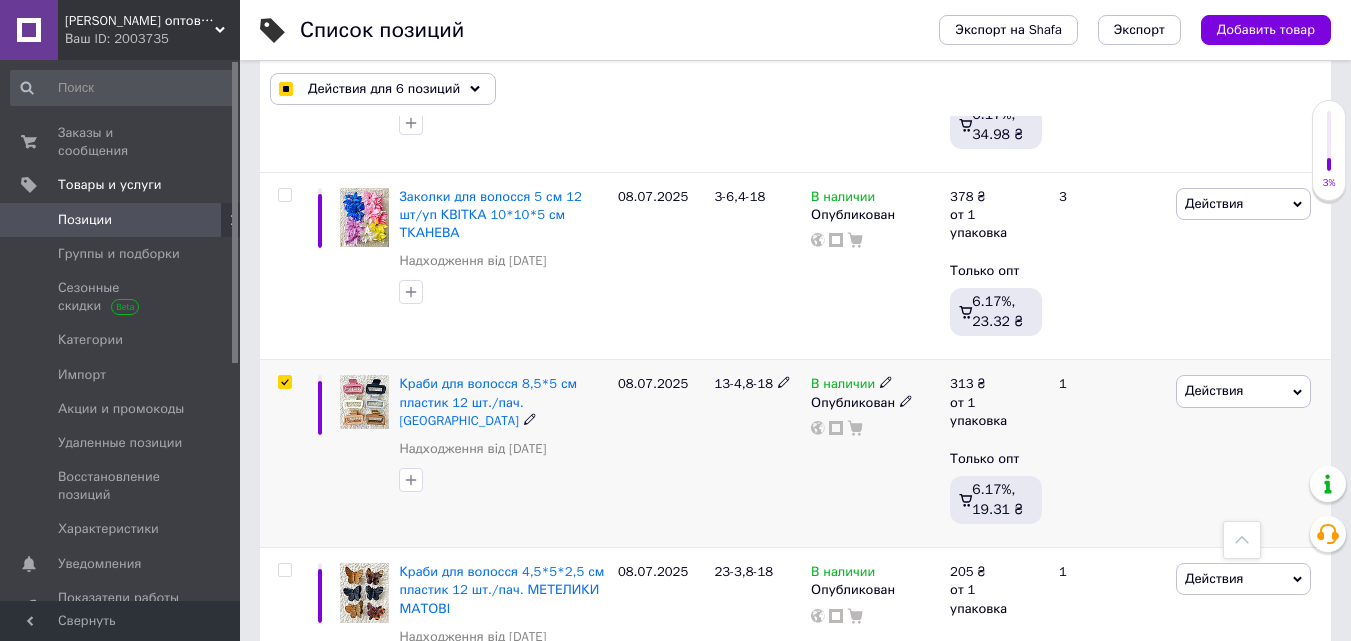 checkbox on "true" 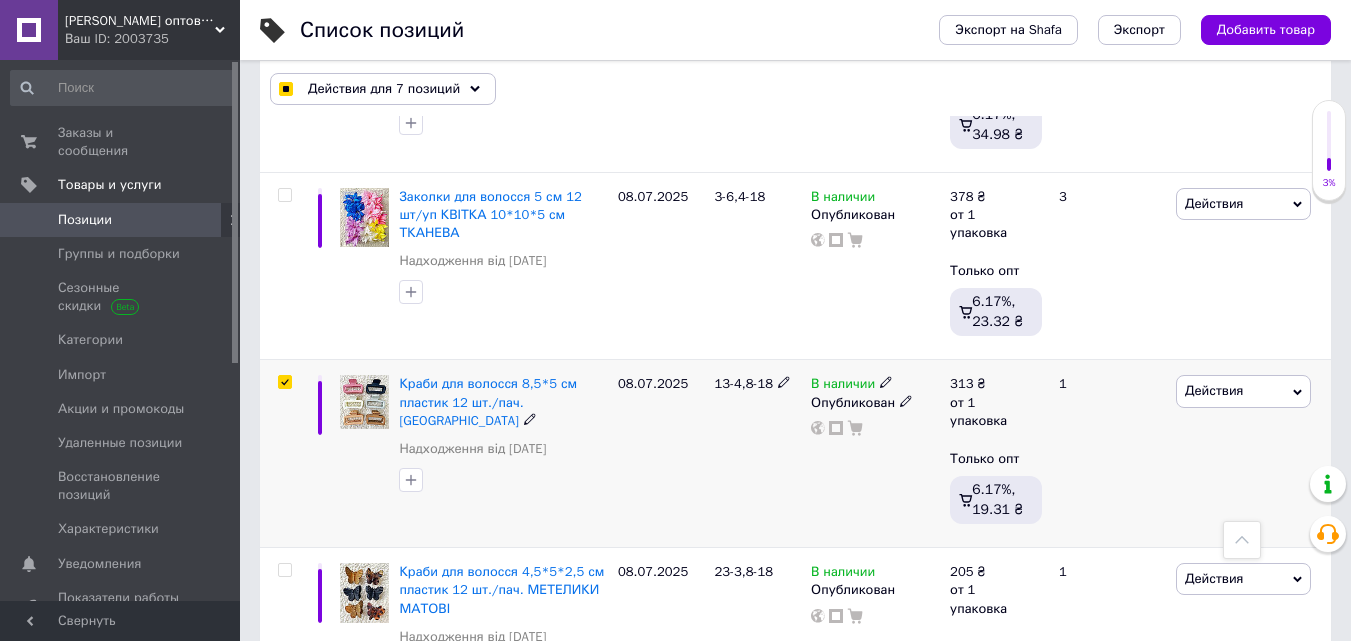 checkbox on "true" 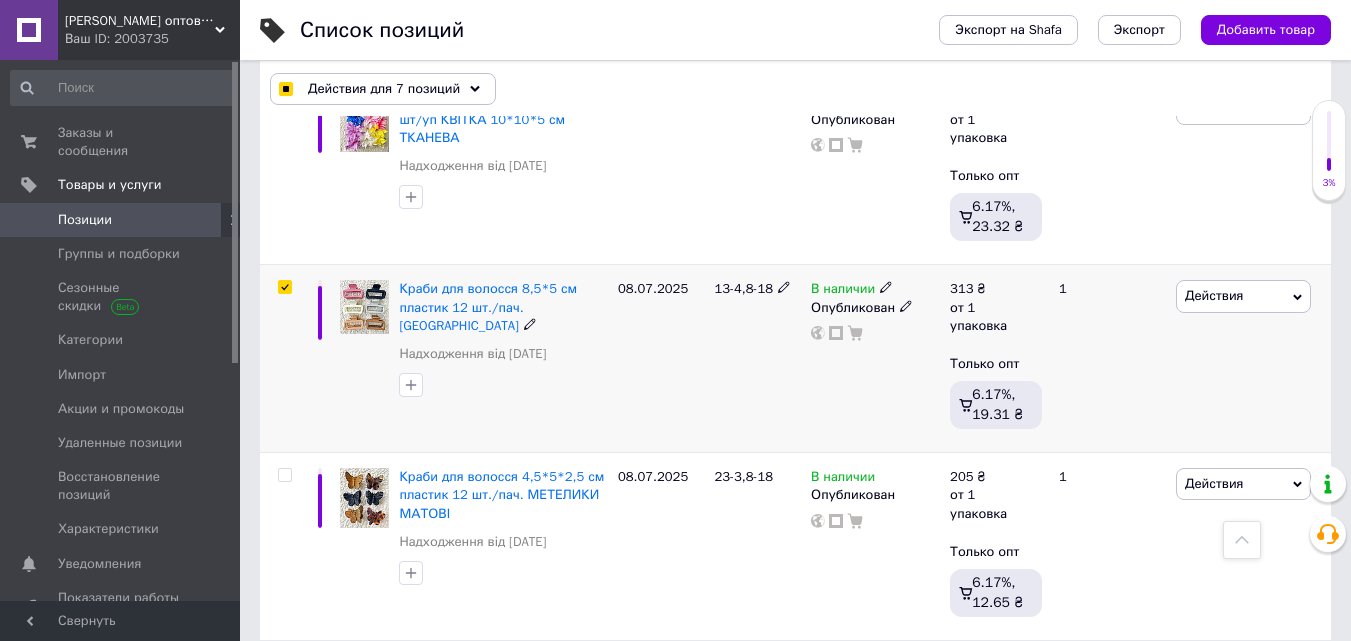 scroll, scrollTop: 9012, scrollLeft: 0, axis: vertical 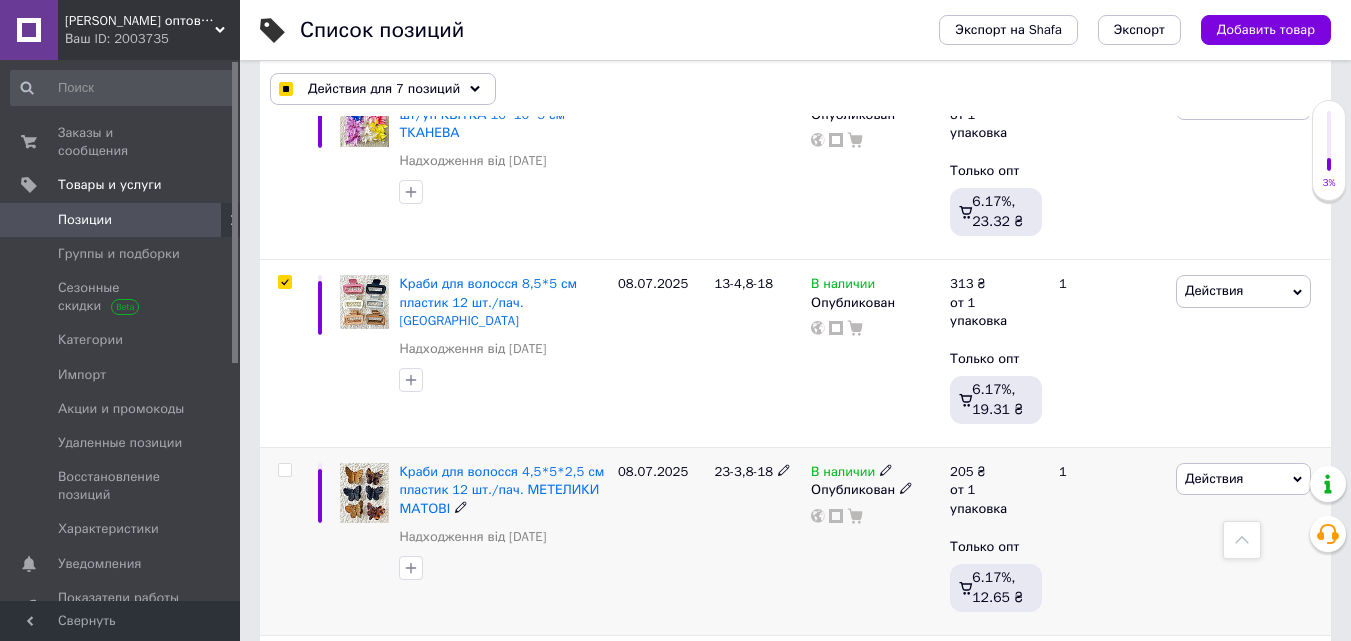 click at bounding box center (284, 470) 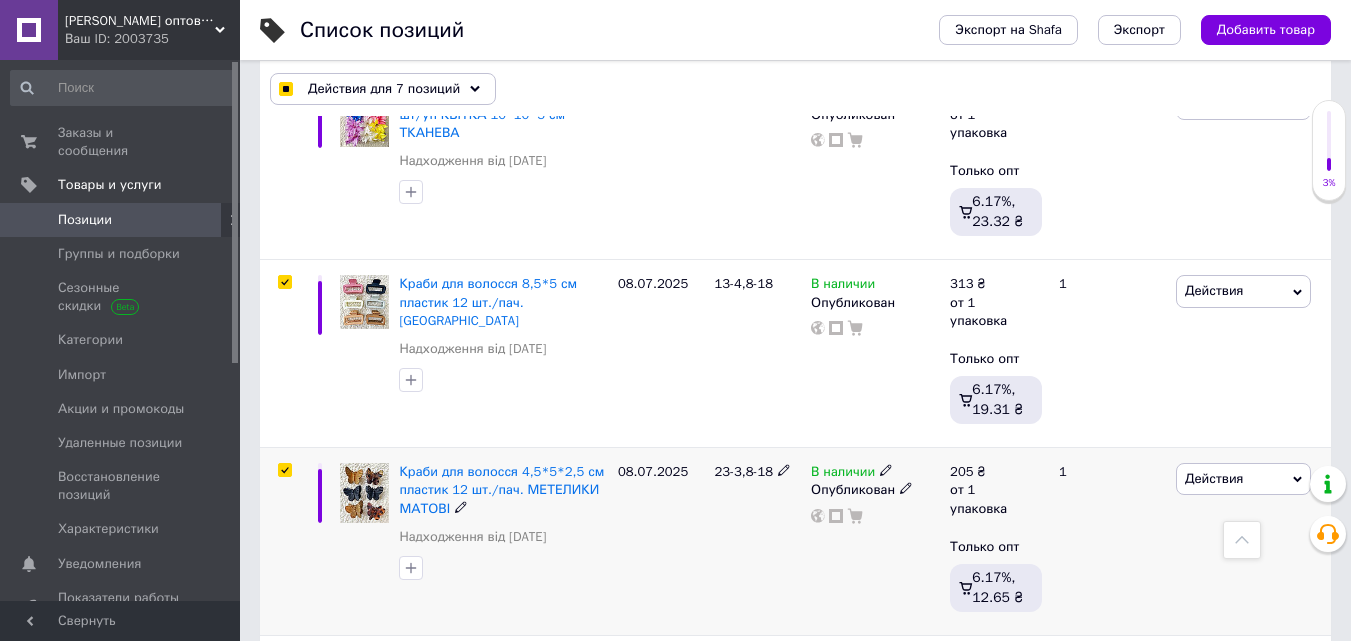 checkbox on "true" 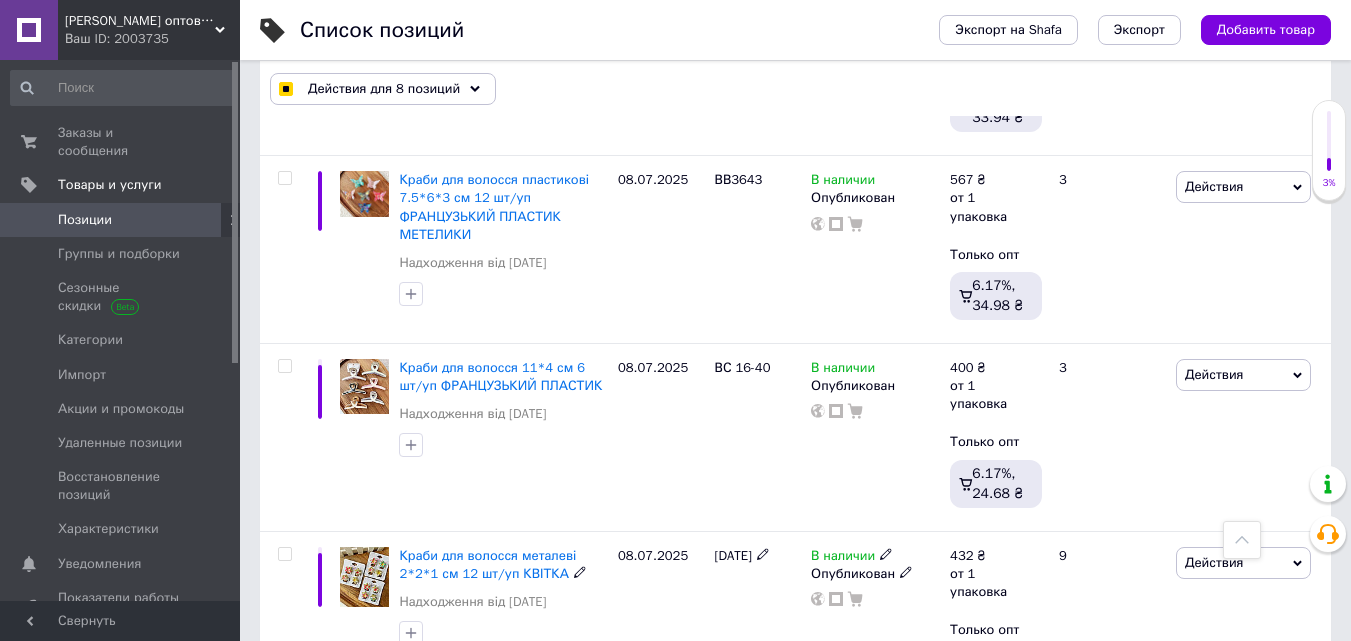 scroll, scrollTop: 2512, scrollLeft: 0, axis: vertical 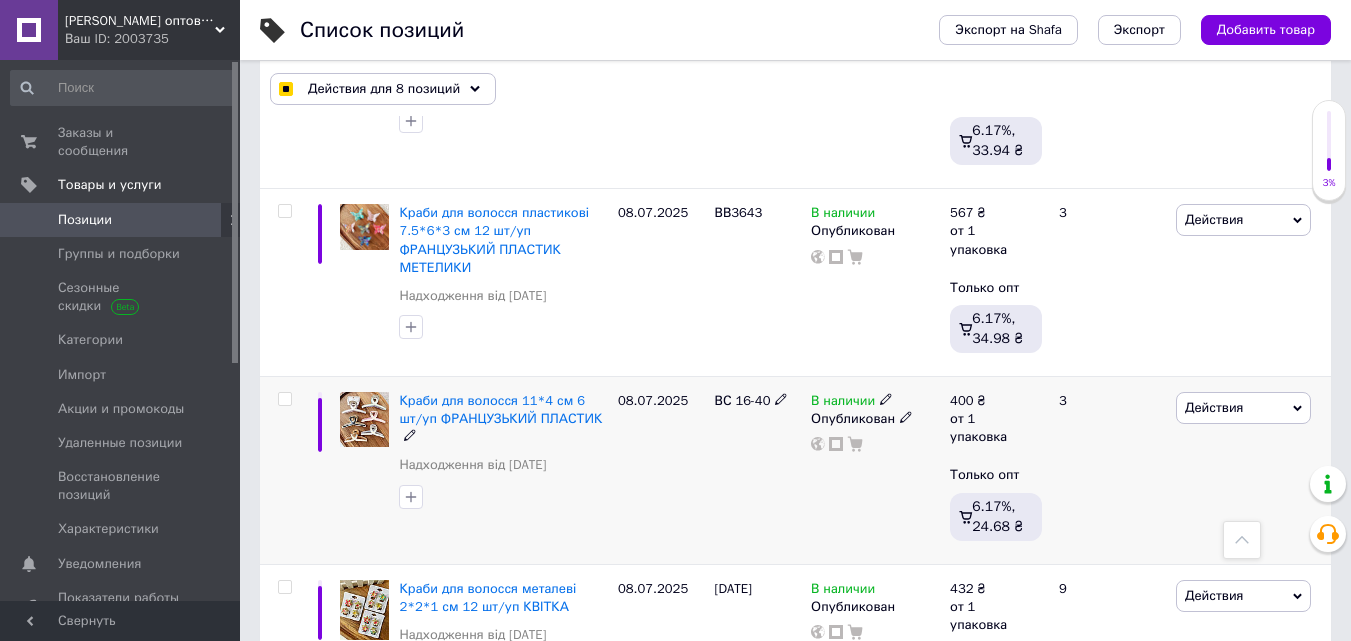 click at bounding box center [284, 399] 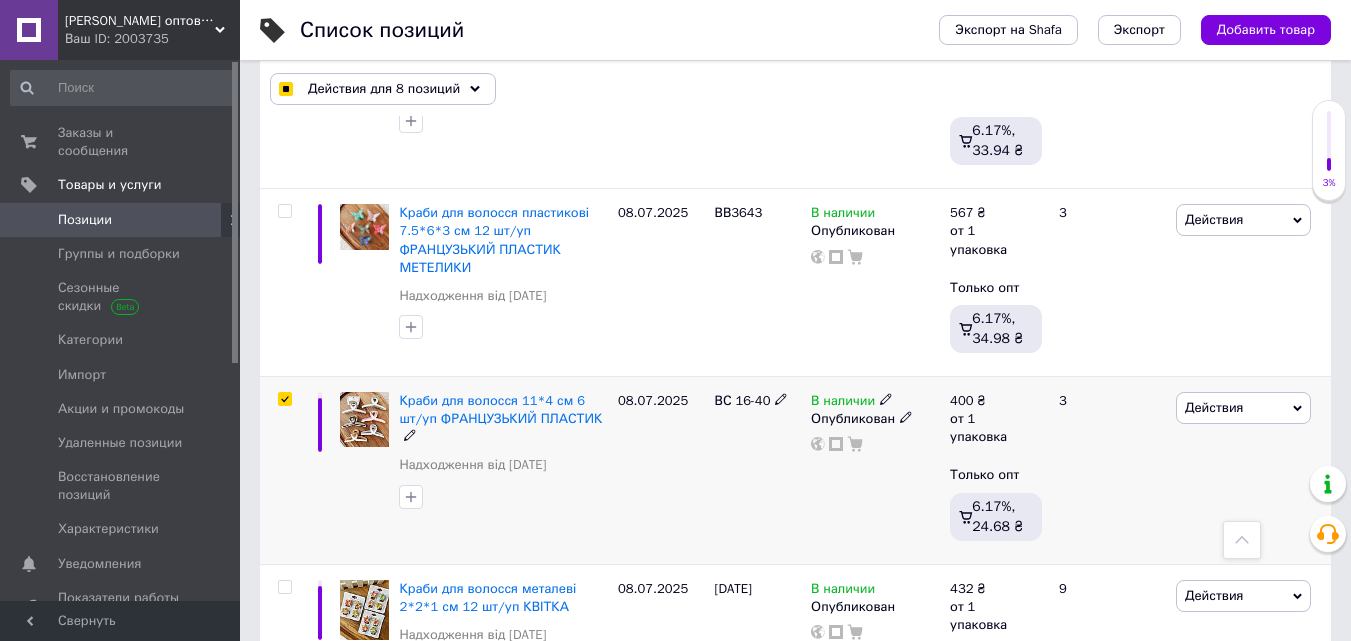 checkbox on "true" 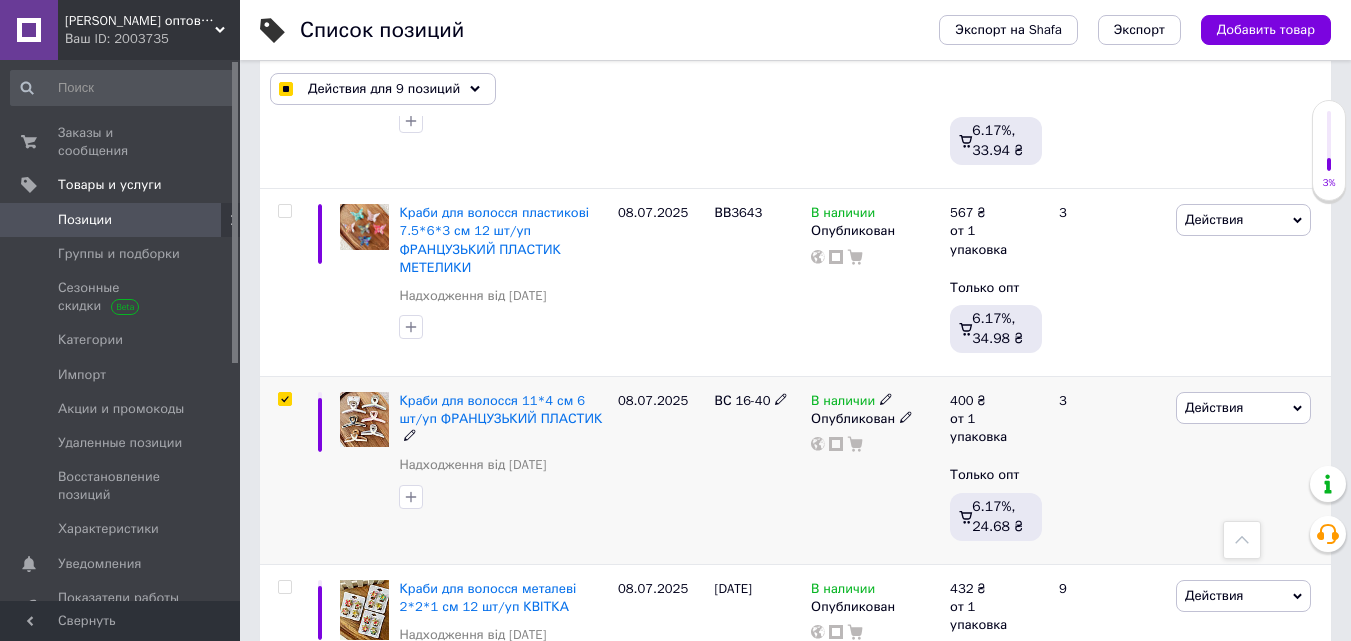 click at bounding box center (284, 399) 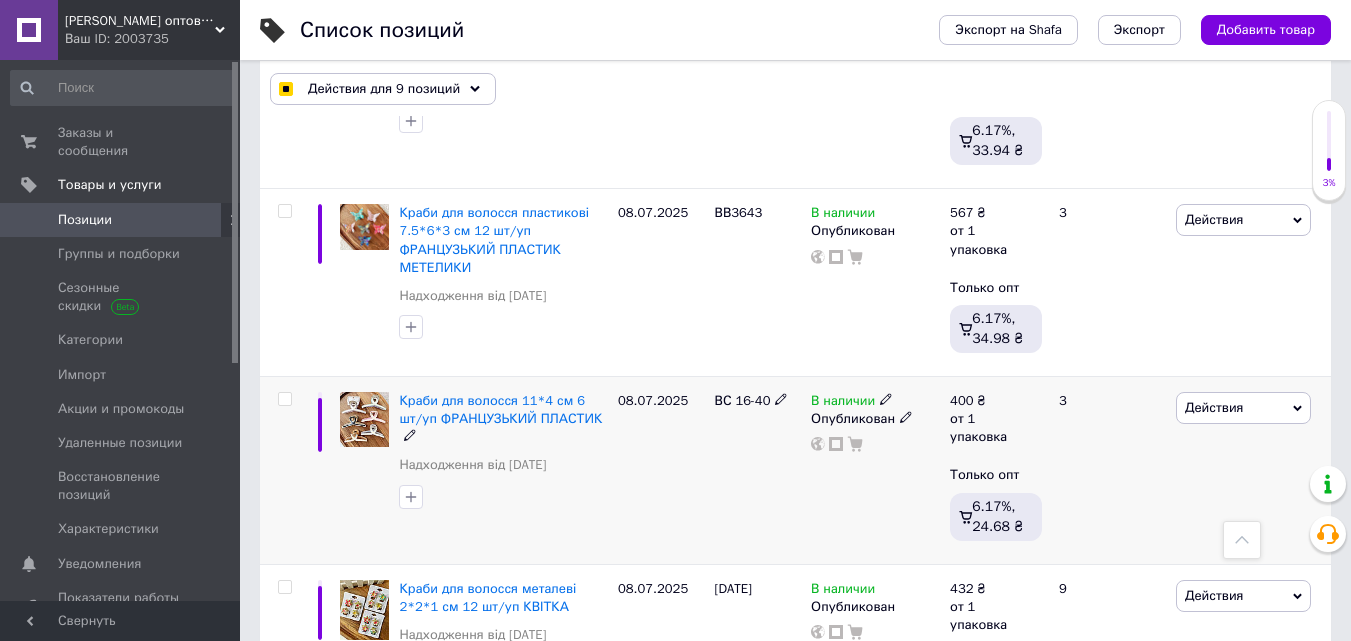 checkbox on "false" 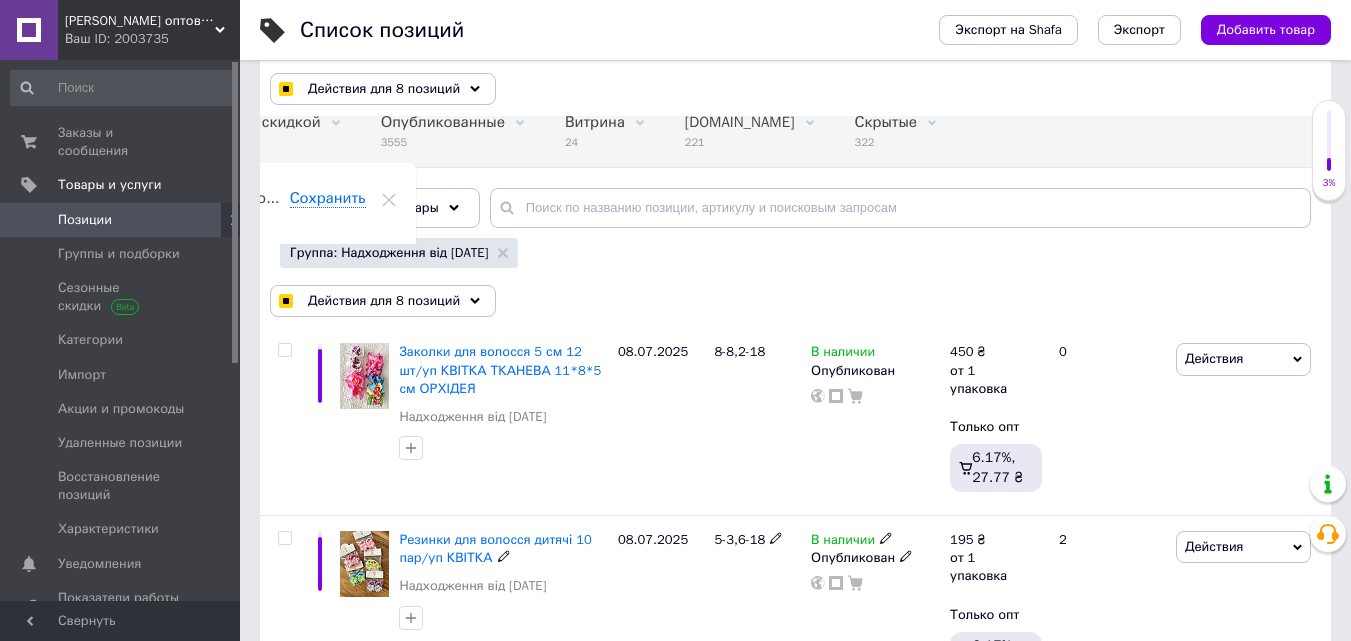 scroll, scrollTop: 112, scrollLeft: 0, axis: vertical 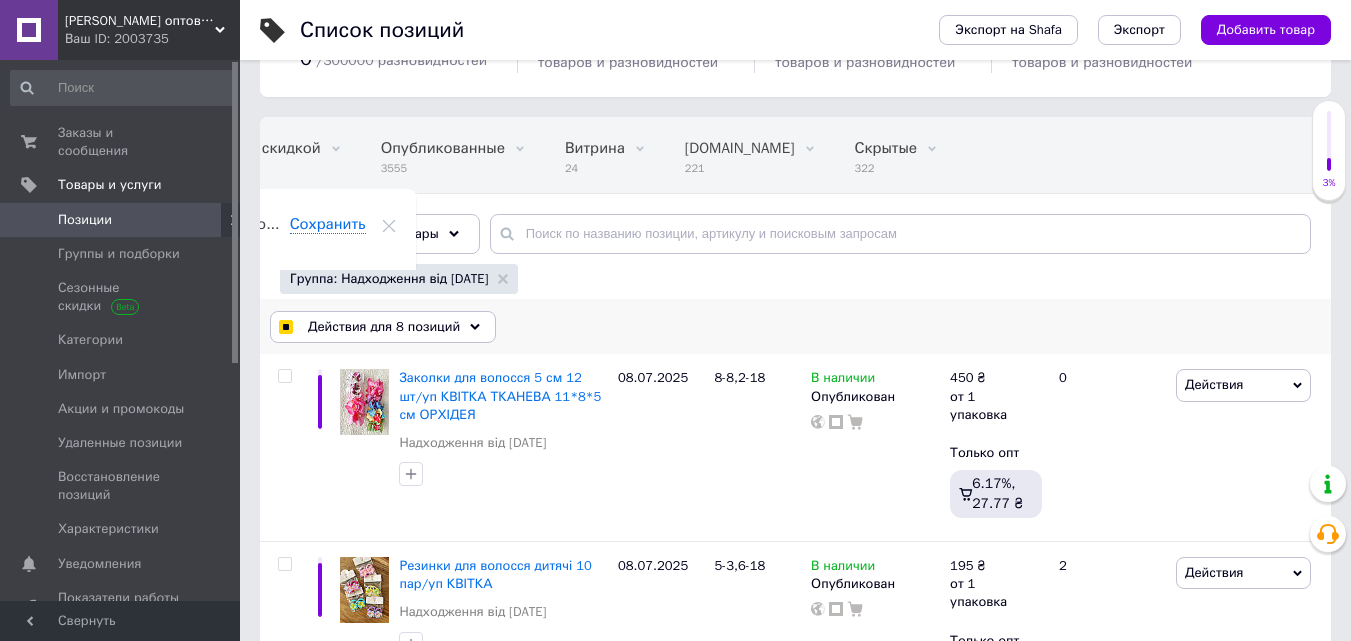 click on "Действия для 8 позиций" at bounding box center (384, 327) 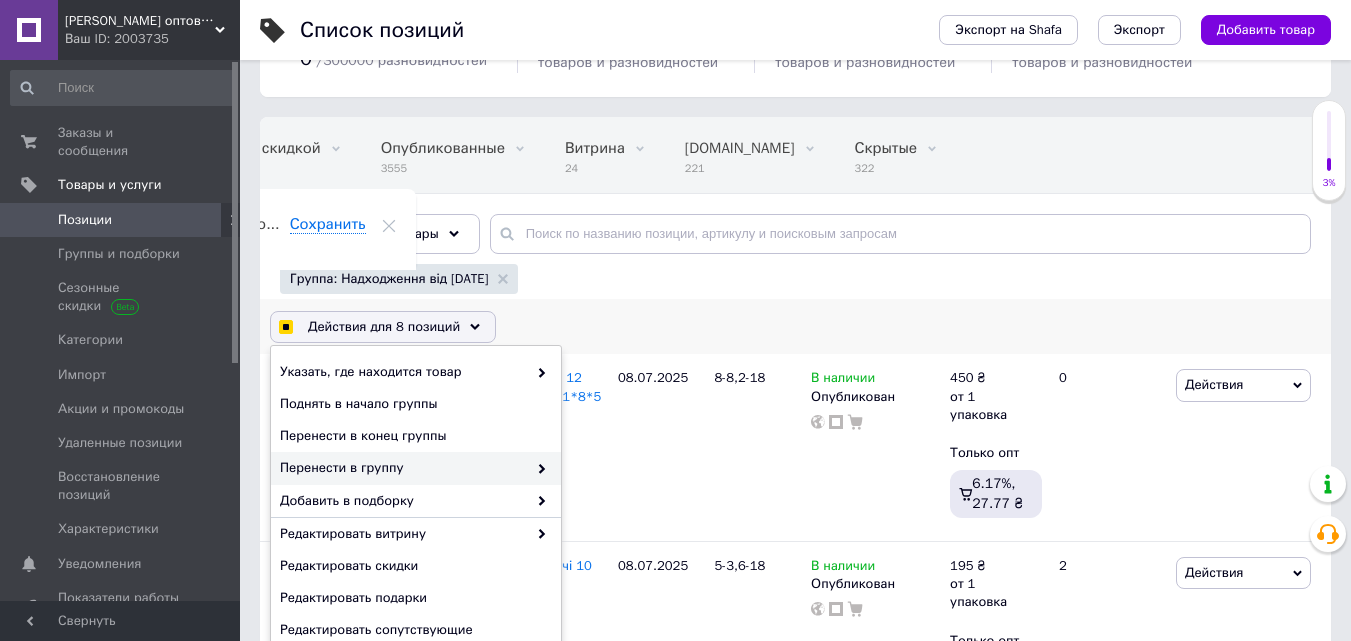 click on "Перенести в группу" at bounding box center (403, 468) 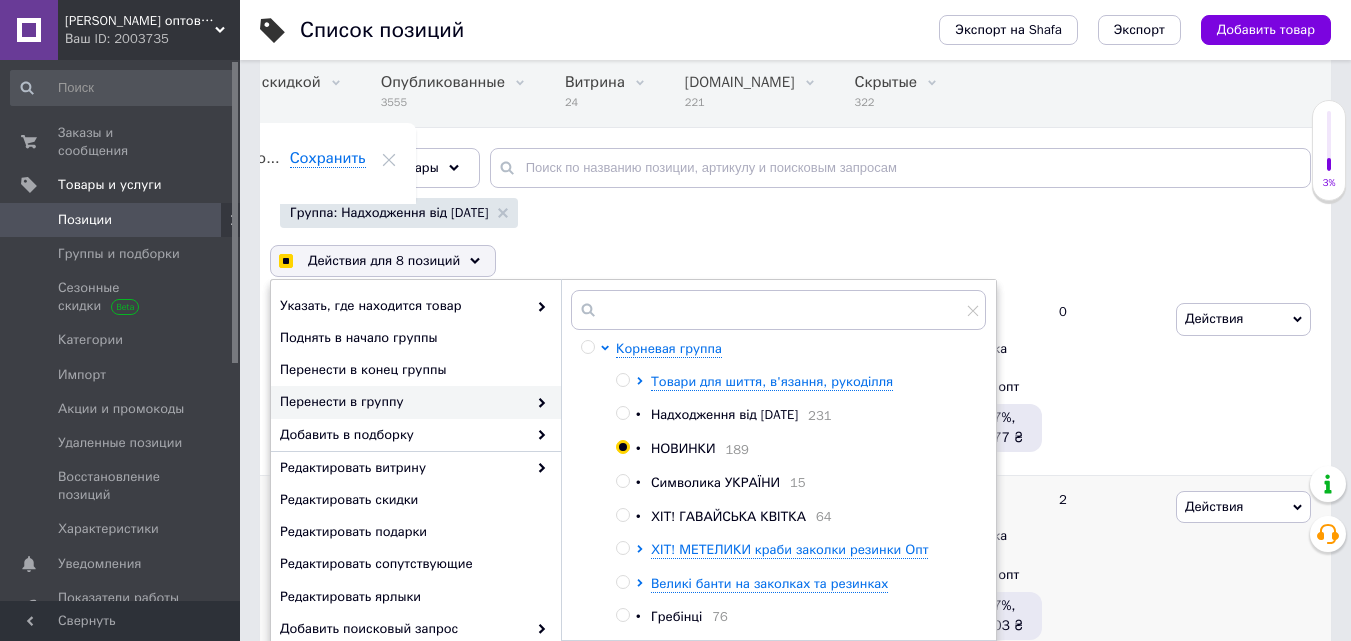 scroll, scrollTop: 212, scrollLeft: 0, axis: vertical 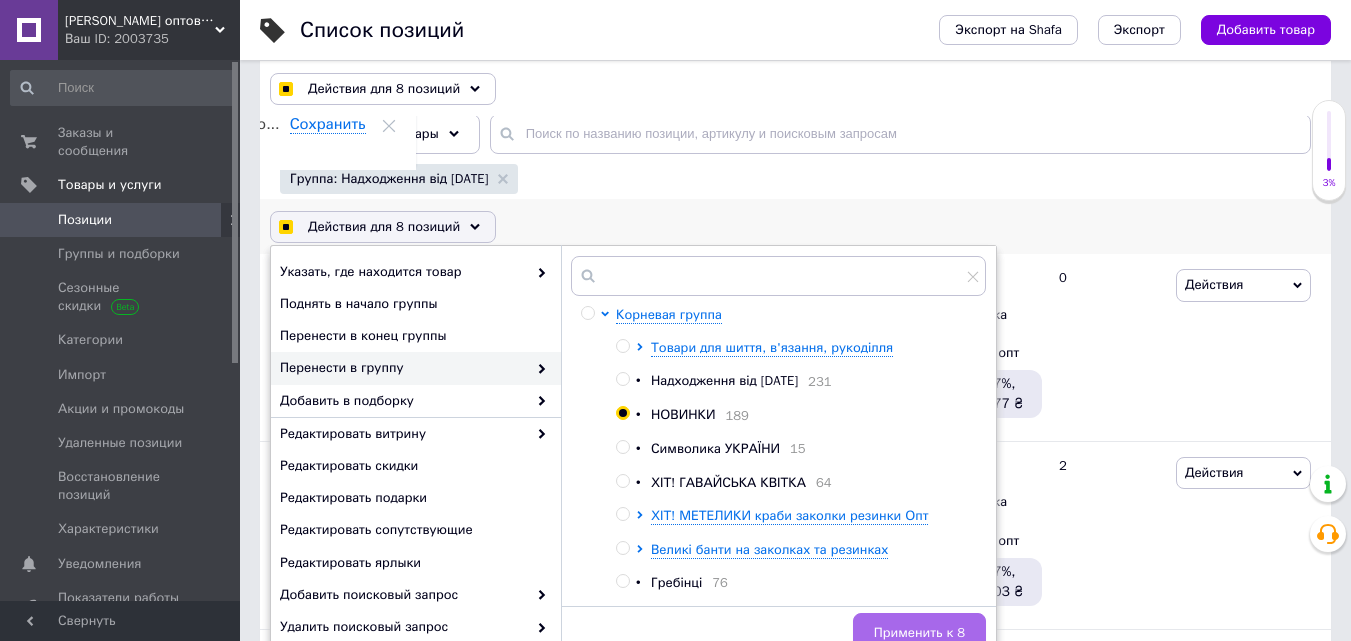checkbox on "true" 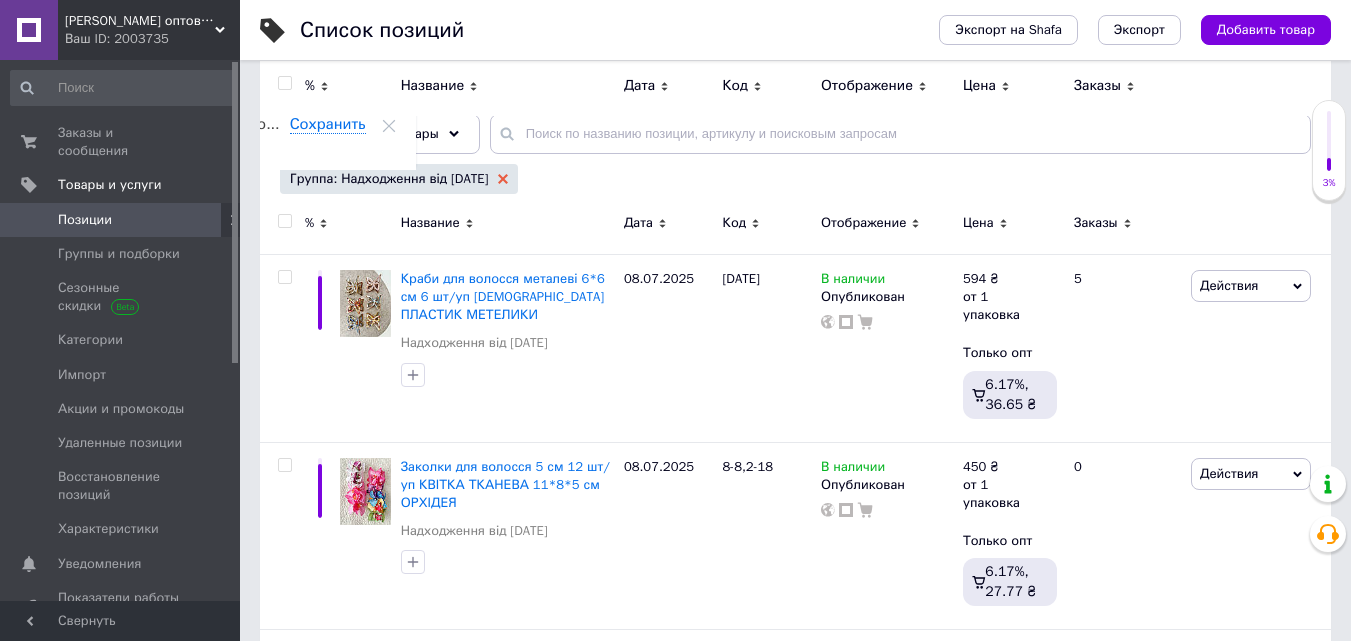 click 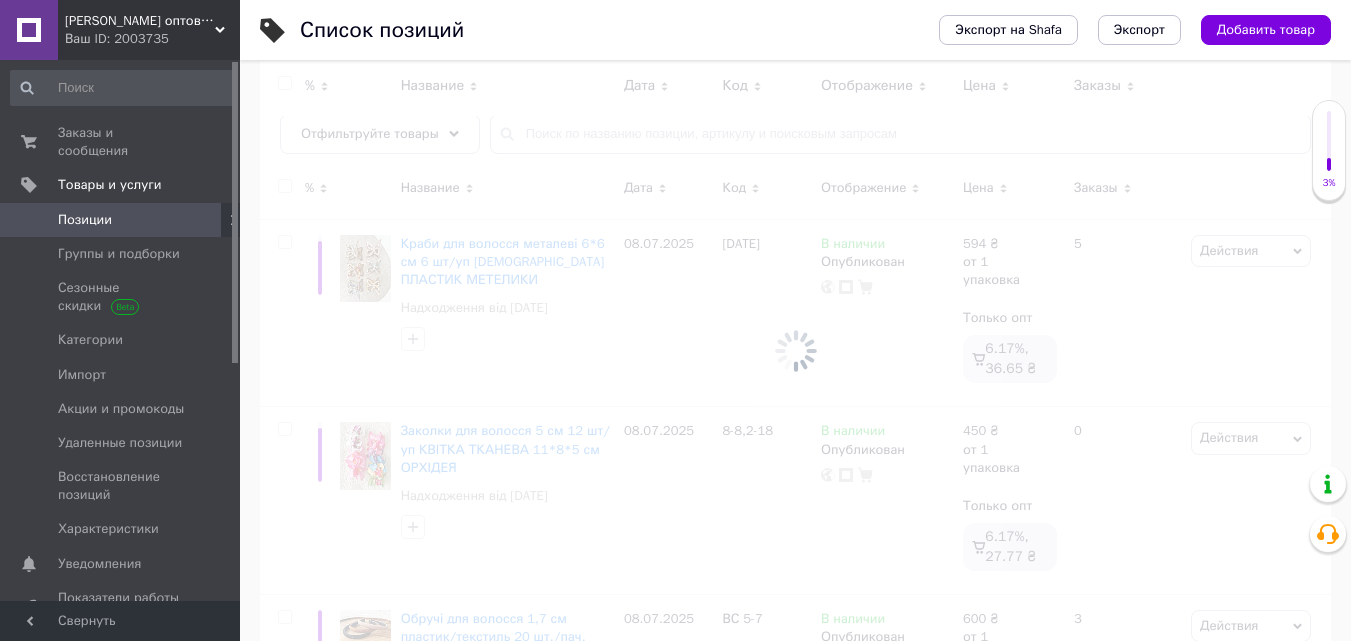 scroll, scrollTop: 0, scrollLeft: 0, axis: both 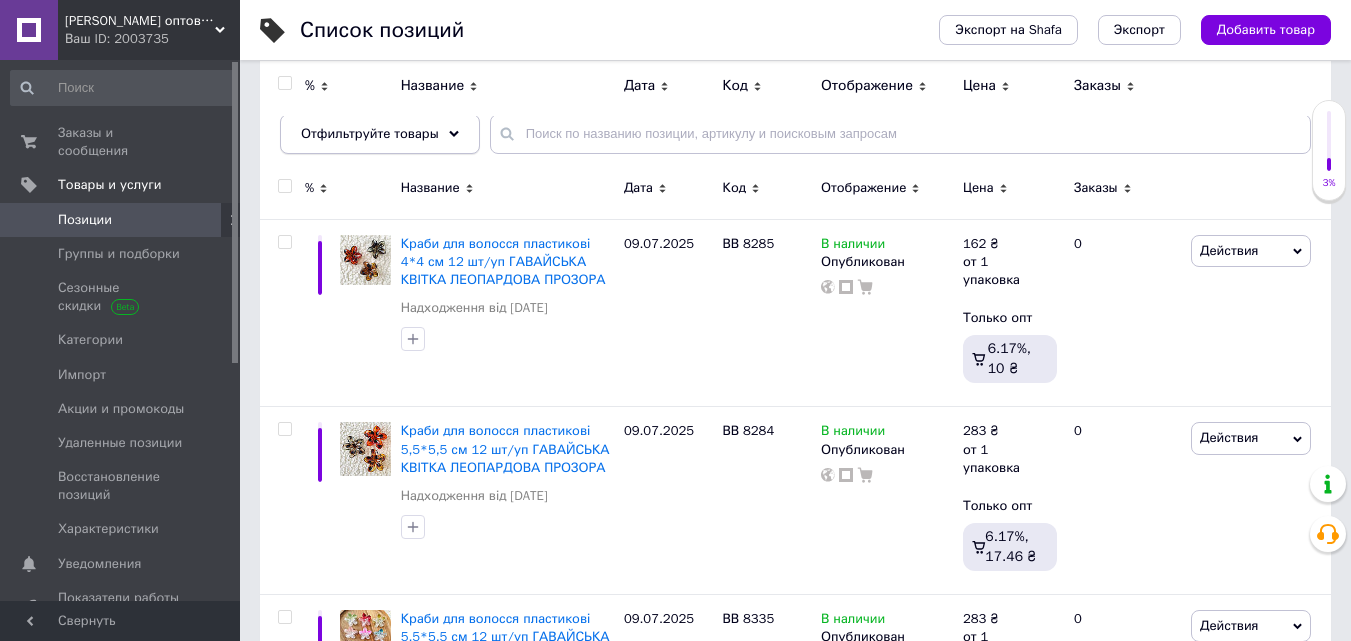 click 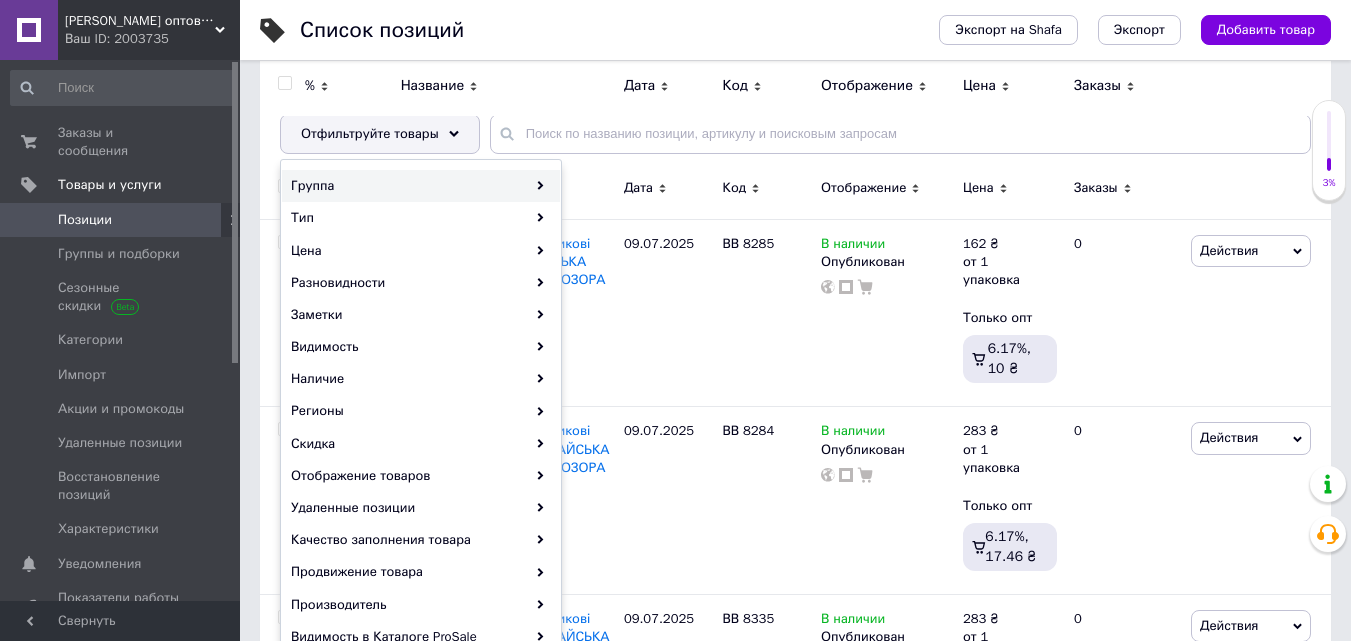 click 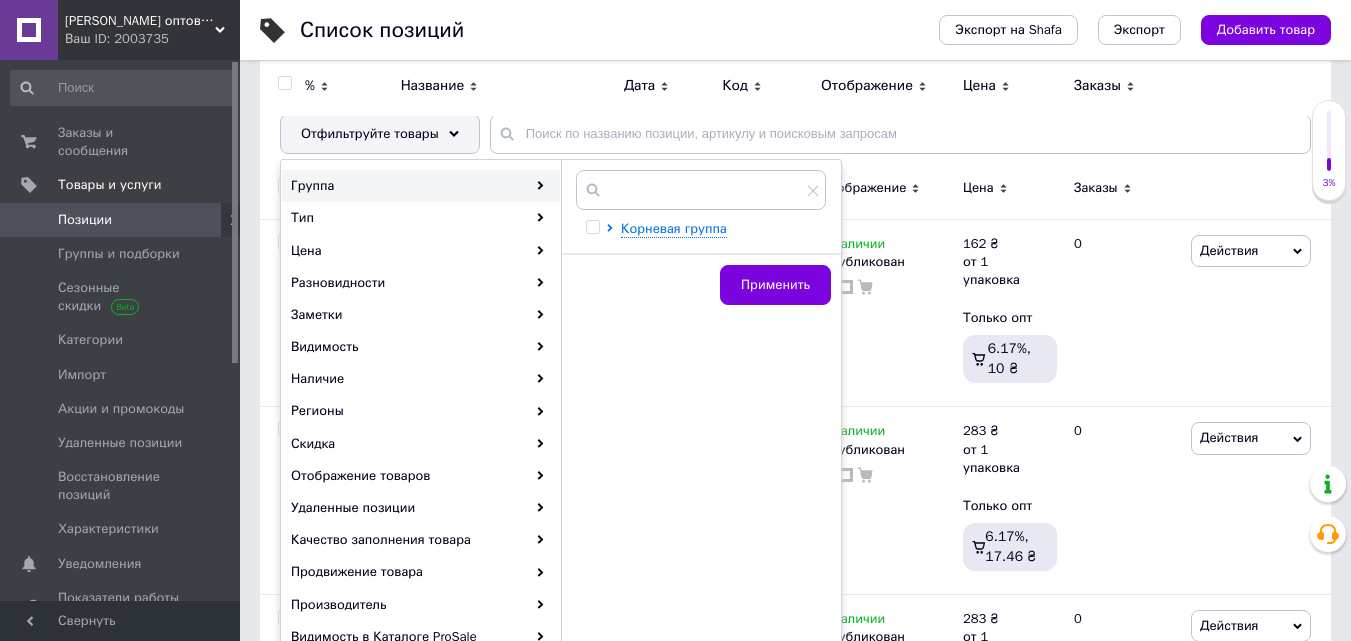 click on "Группа" at bounding box center [421, 186] 